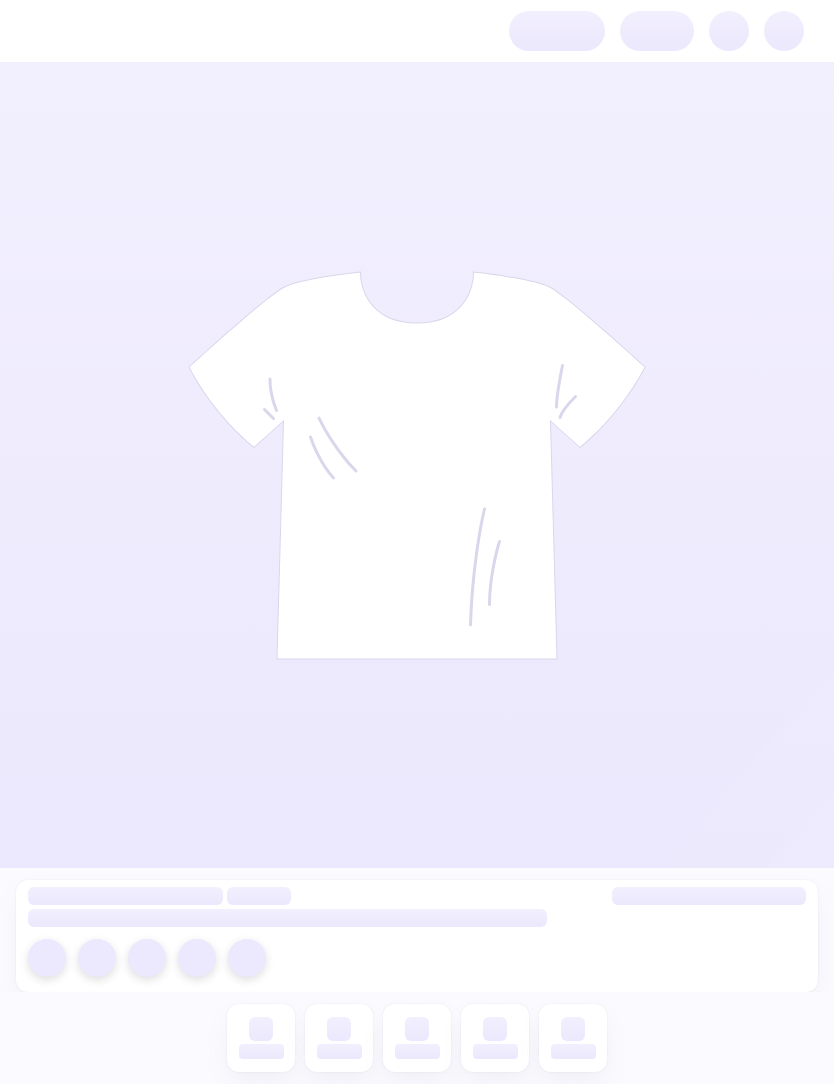 scroll, scrollTop: 0, scrollLeft: 0, axis: both 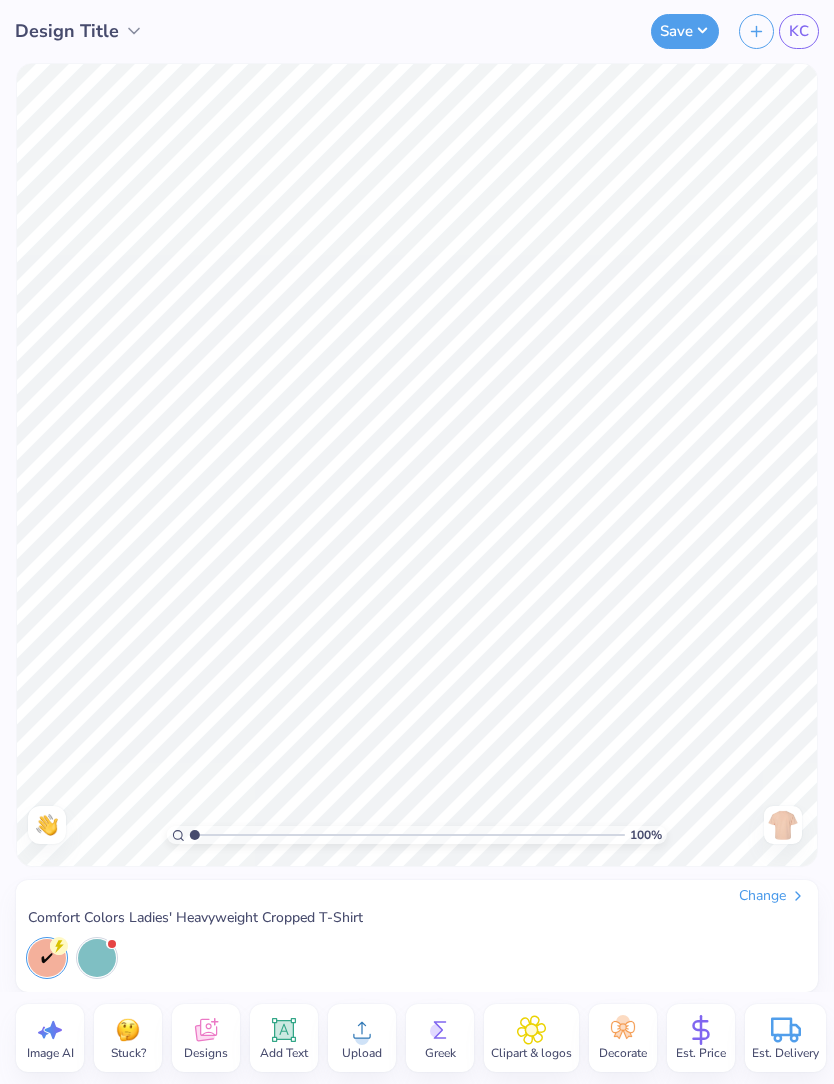 click 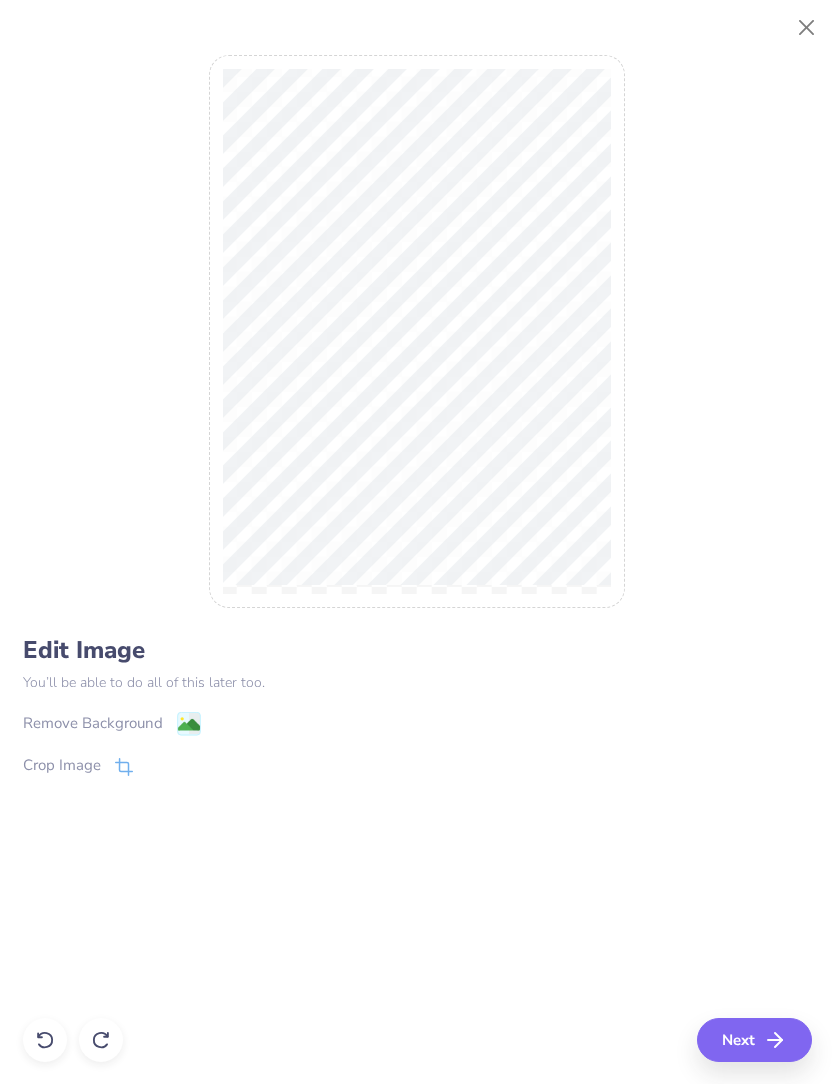 click on "Remove Background" at bounding box center (93, 723) 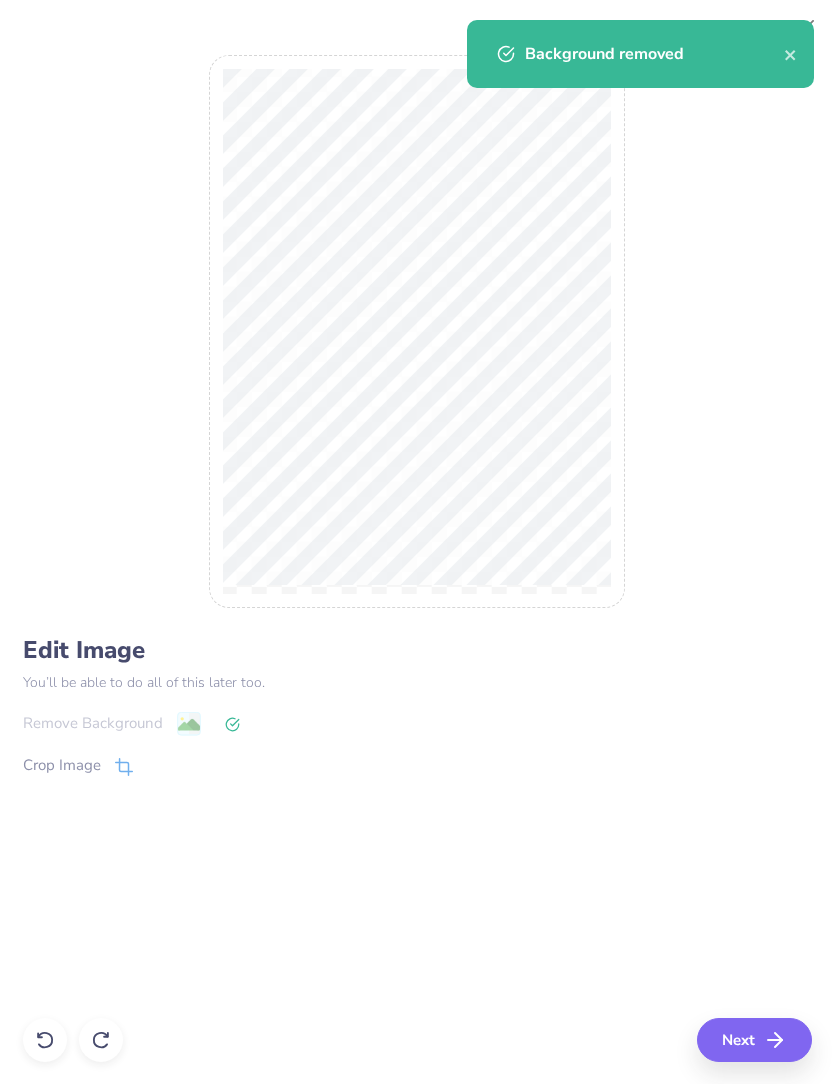 click on "Next" at bounding box center (754, 1040) 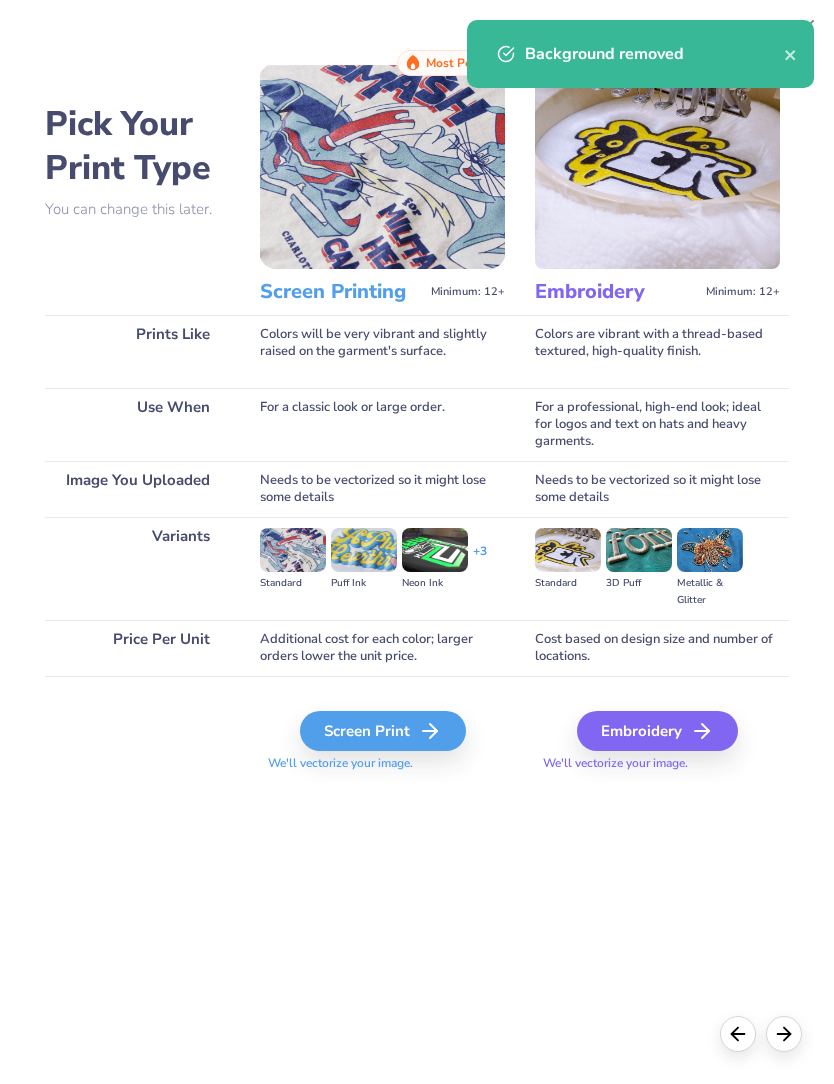 click on "Screen Print" at bounding box center [383, 731] 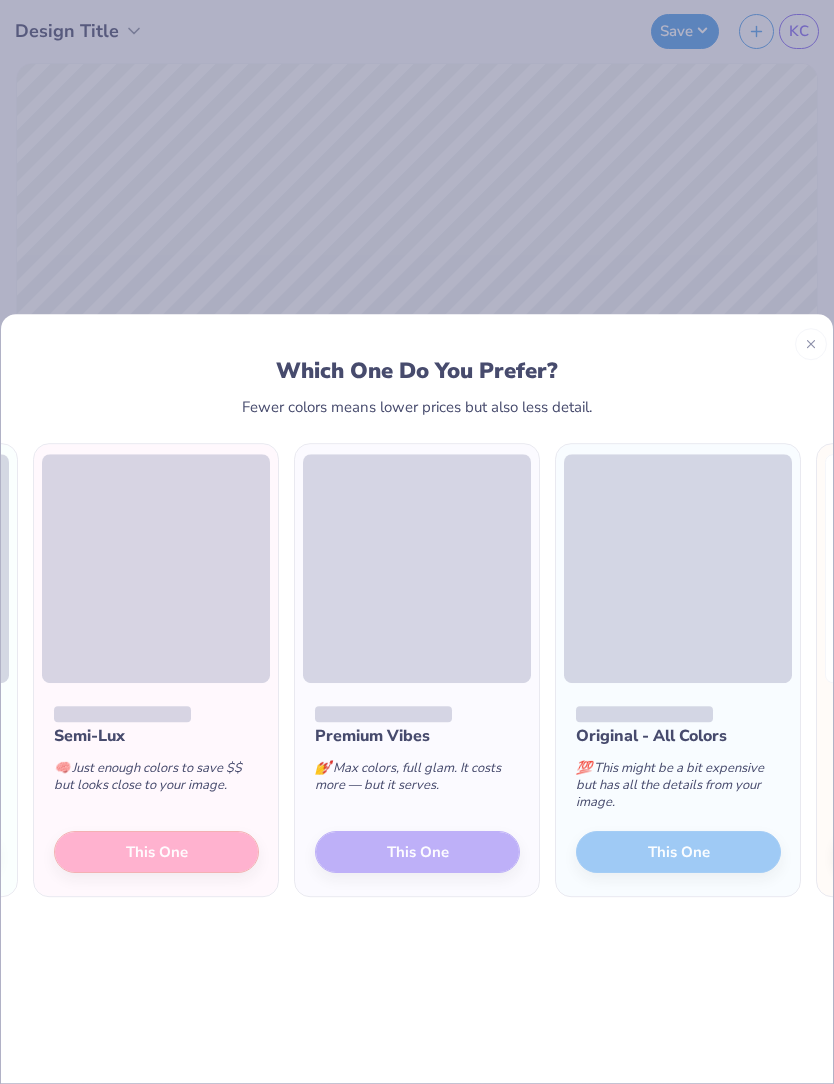 click on "Semi-Lux 🧠   Just enough colors to save $$ but looks close to your image. This One" at bounding box center [156, 790] 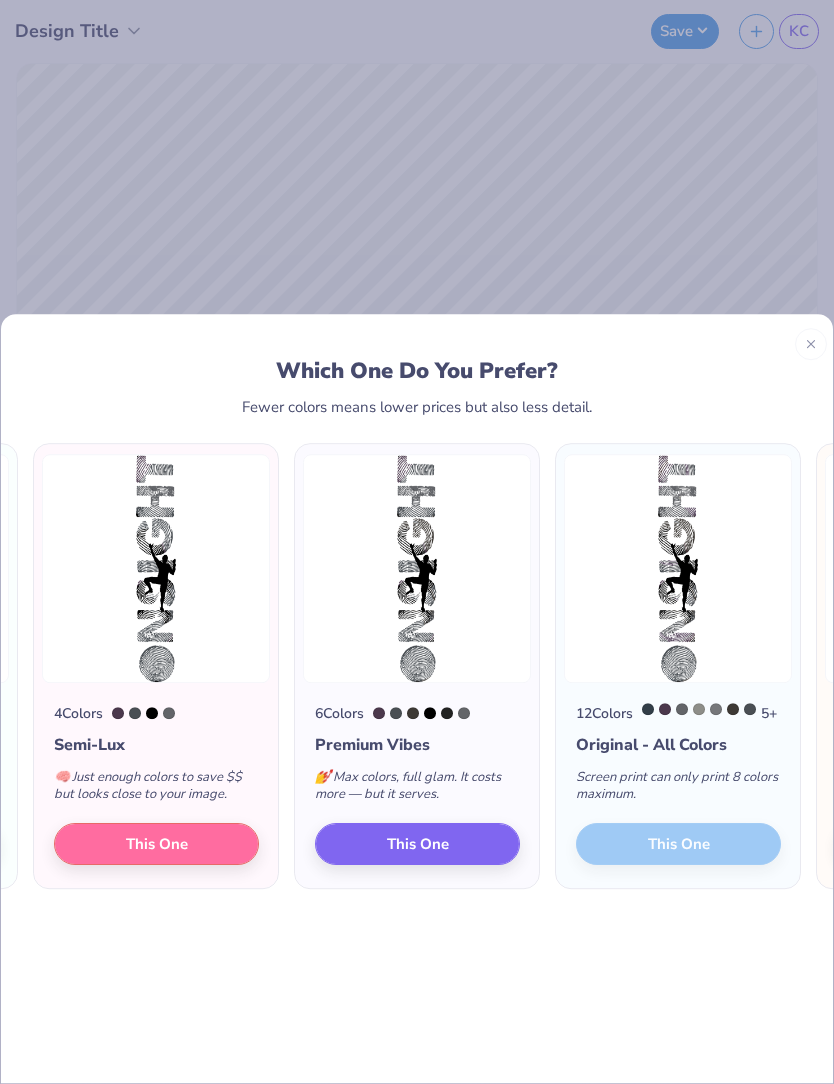 scroll, scrollTop: 0, scrollLeft: -229, axis: horizontal 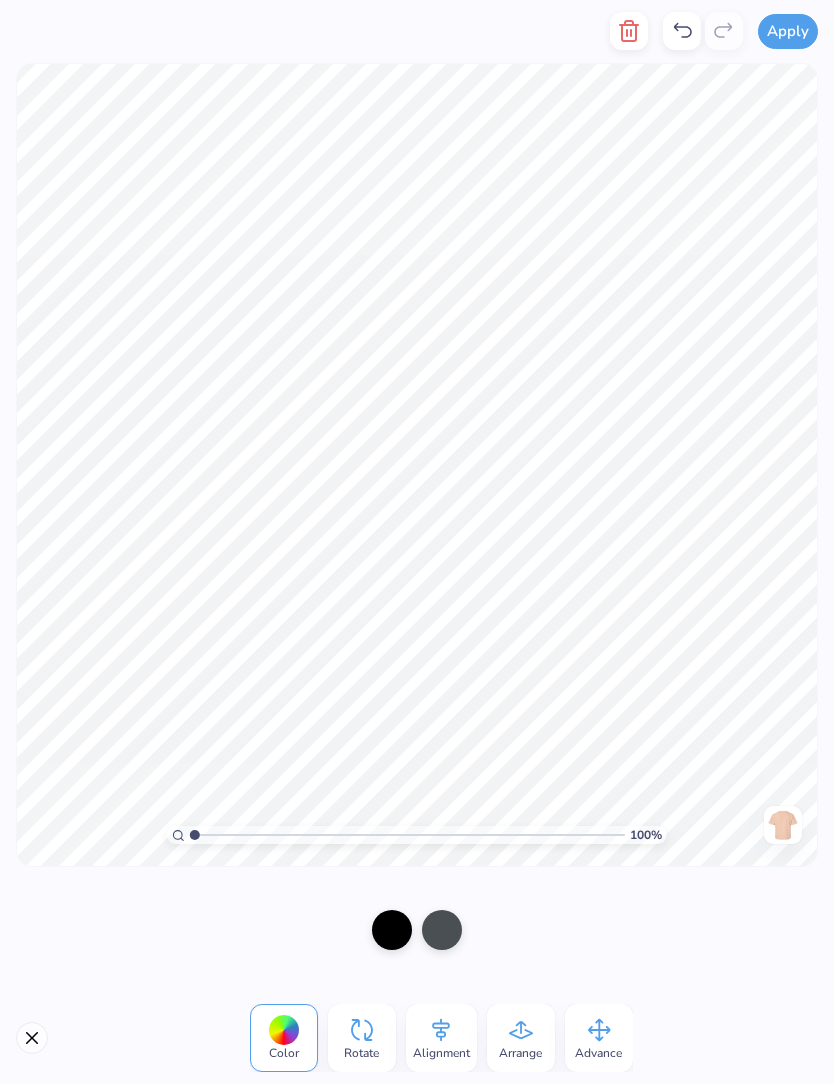 click at bounding box center [392, 930] 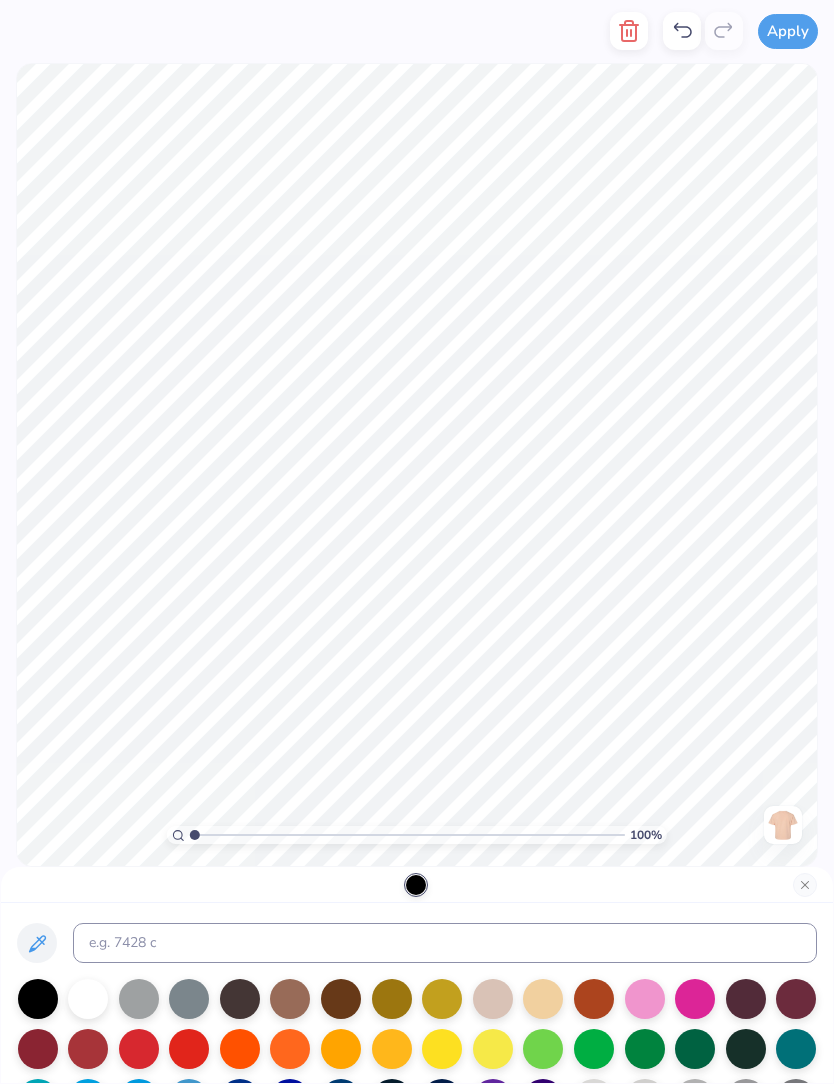 click at bounding box center (38, 999) 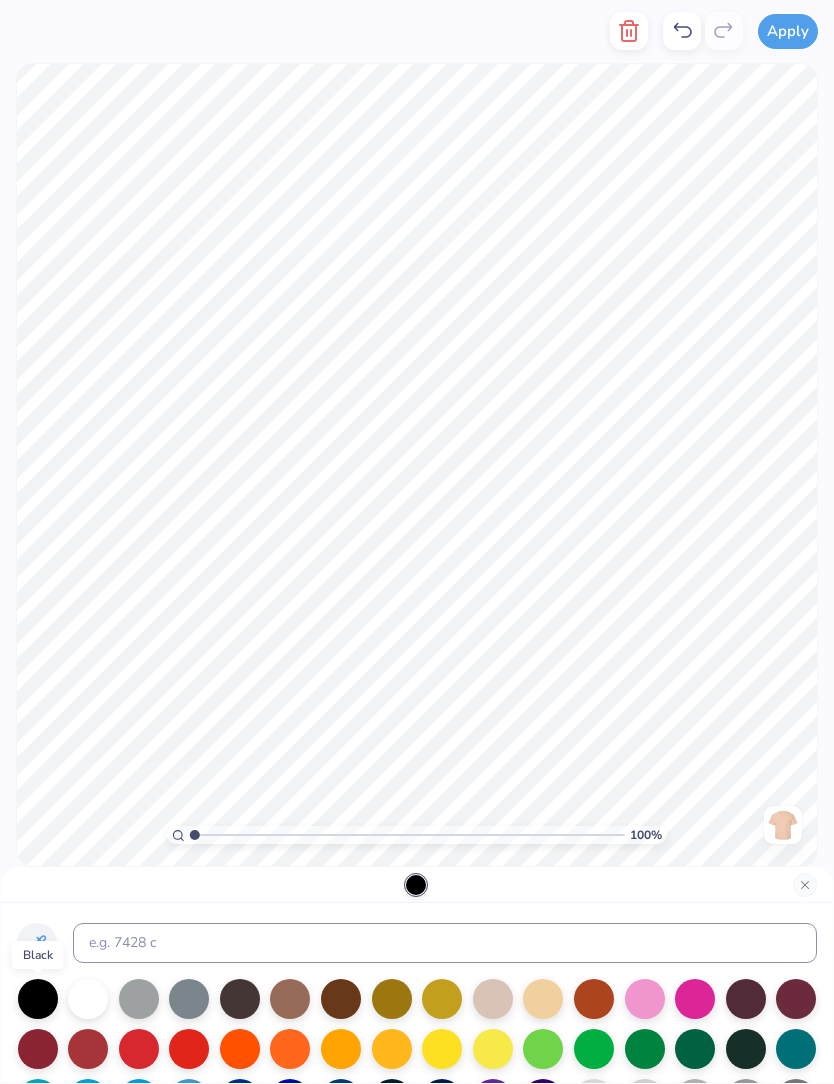 click on "Black" at bounding box center (38, 955) 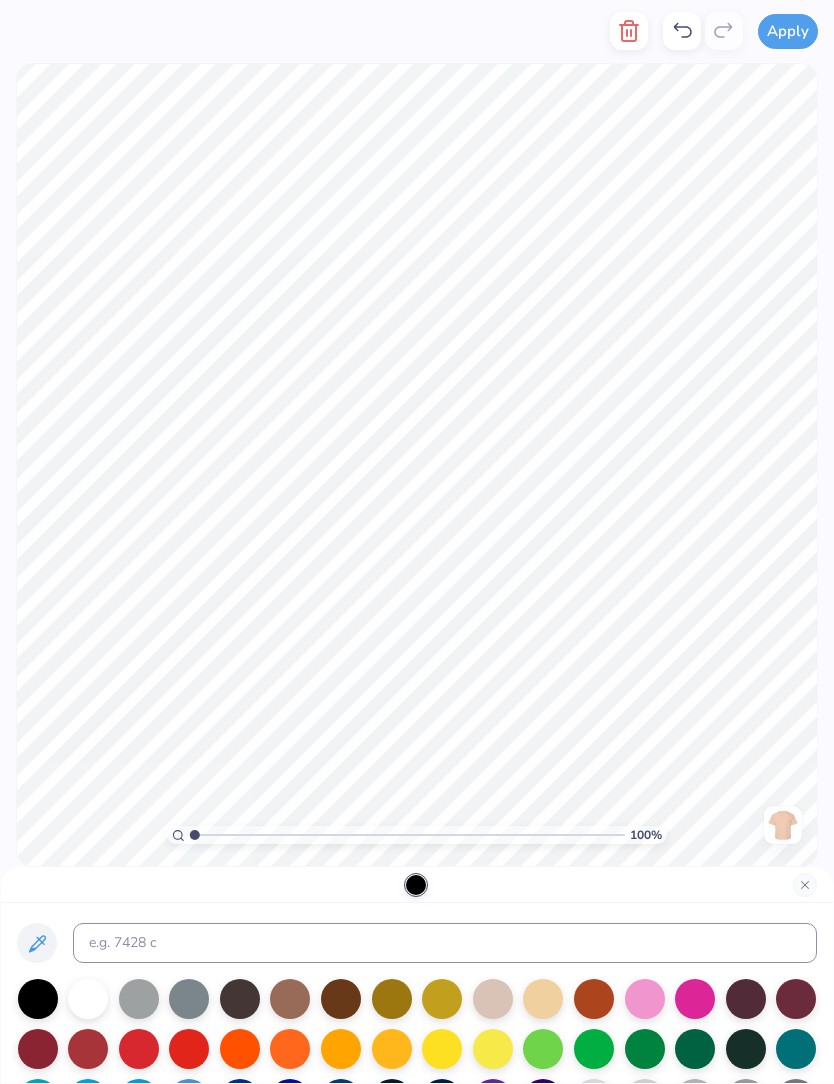 click 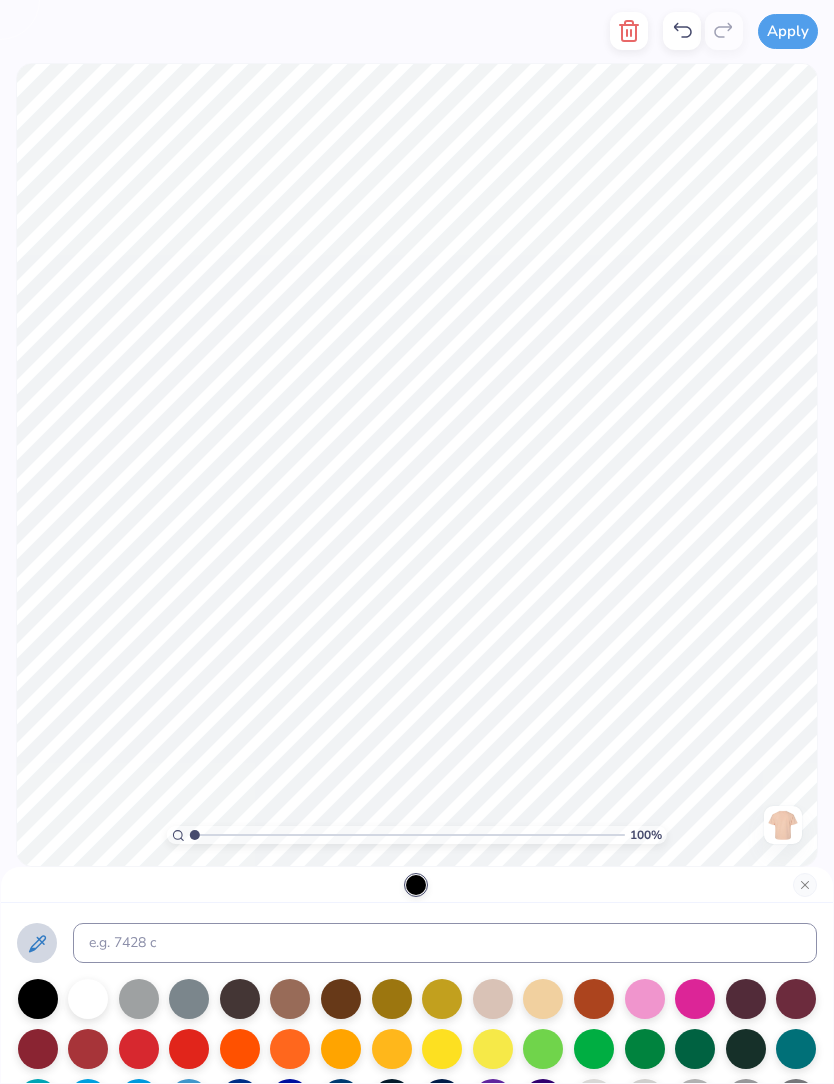 click 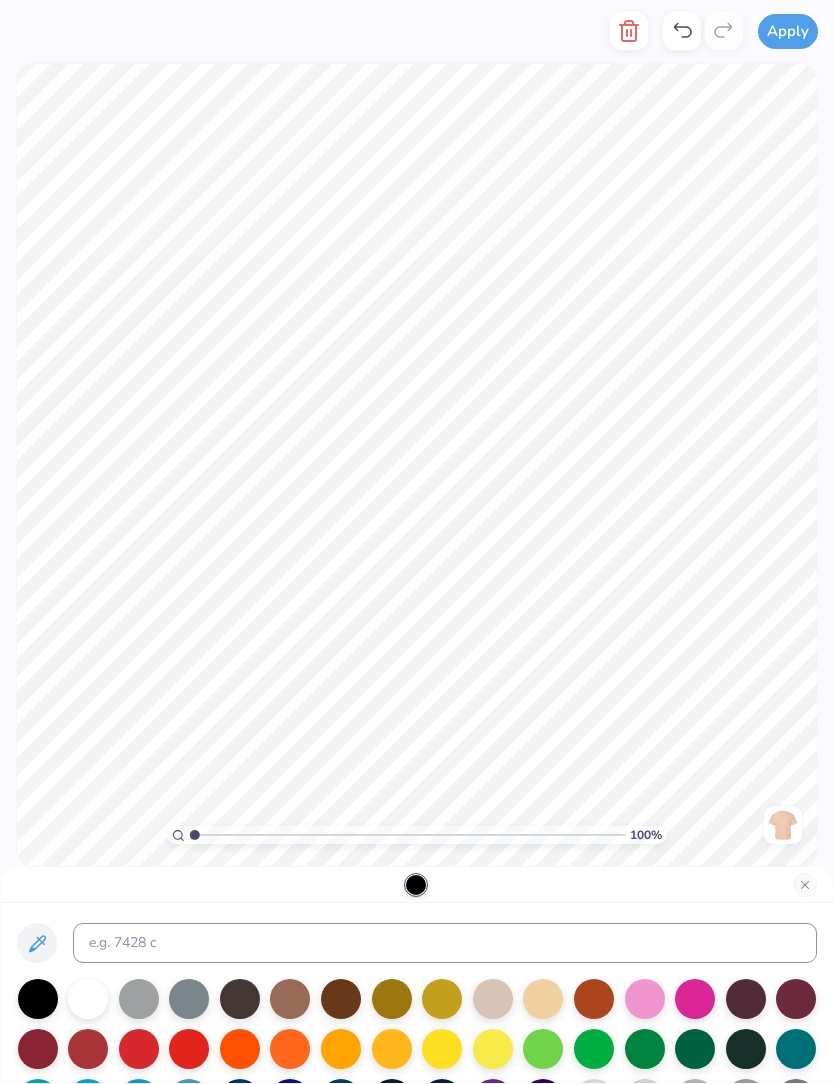 click at bounding box center (38, 999) 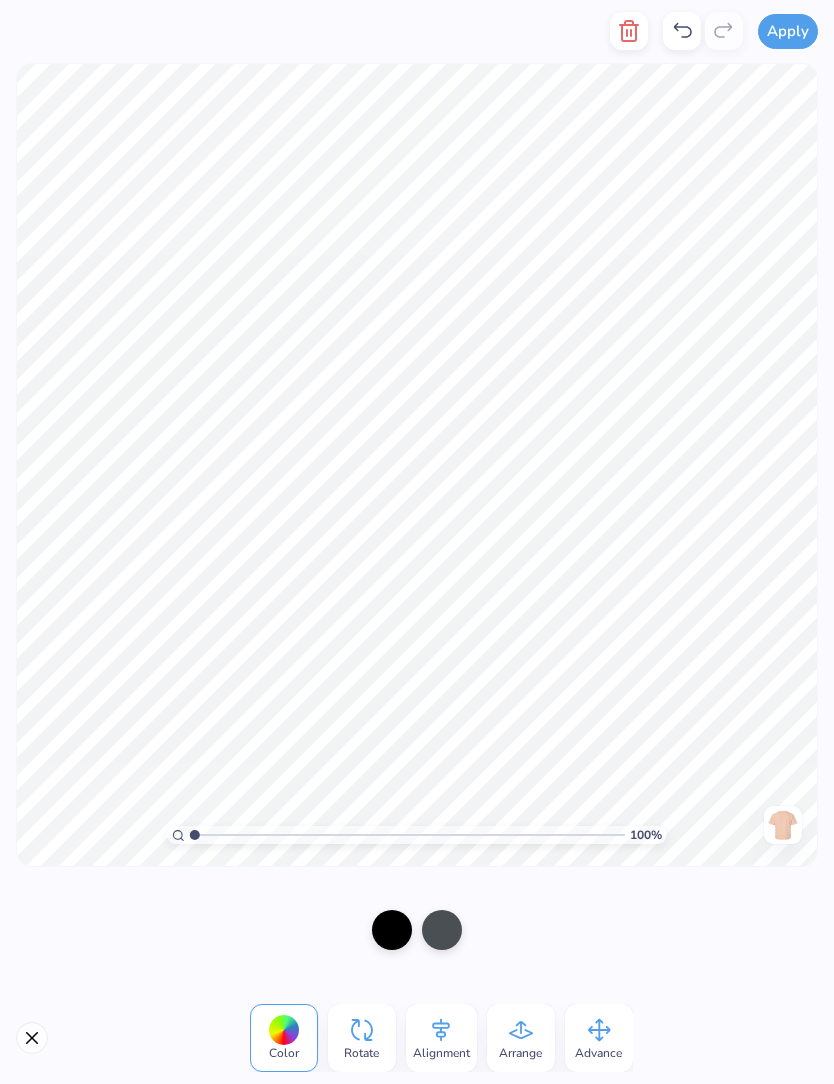 click at bounding box center [392, 930] 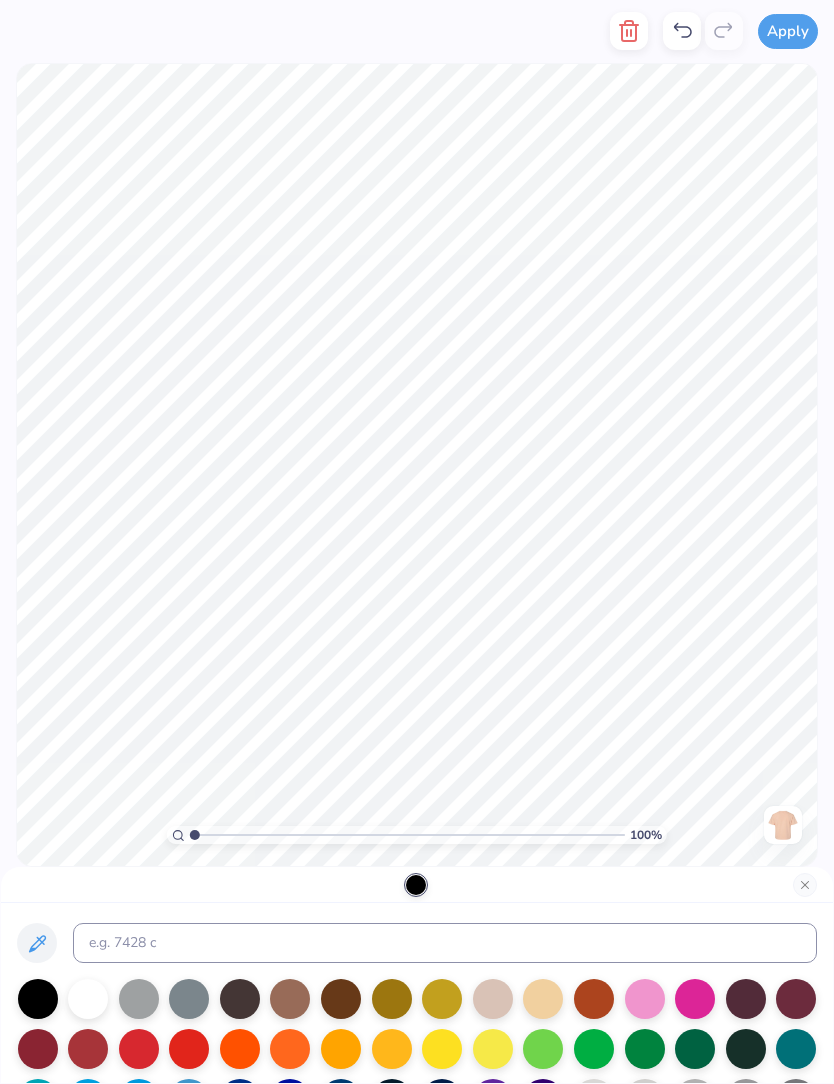 click at bounding box center (38, 999) 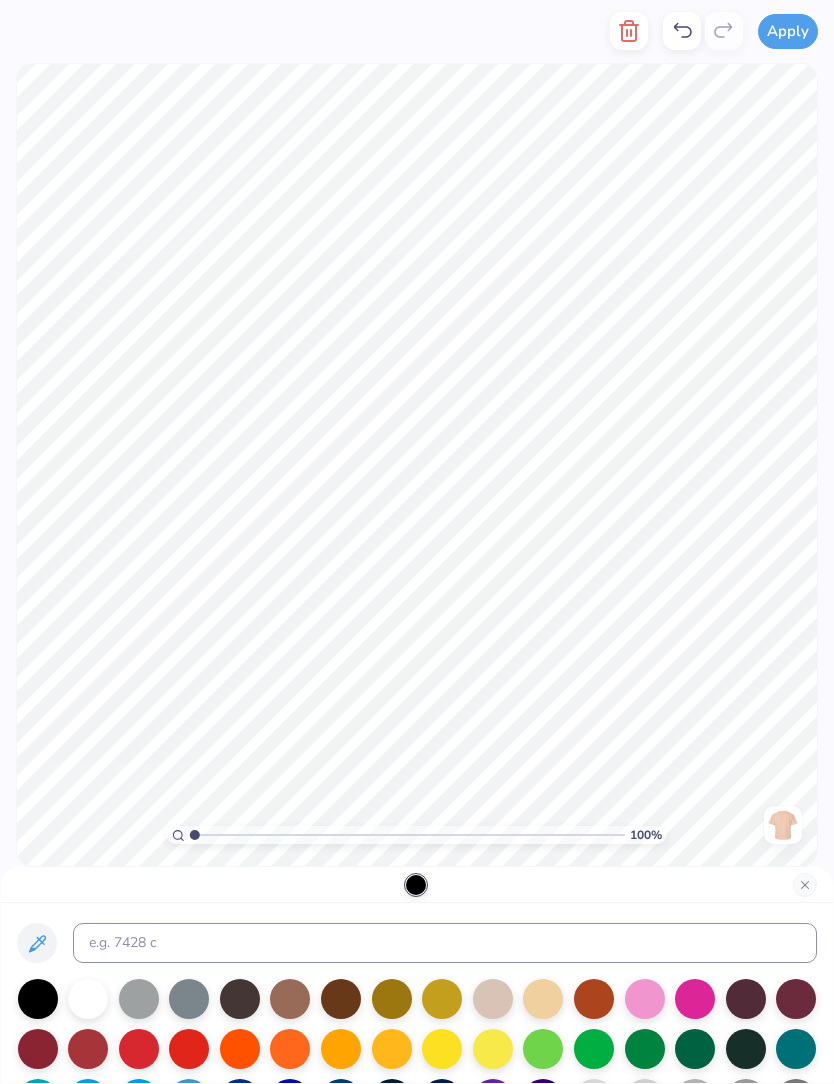 click at bounding box center [38, 999] 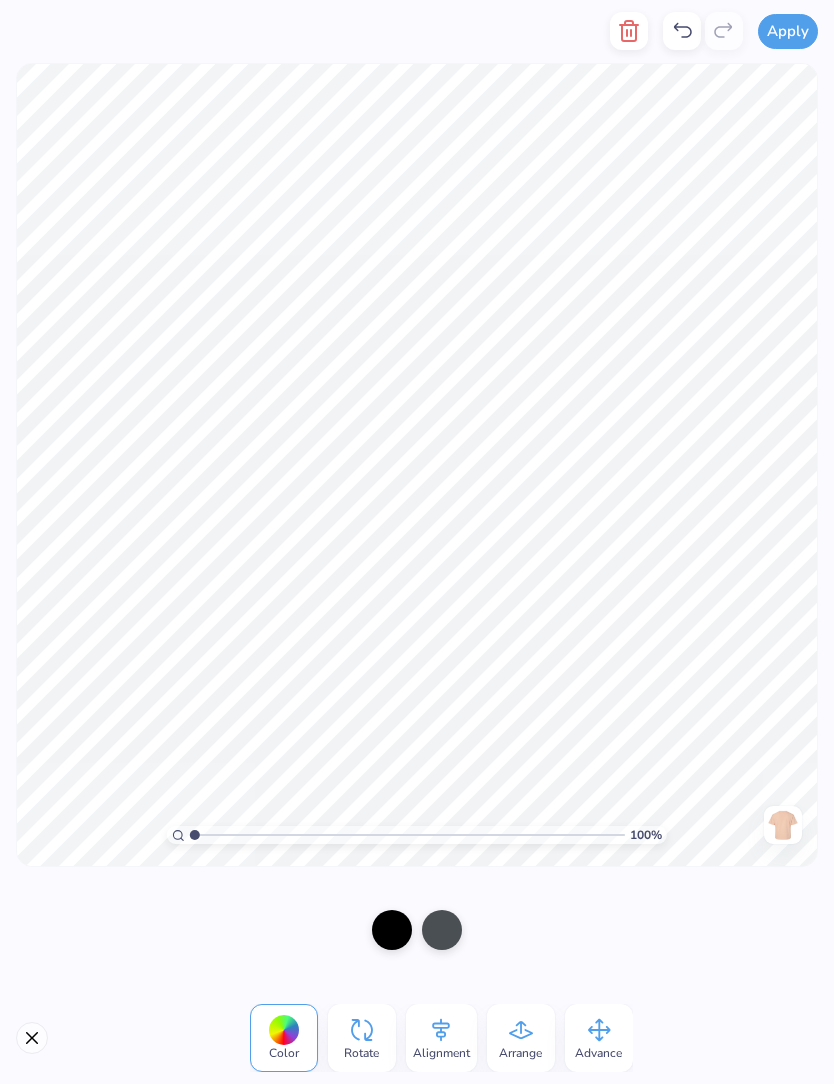 click 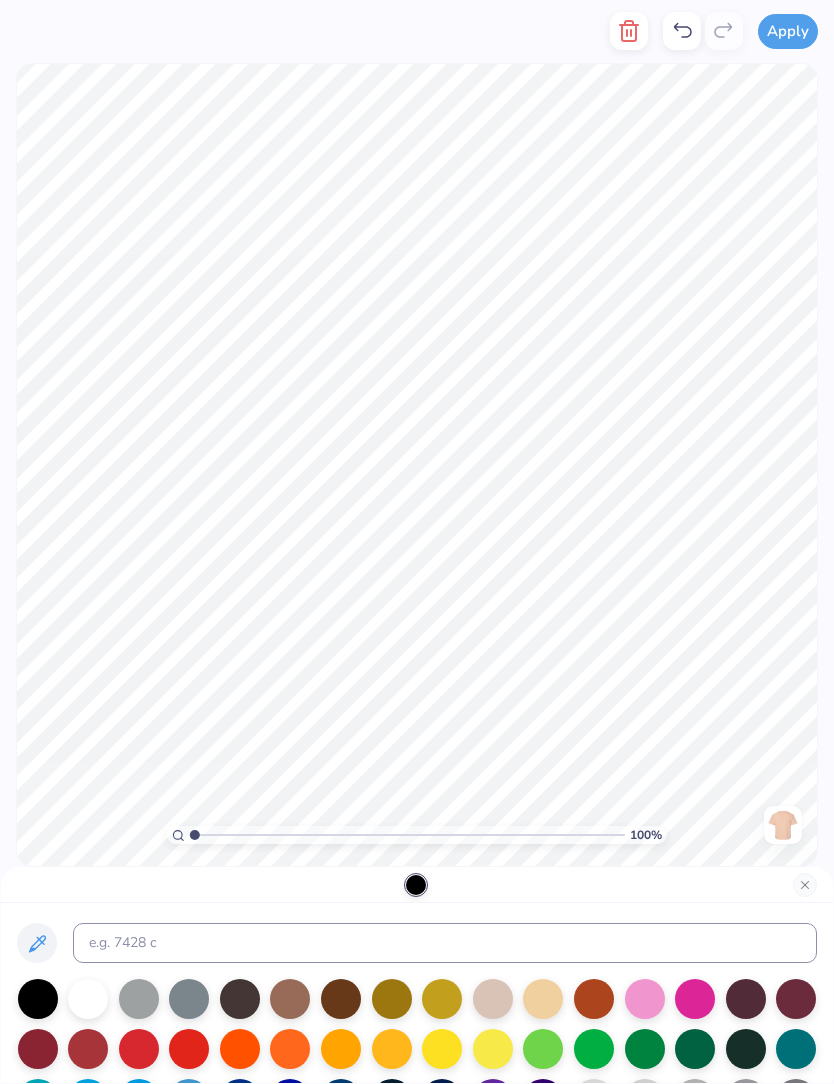 click at bounding box center (417, 885) 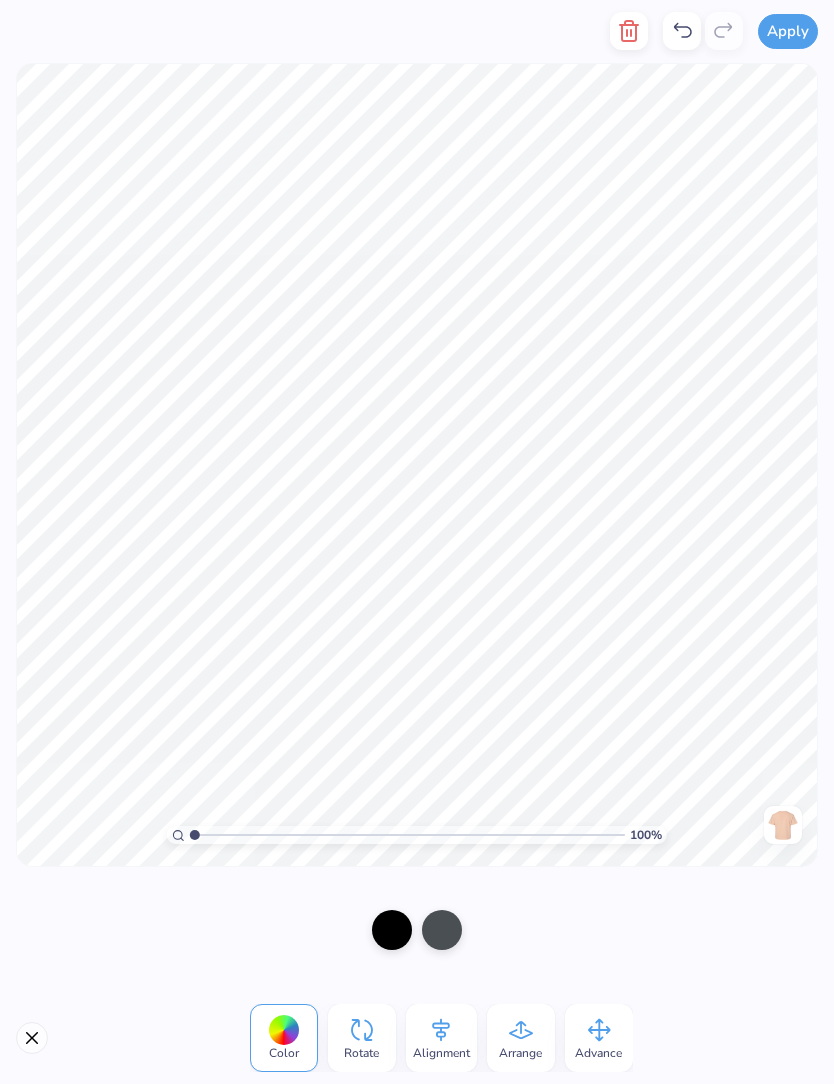 click at bounding box center (417, 930) 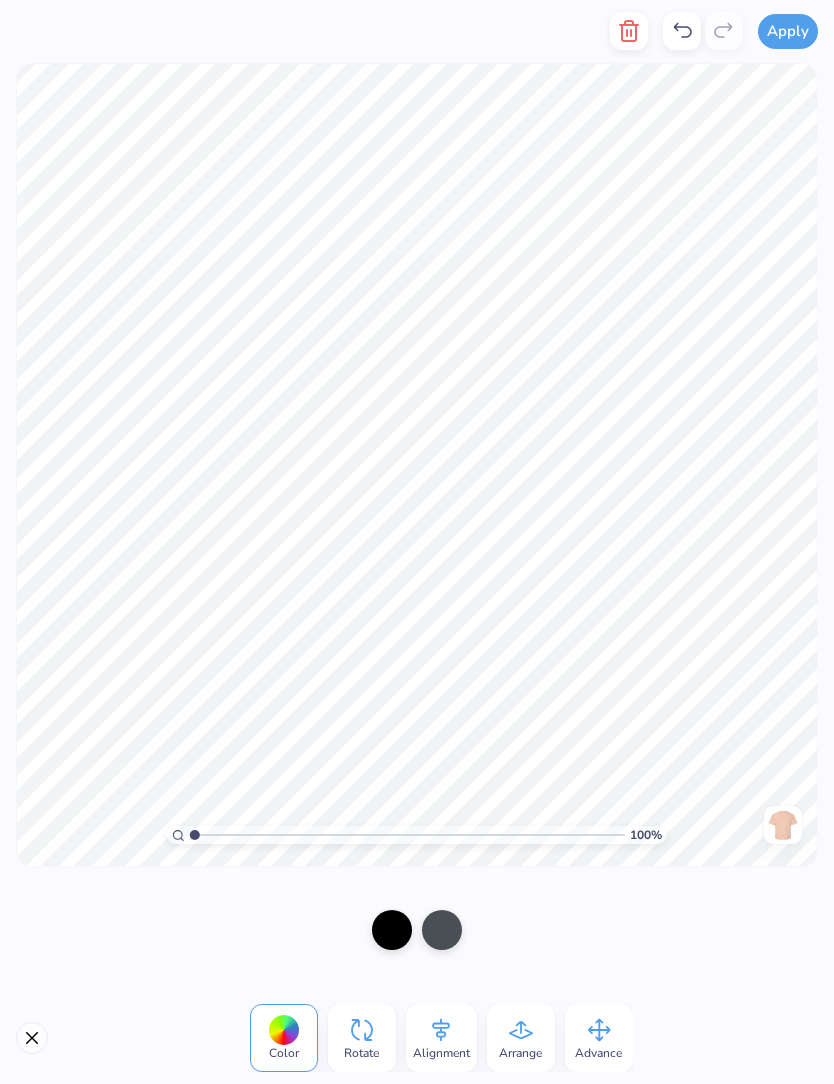 click at bounding box center [442, 930] 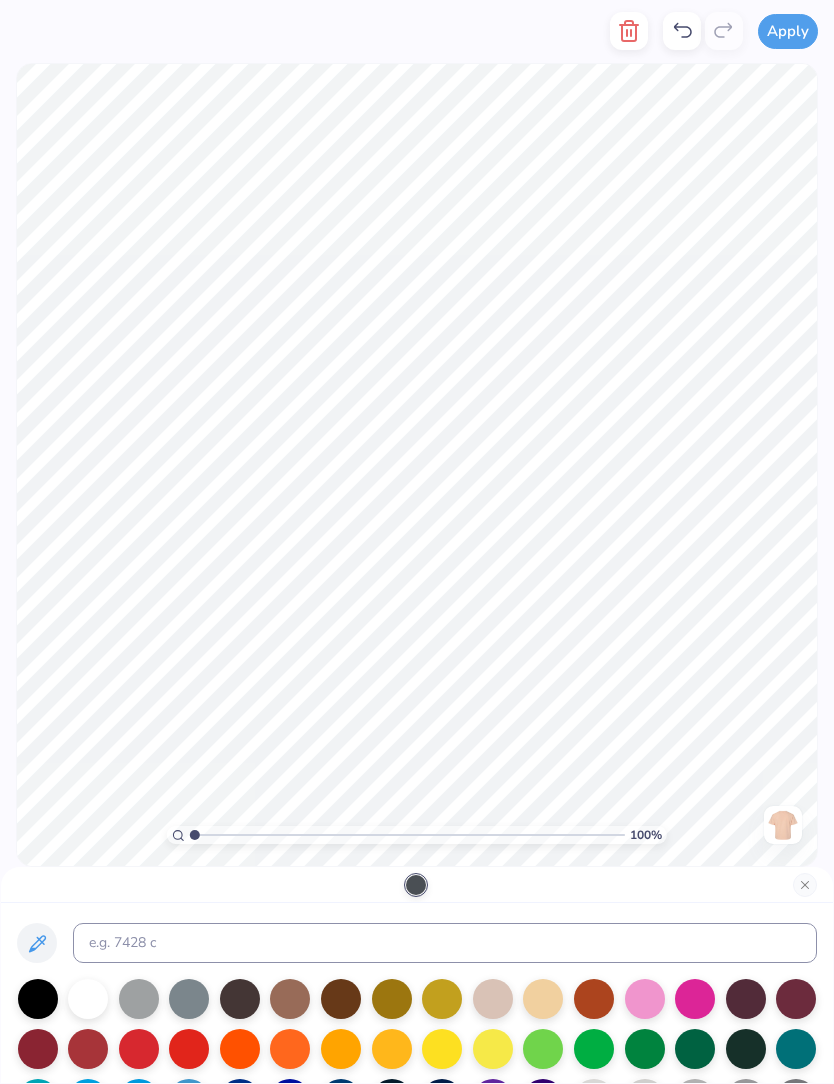 click at bounding box center (38, 999) 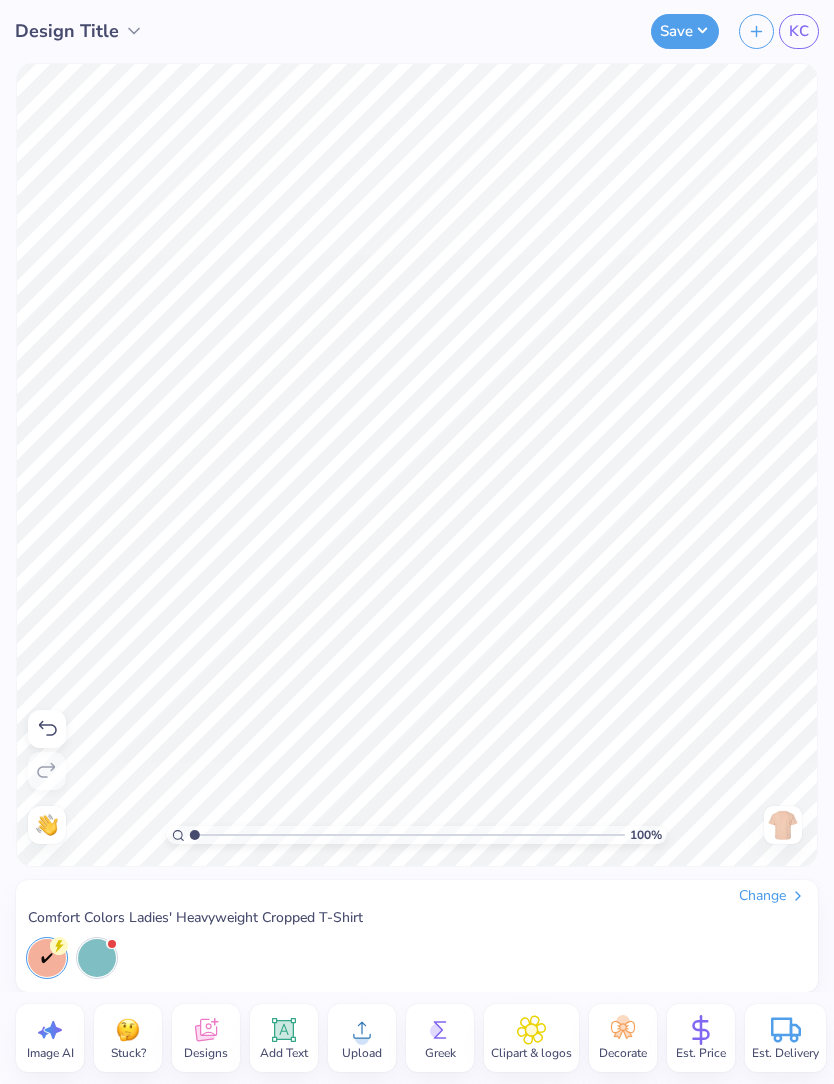 click at bounding box center [783, 825] 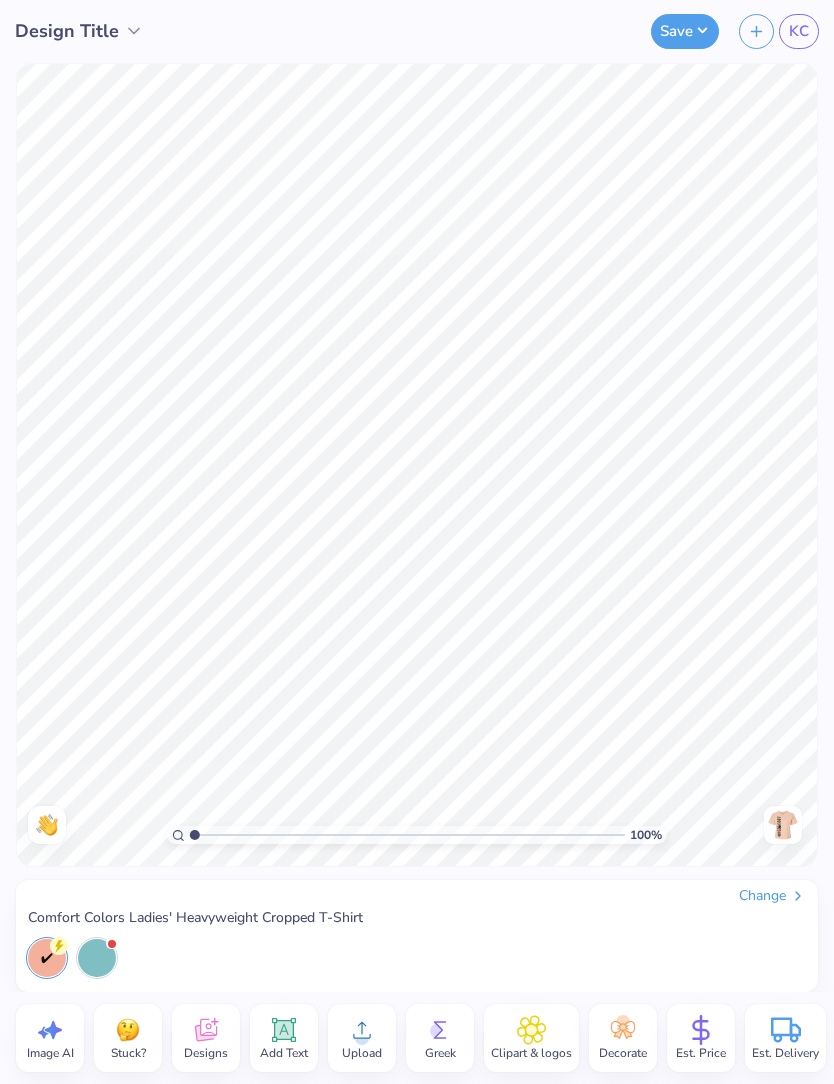 click on "Change Comfort Colors Ladies' Heavyweight Cropped T-Shirt   Add to Cart" at bounding box center (417, 930) 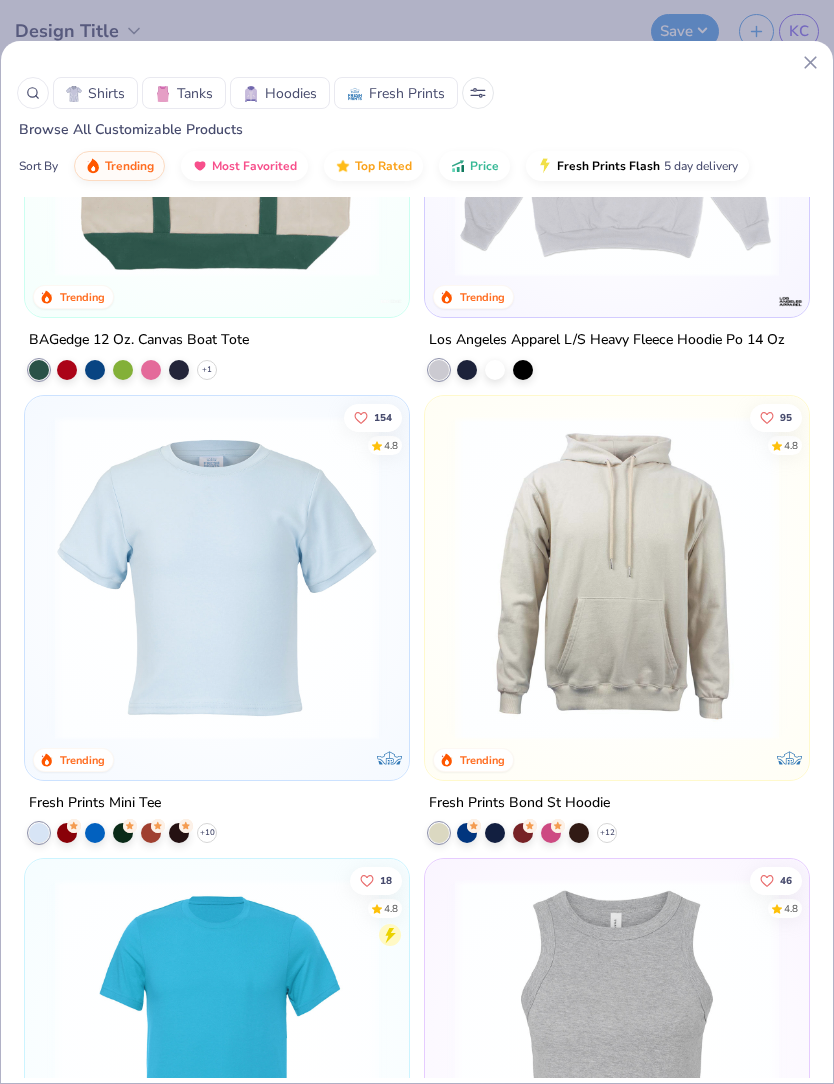 scroll, scrollTop: 4906, scrollLeft: 0, axis: vertical 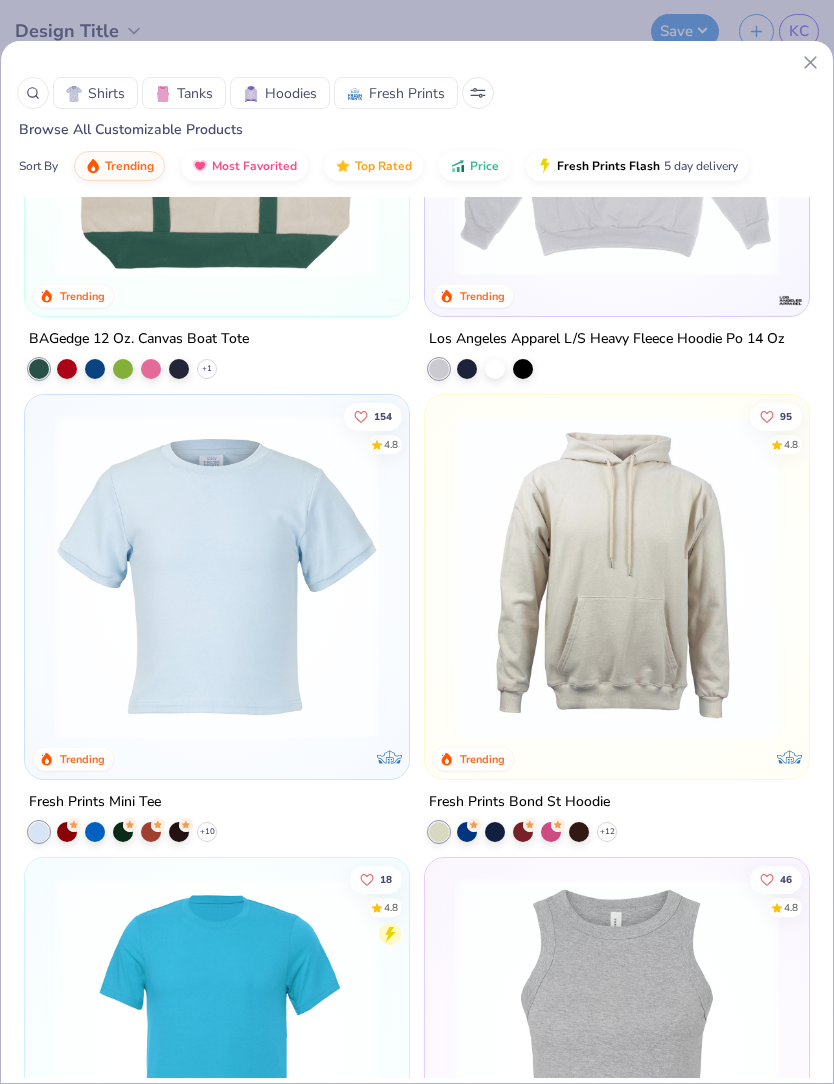 click 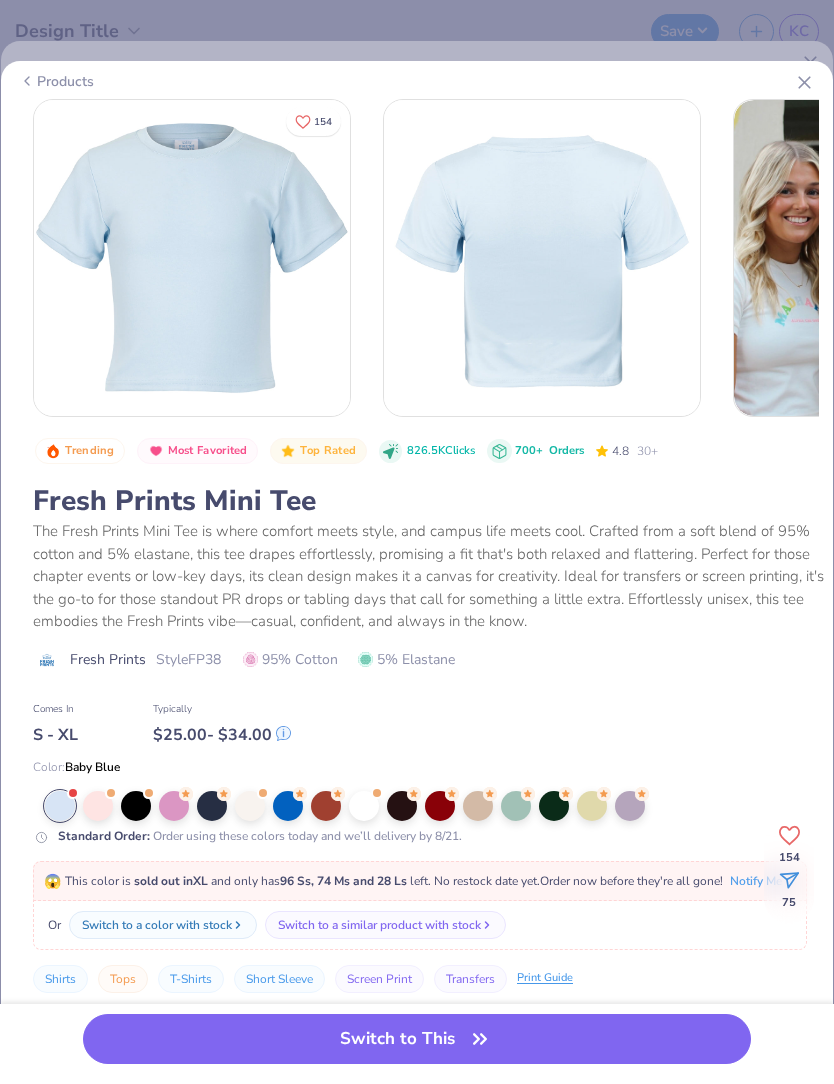 click at bounding box center [364, 806] 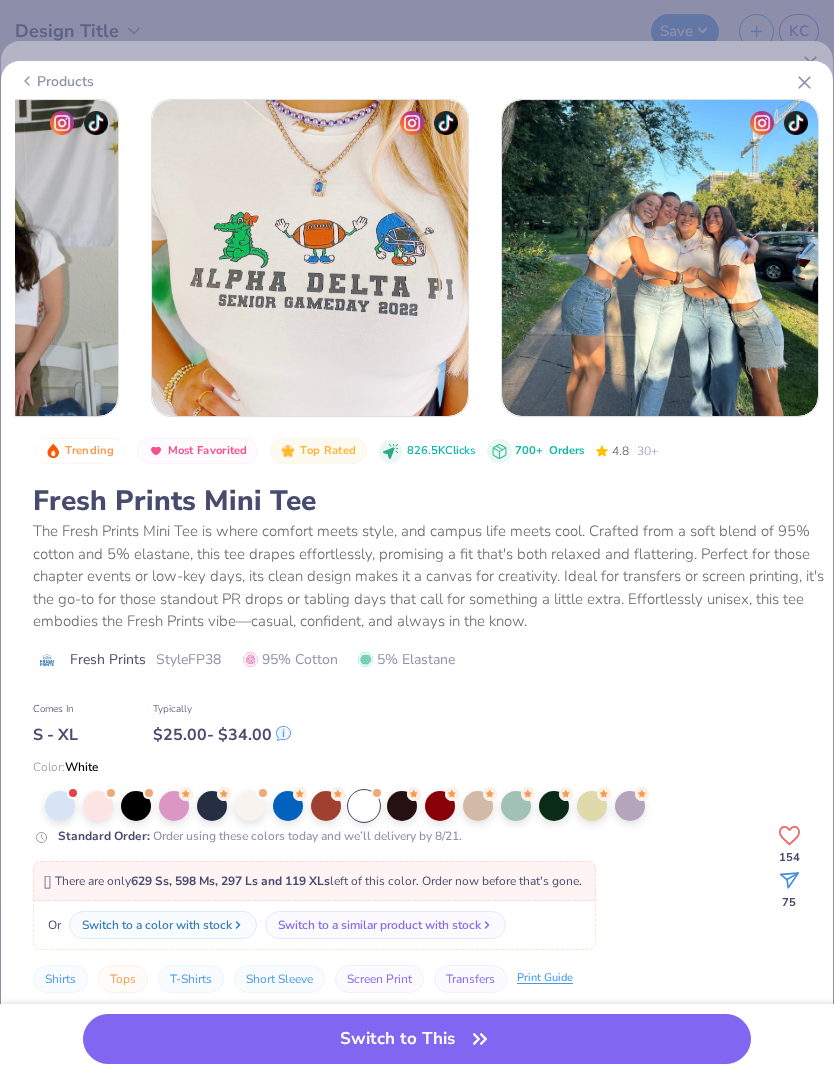 scroll, scrollTop: 0, scrollLeft: 1638, axis: horizontal 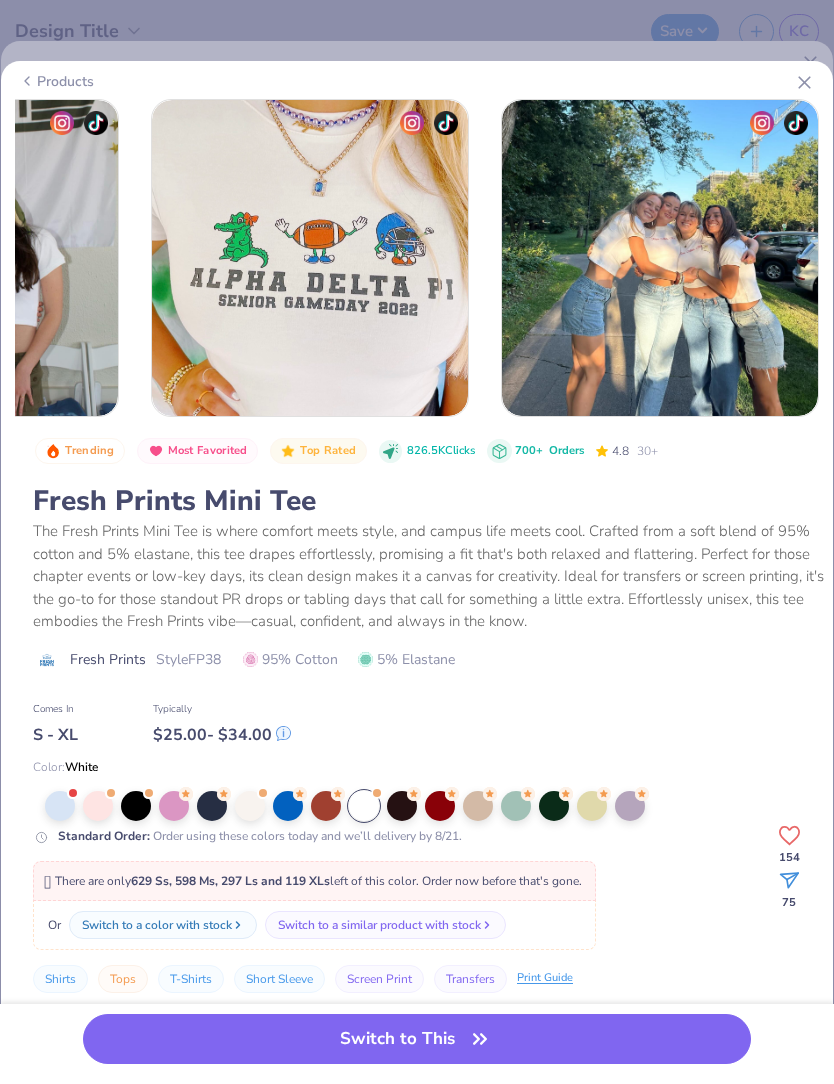 click 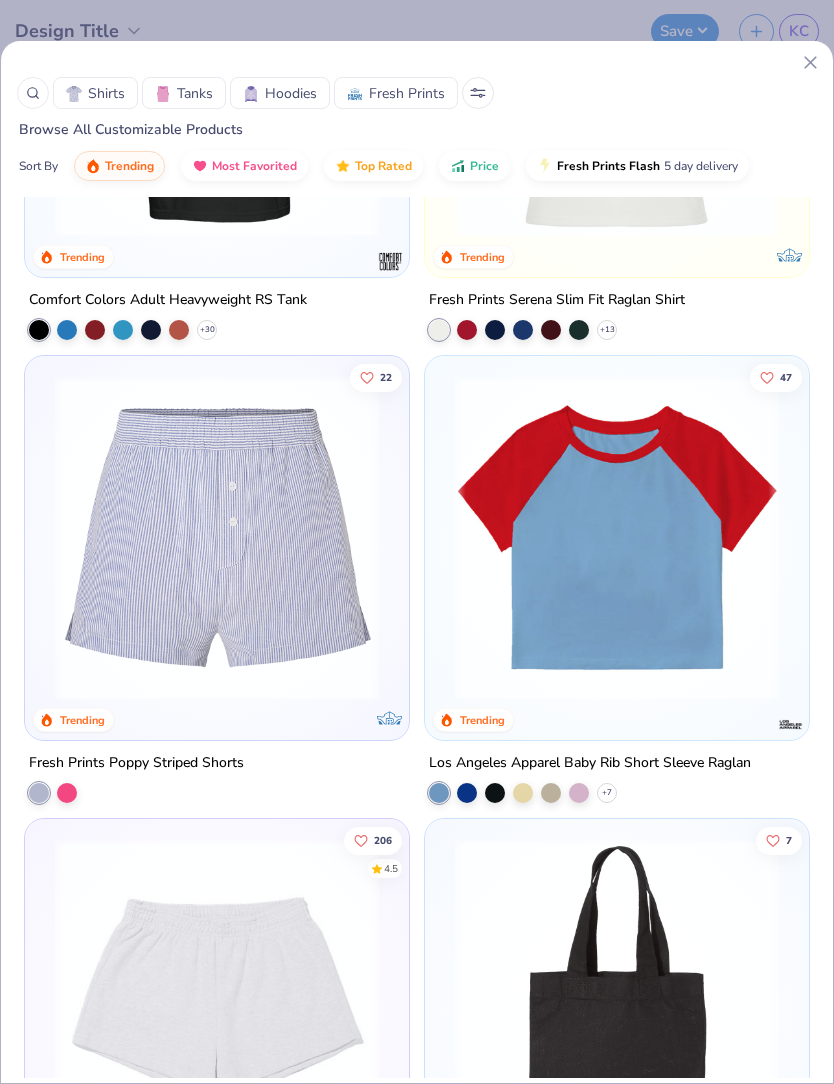 scroll, scrollTop: 12695, scrollLeft: 0, axis: vertical 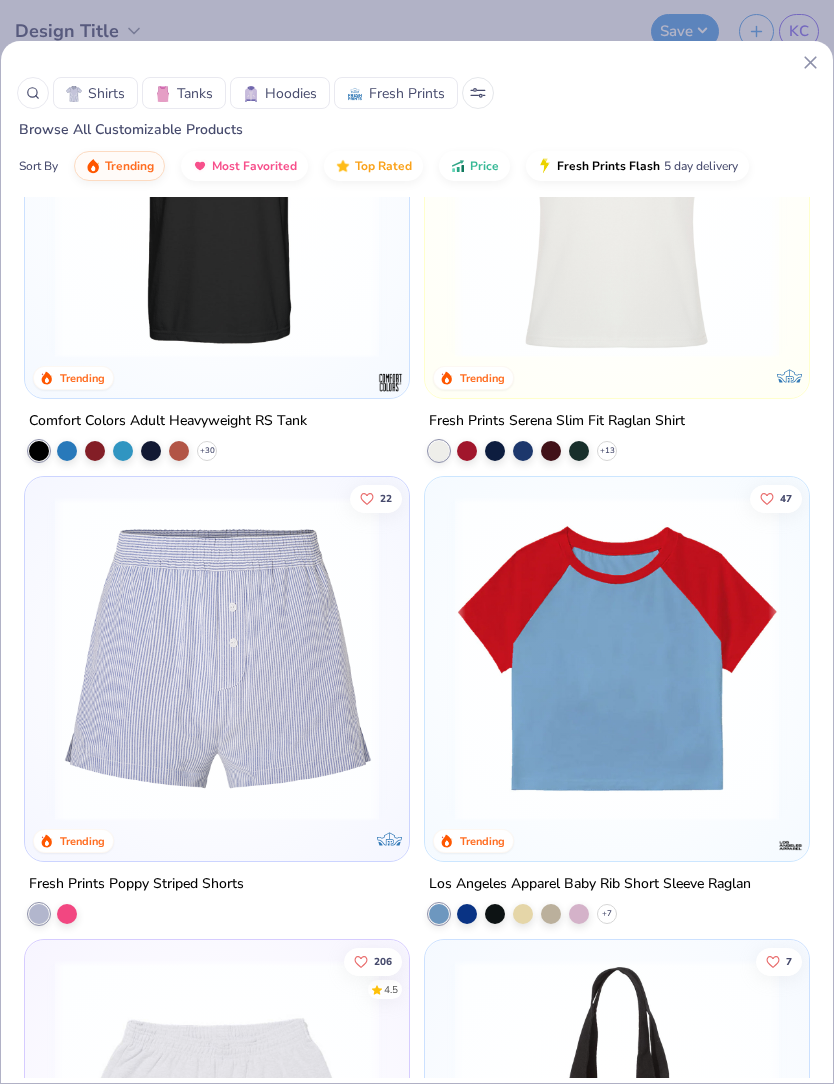 click on "Shirts" at bounding box center [106, 93] 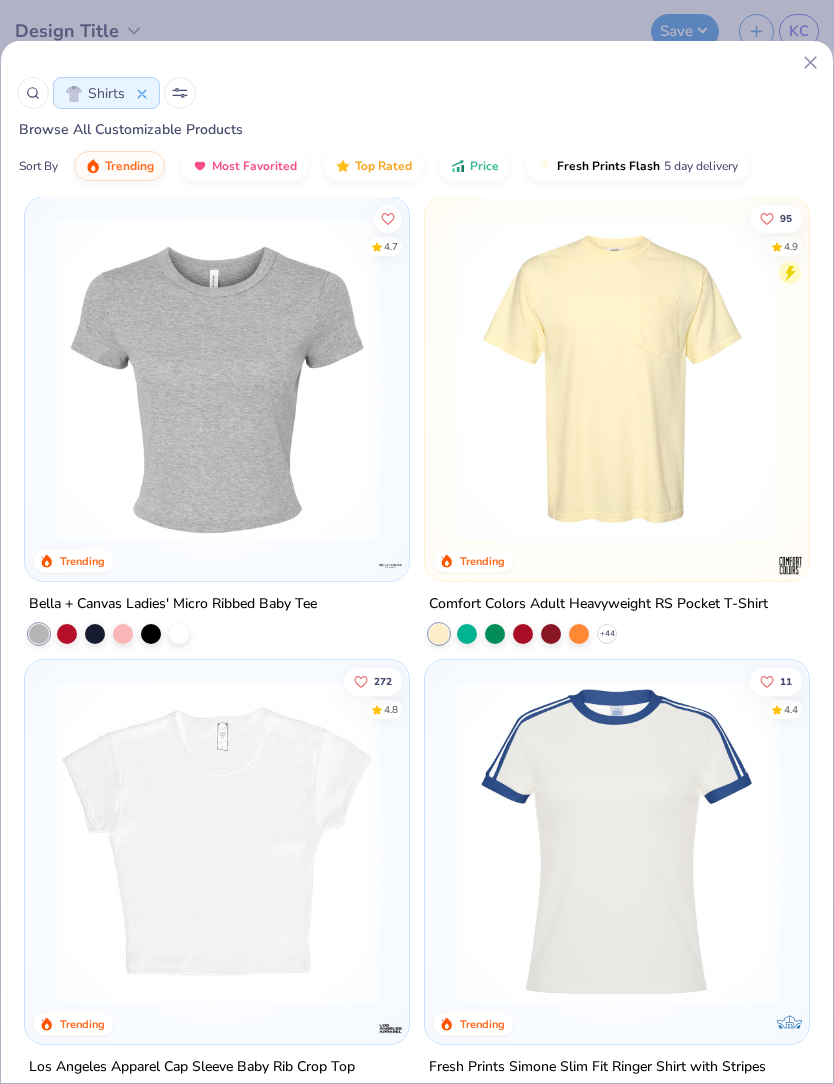 scroll, scrollTop: 476, scrollLeft: 0, axis: vertical 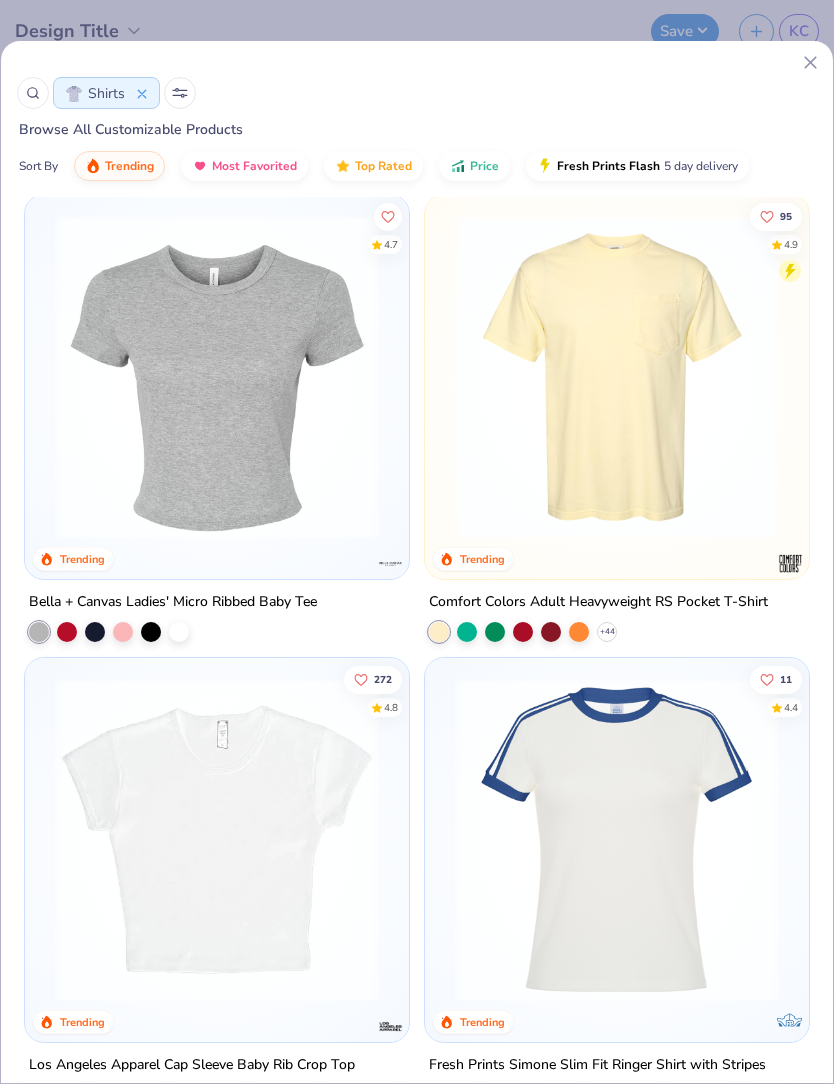 click at bounding box center [217, 377] 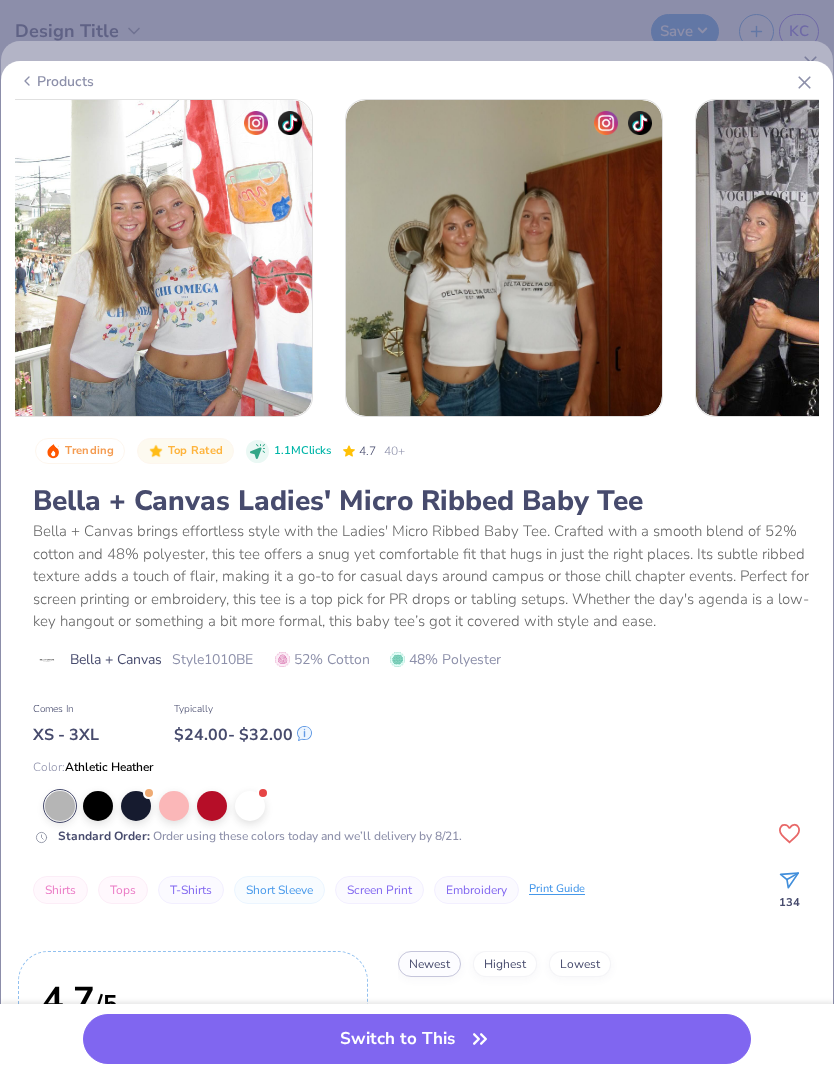scroll, scrollTop: 0, scrollLeft: 780, axis: horizontal 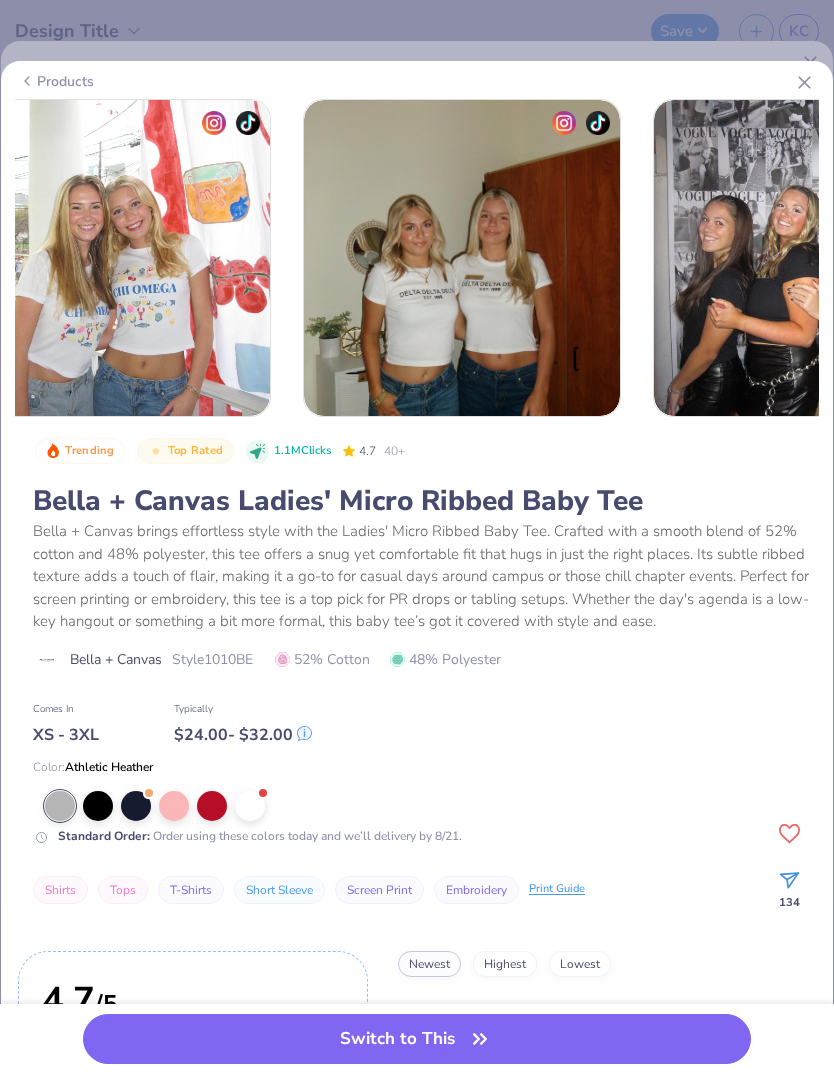 click 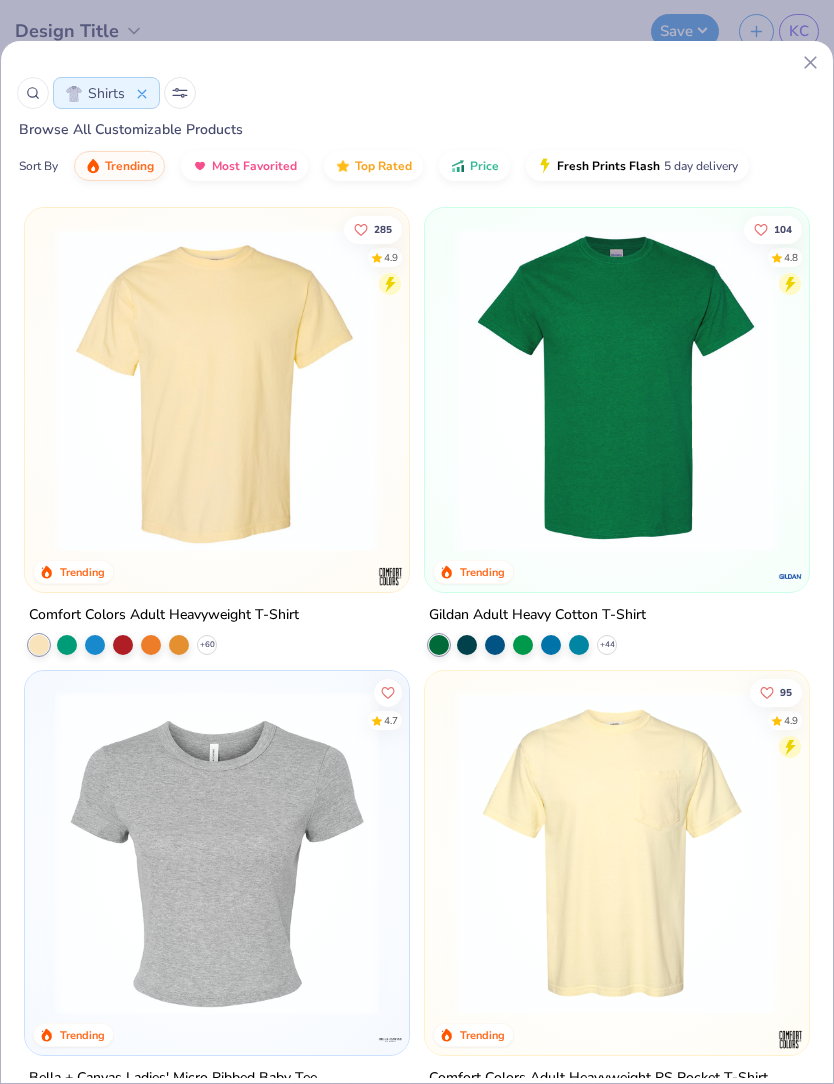 scroll, scrollTop: 0, scrollLeft: 0, axis: both 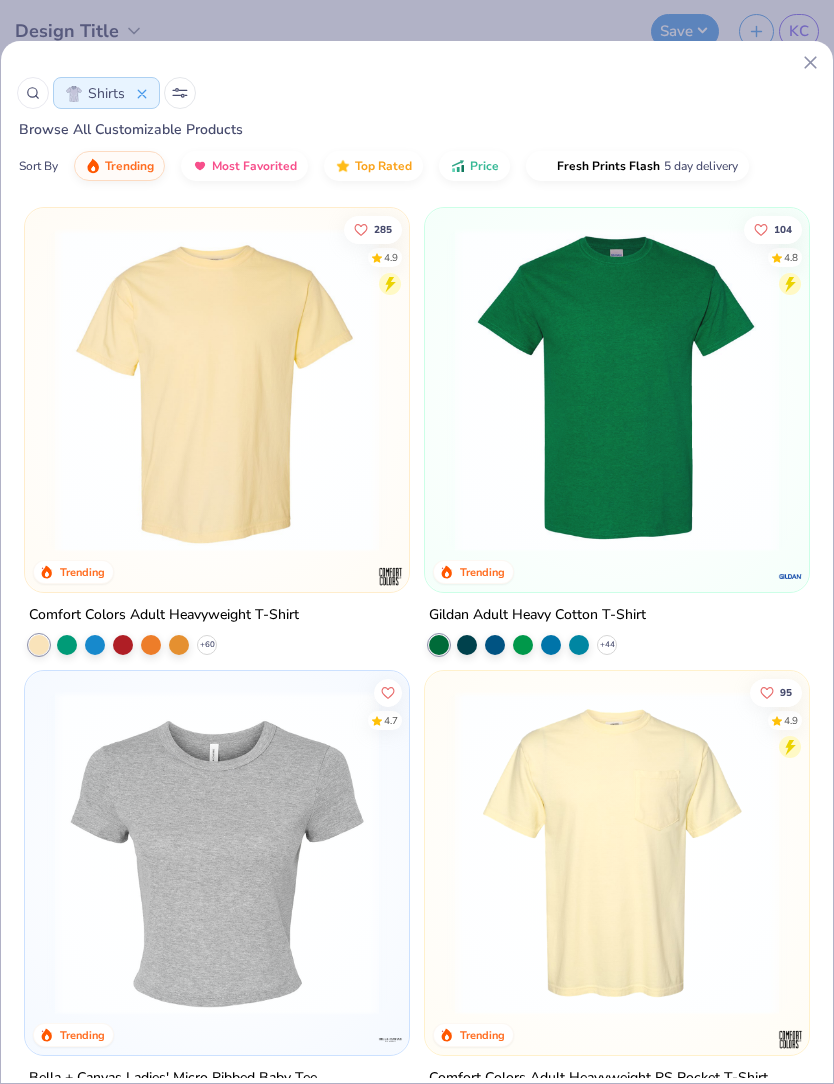 click at bounding box center [217, 390] 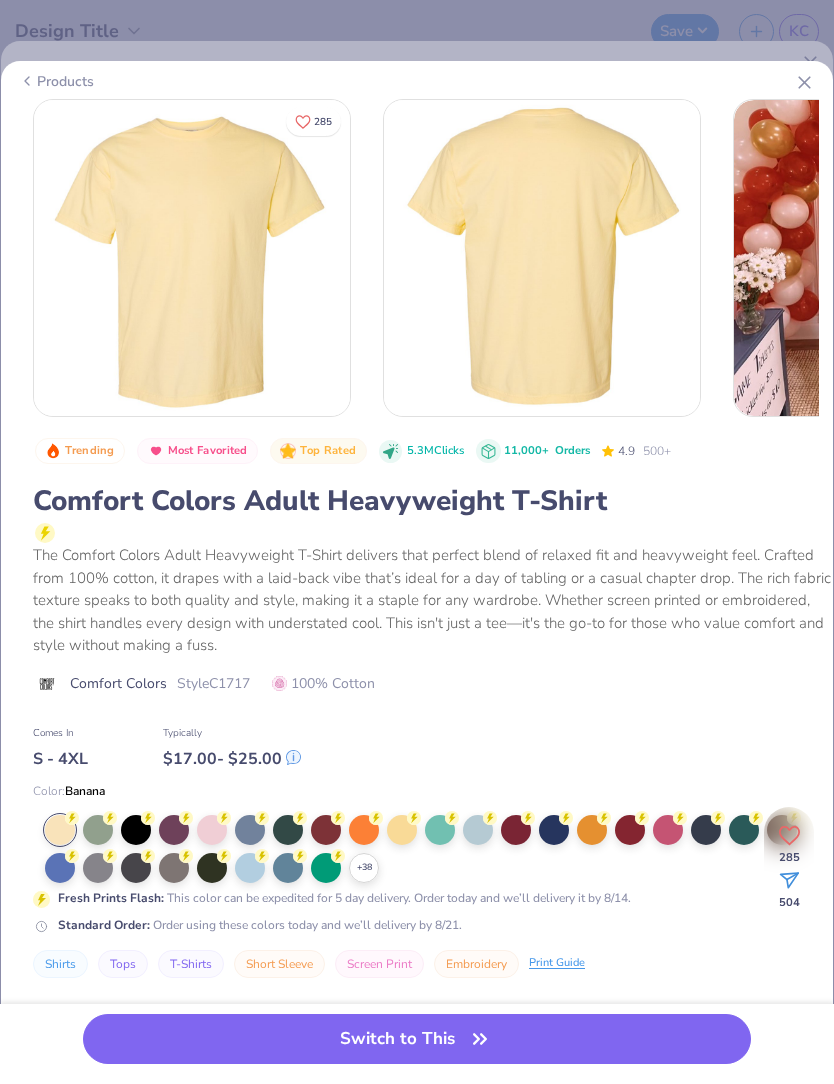 scroll, scrollTop: 0, scrollLeft: 0, axis: both 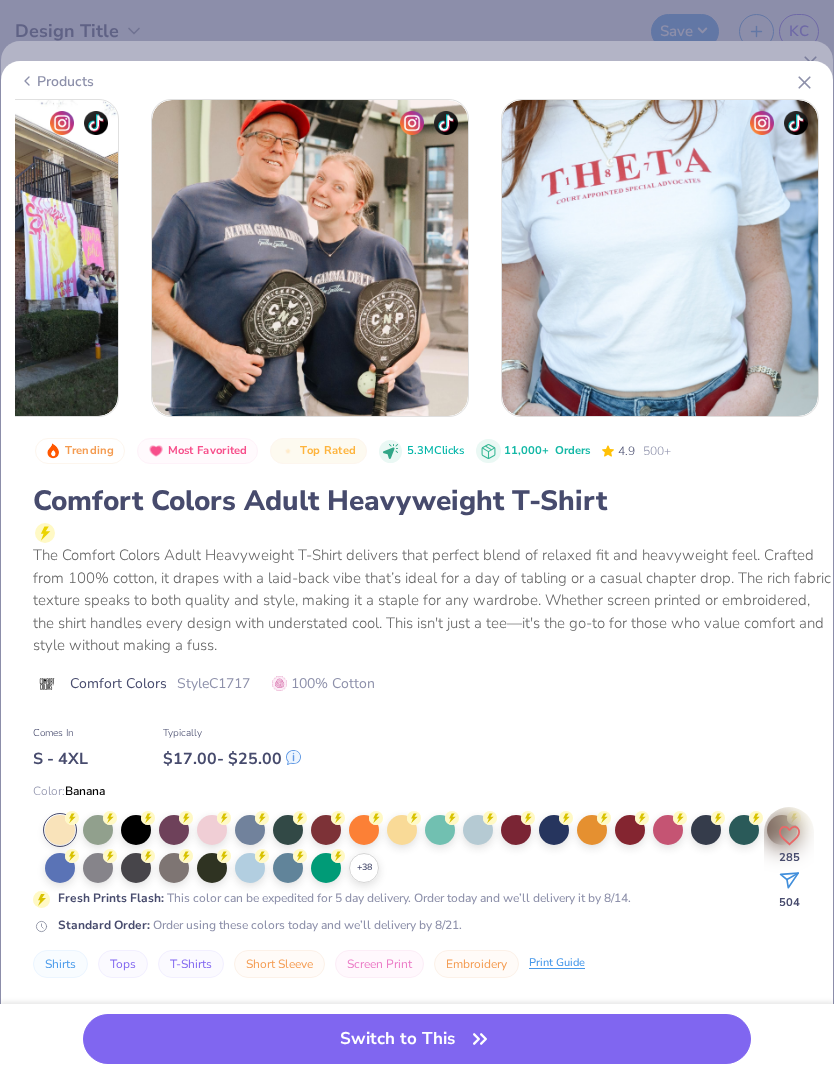 click 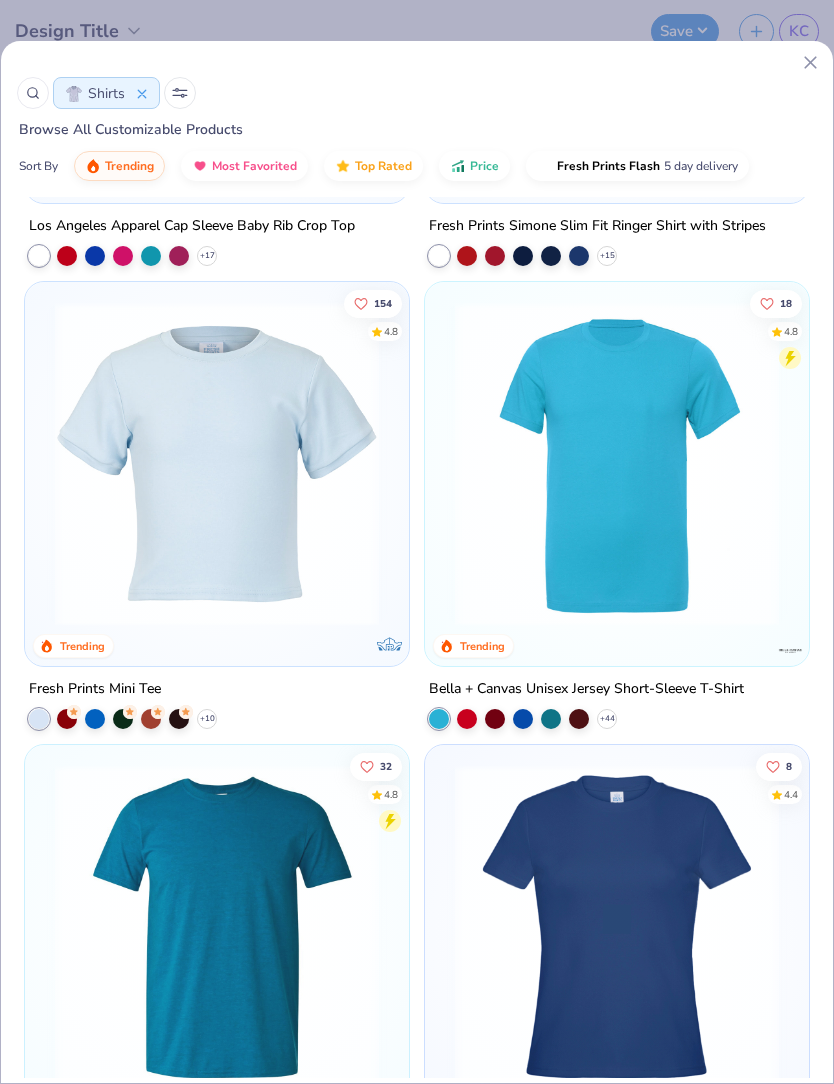 scroll, scrollTop: 1316, scrollLeft: 0, axis: vertical 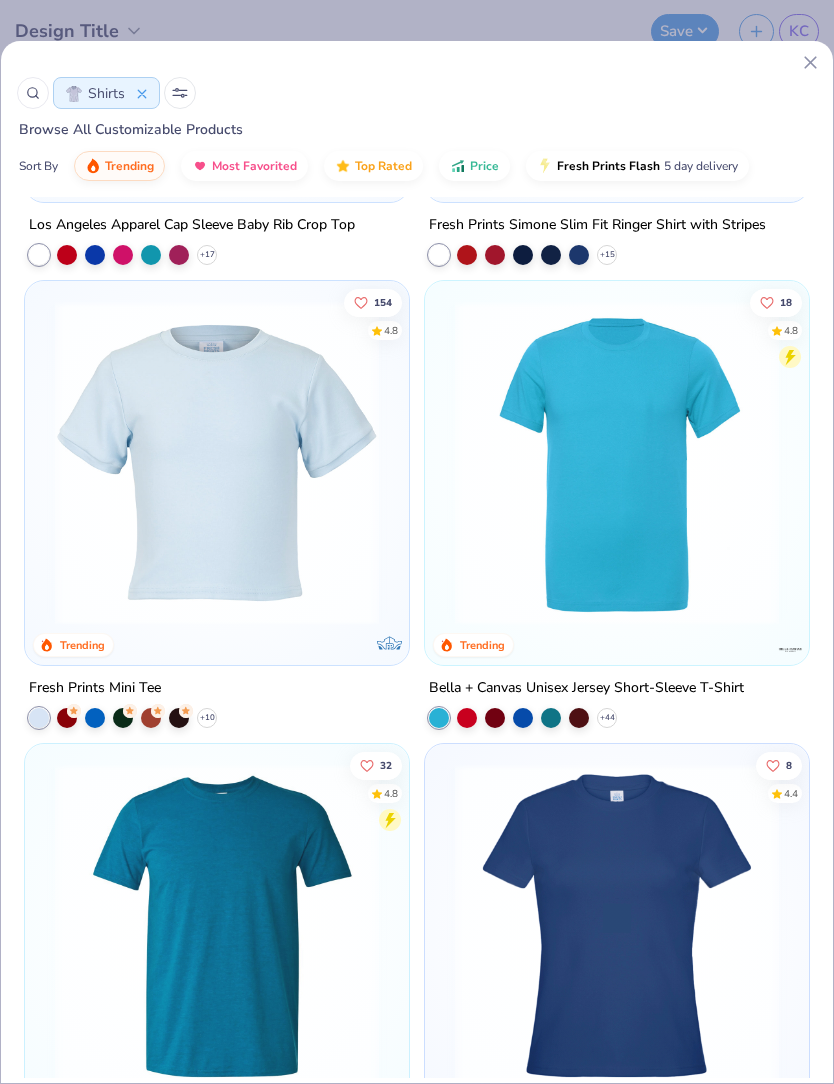 click at bounding box center [217, 463] 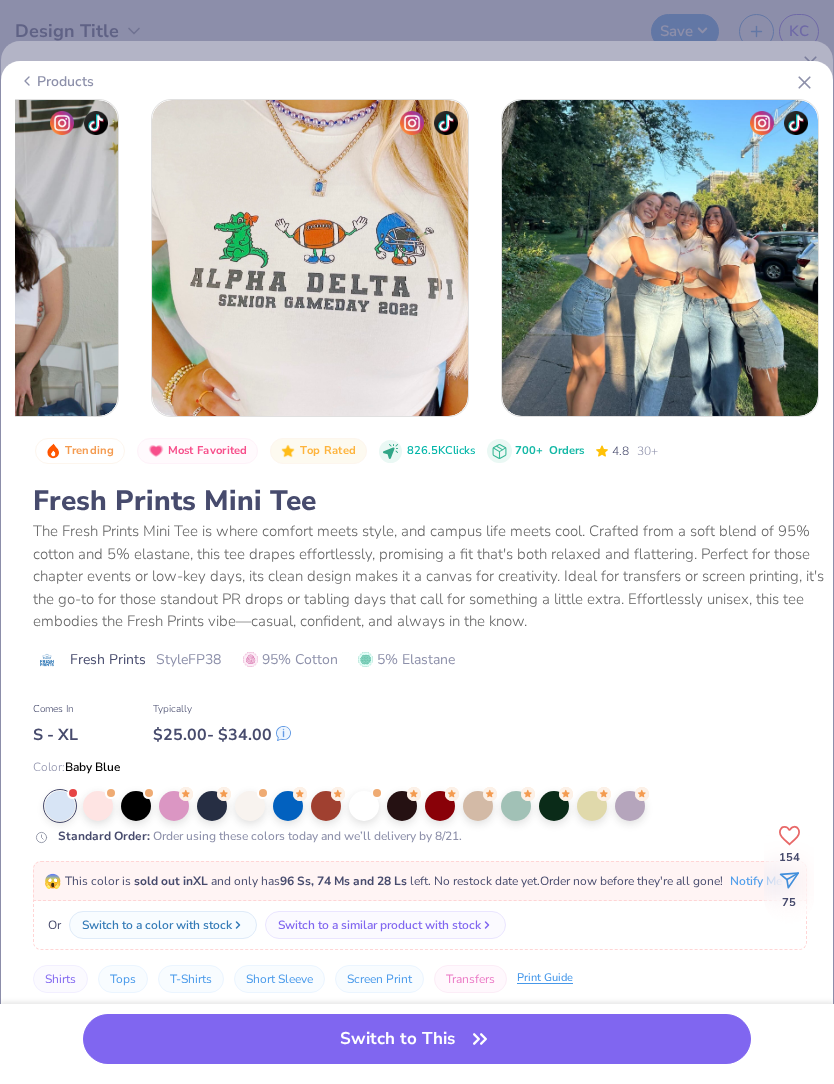 scroll, scrollTop: 0, scrollLeft: 1632, axis: horizontal 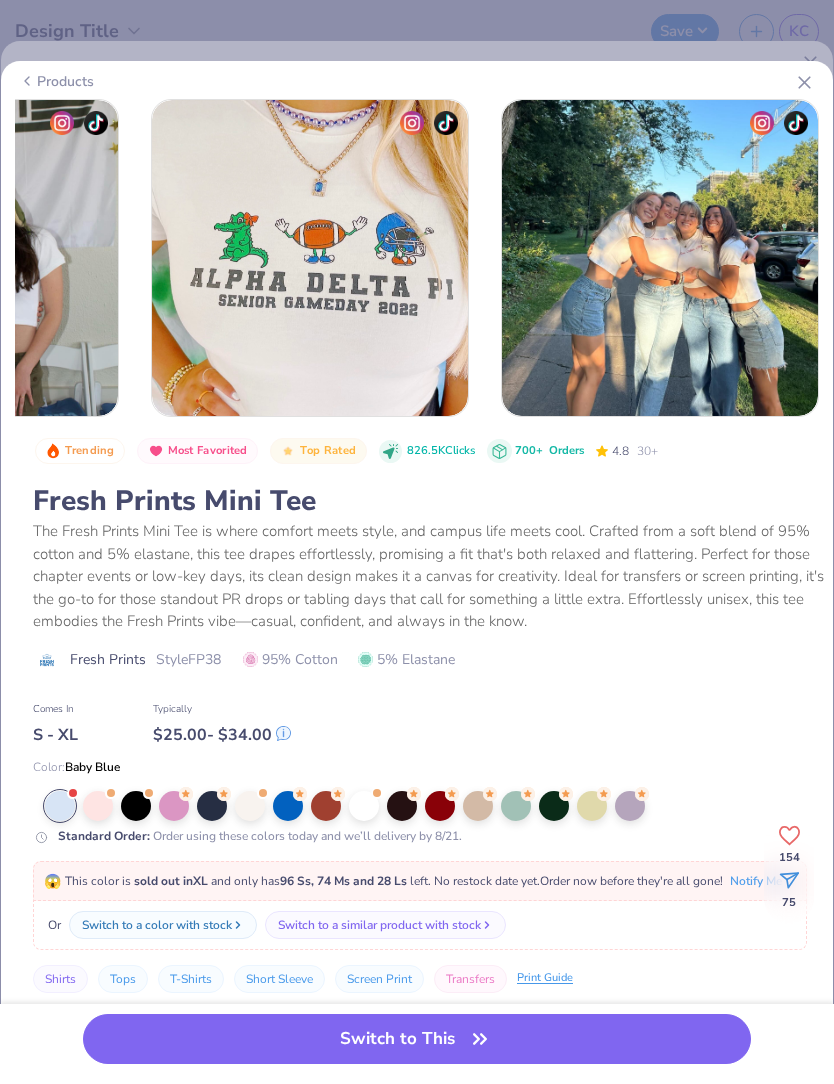 click on "Products" at bounding box center (417, 81) 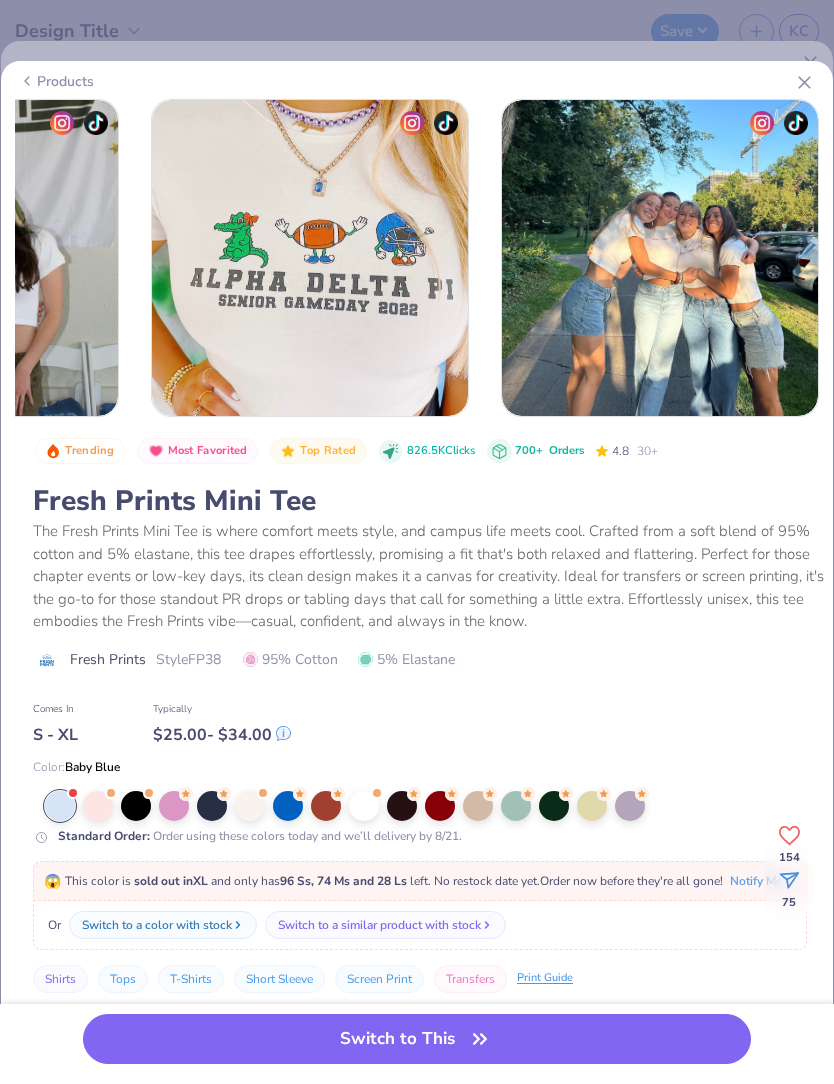 click 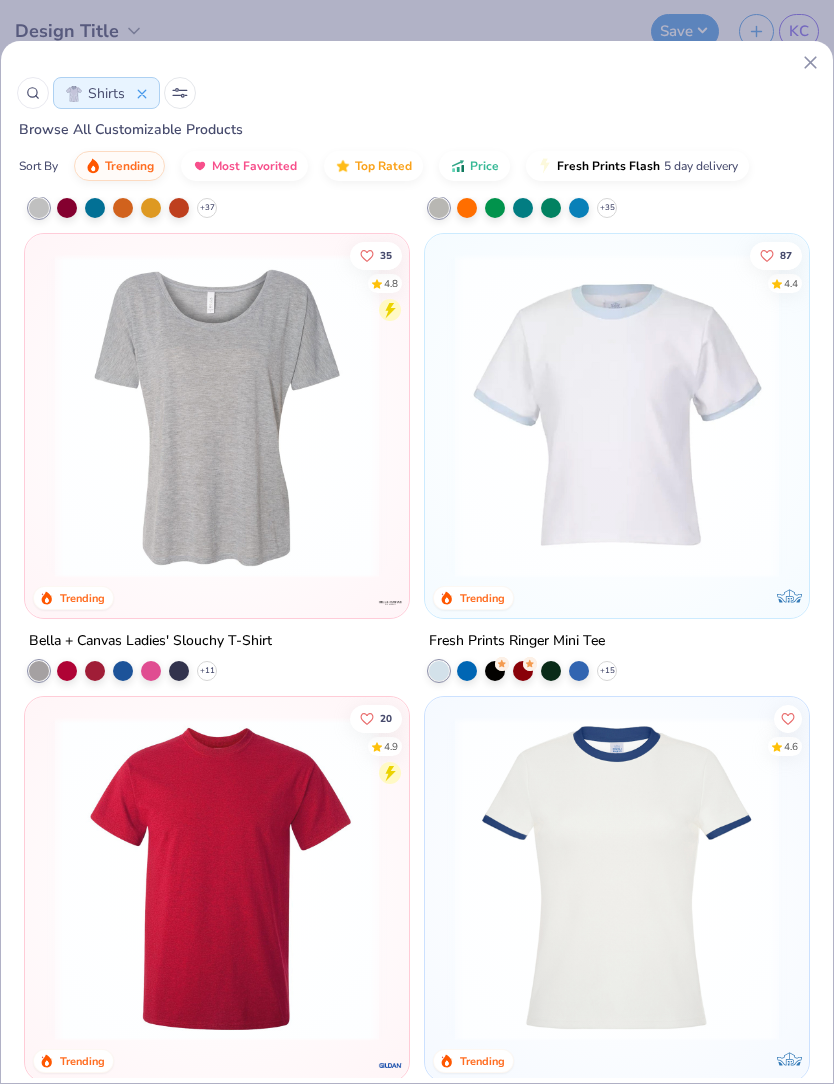 scroll, scrollTop: 2724, scrollLeft: 0, axis: vertical 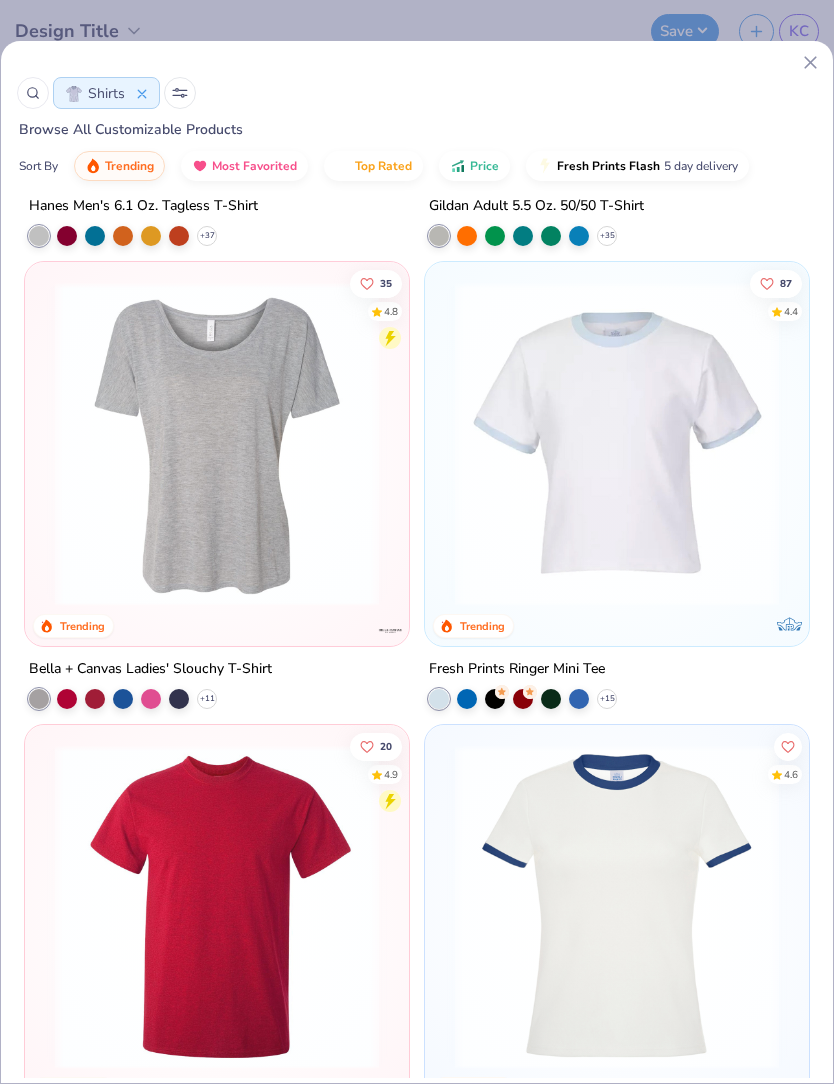 click at bounding box center [617, 444] 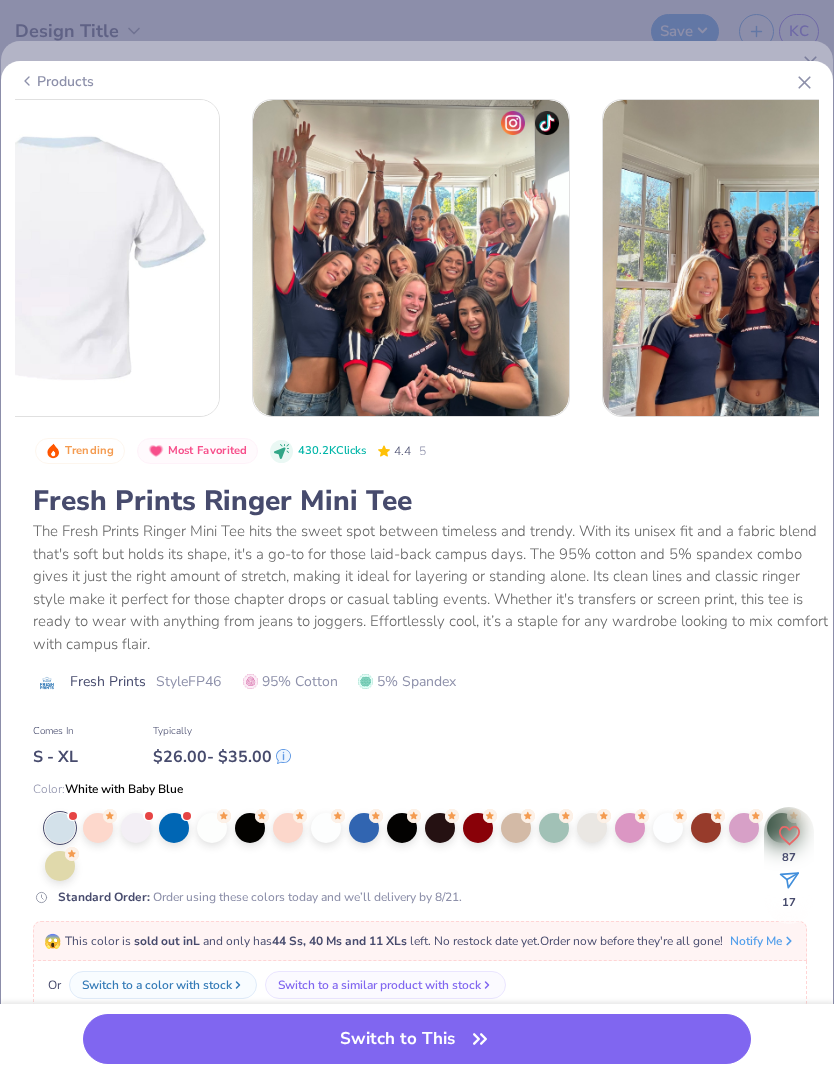 scroll, scrollTop: 0, scrollLeft: 526, axis: horizontal 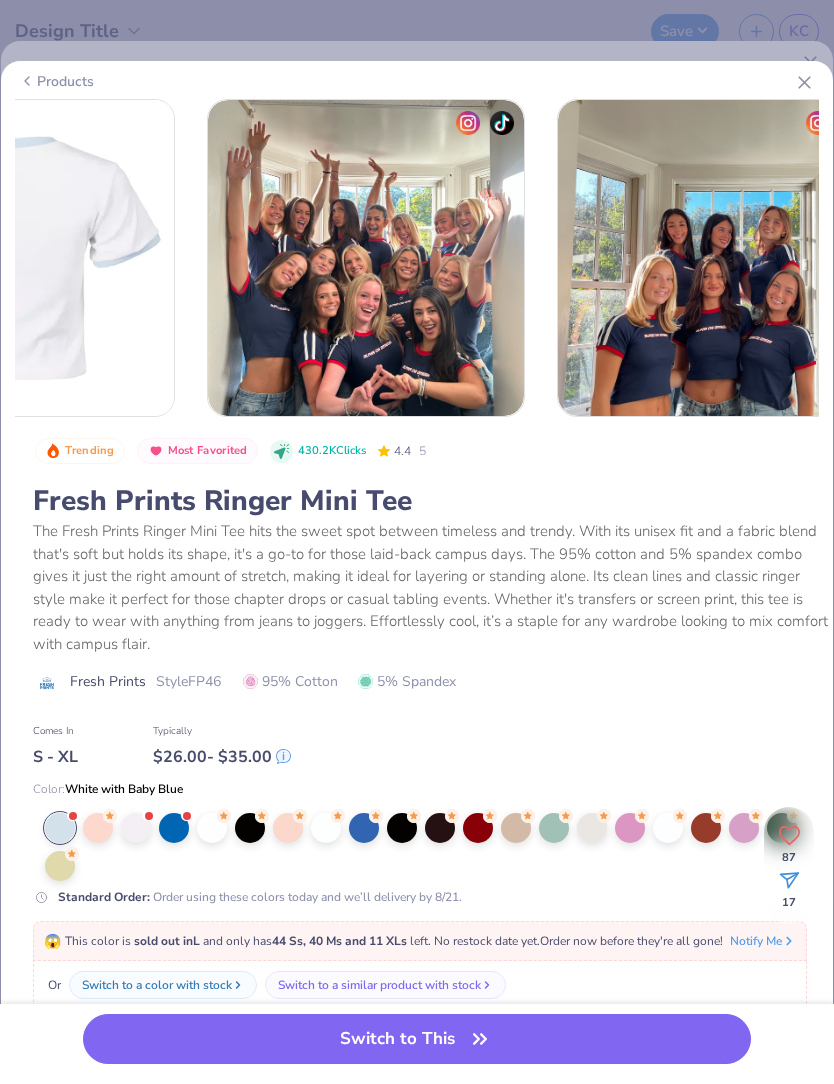 click at bounding box center (835, 122) 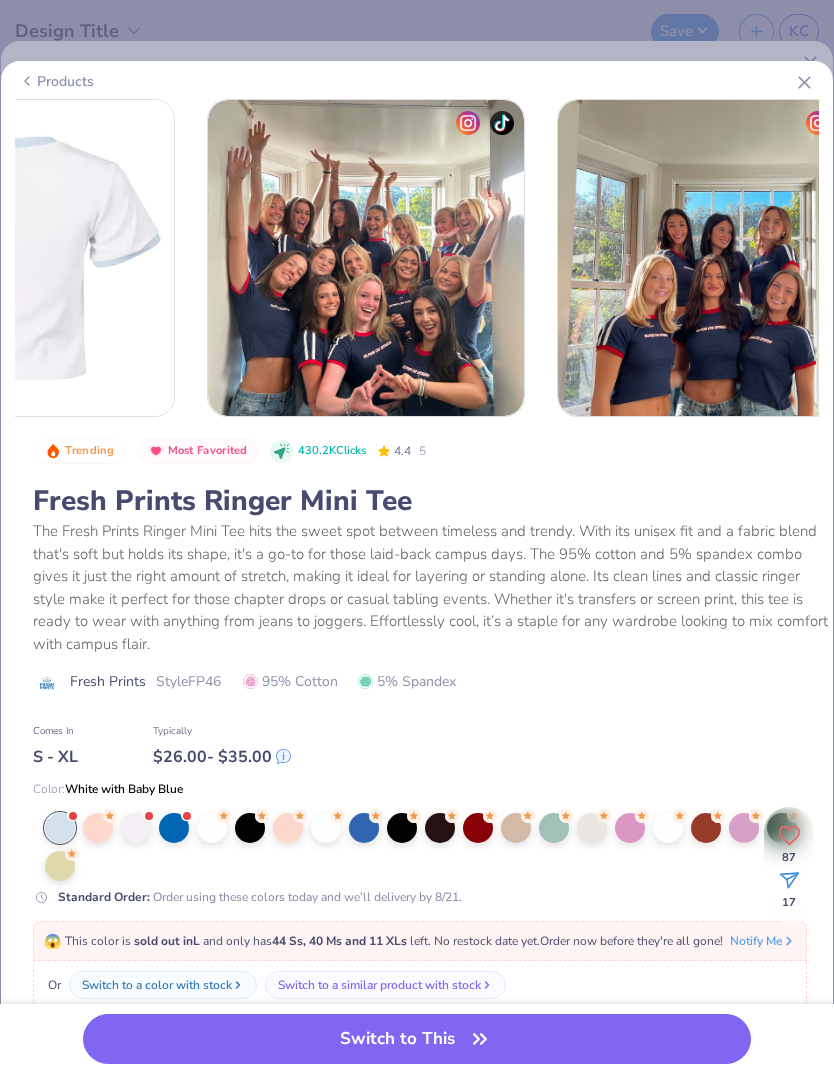 click 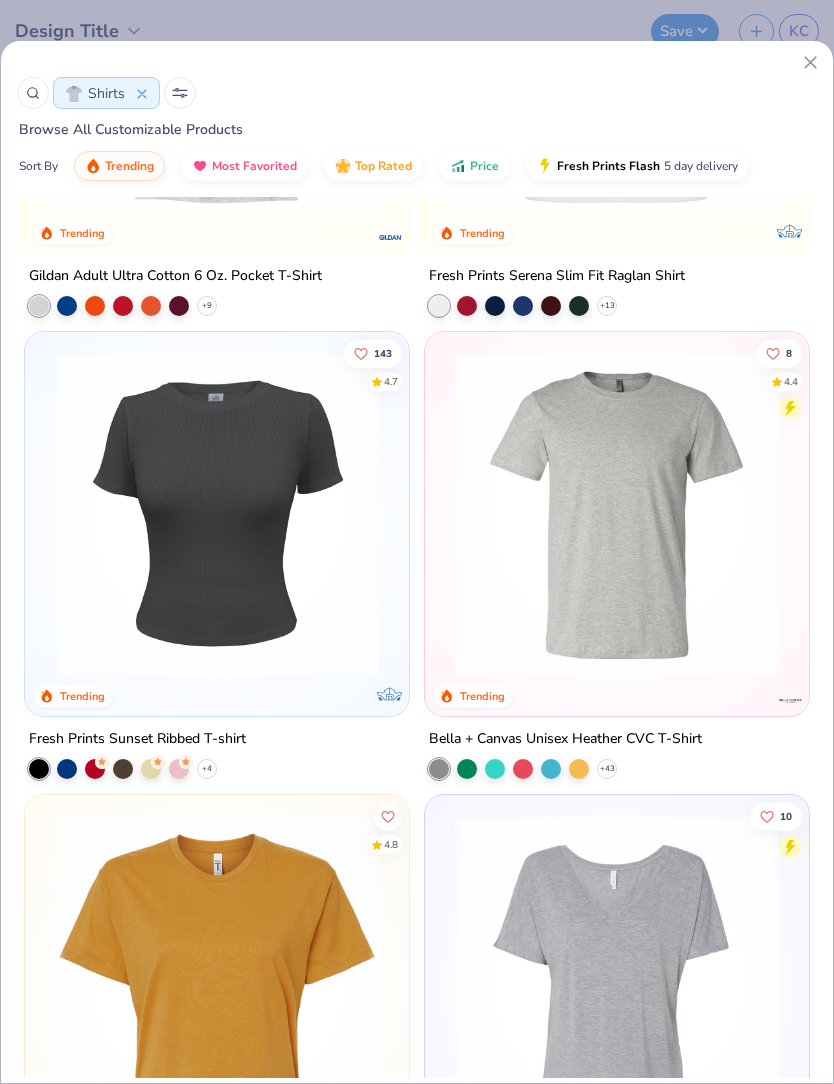 scroll, scrollTop: 4054, scrollLeft: 0, axis: vertical 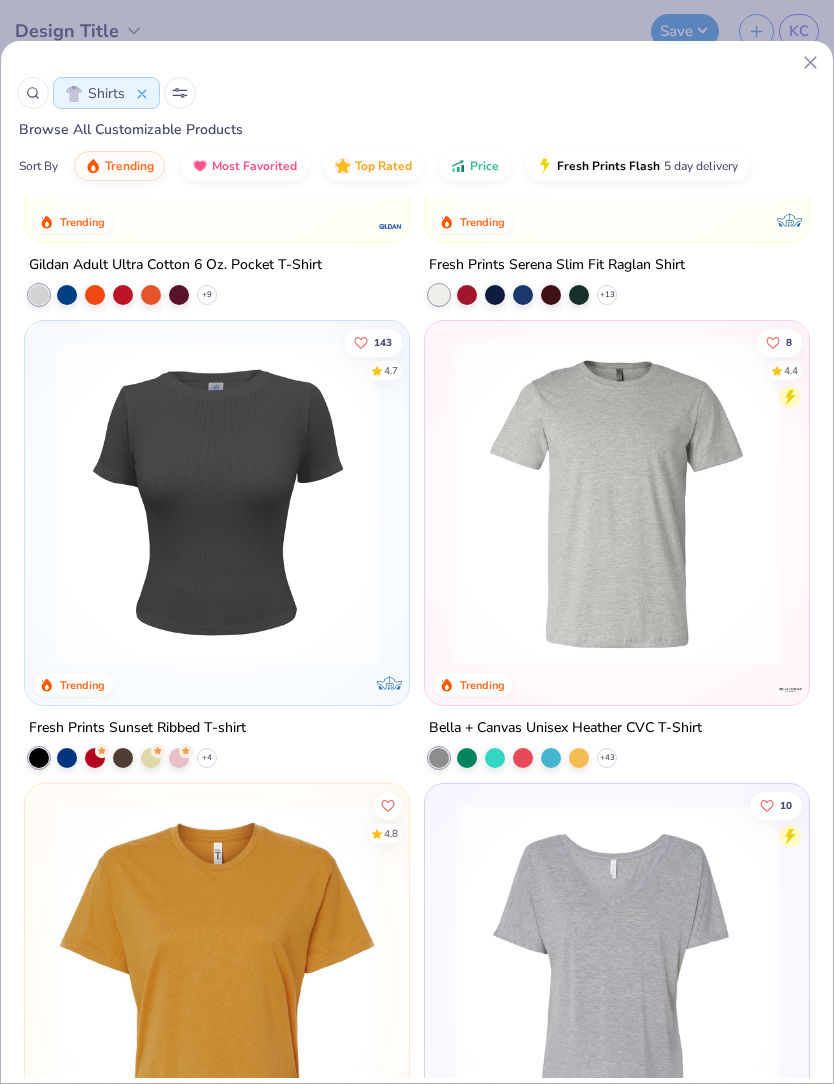 click at bounding box center (217, 503) 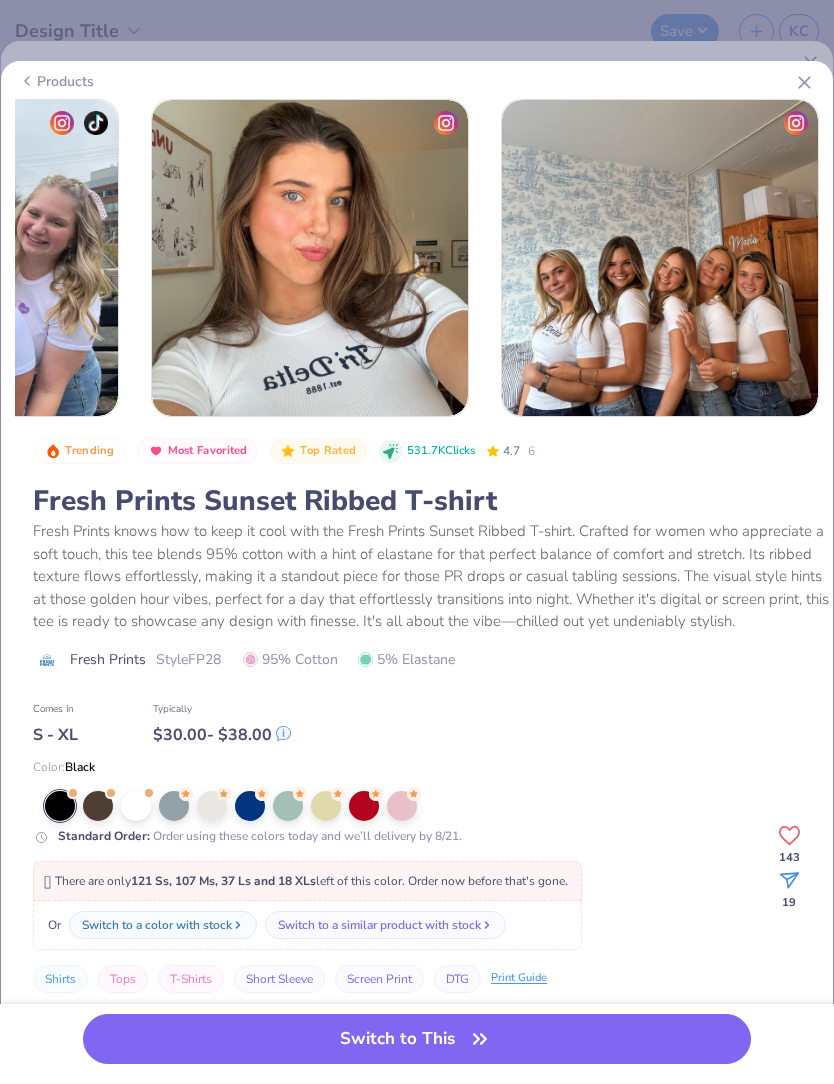 scroll, scrollTop: 0, scrollLeft: 1632, axis: horizontal 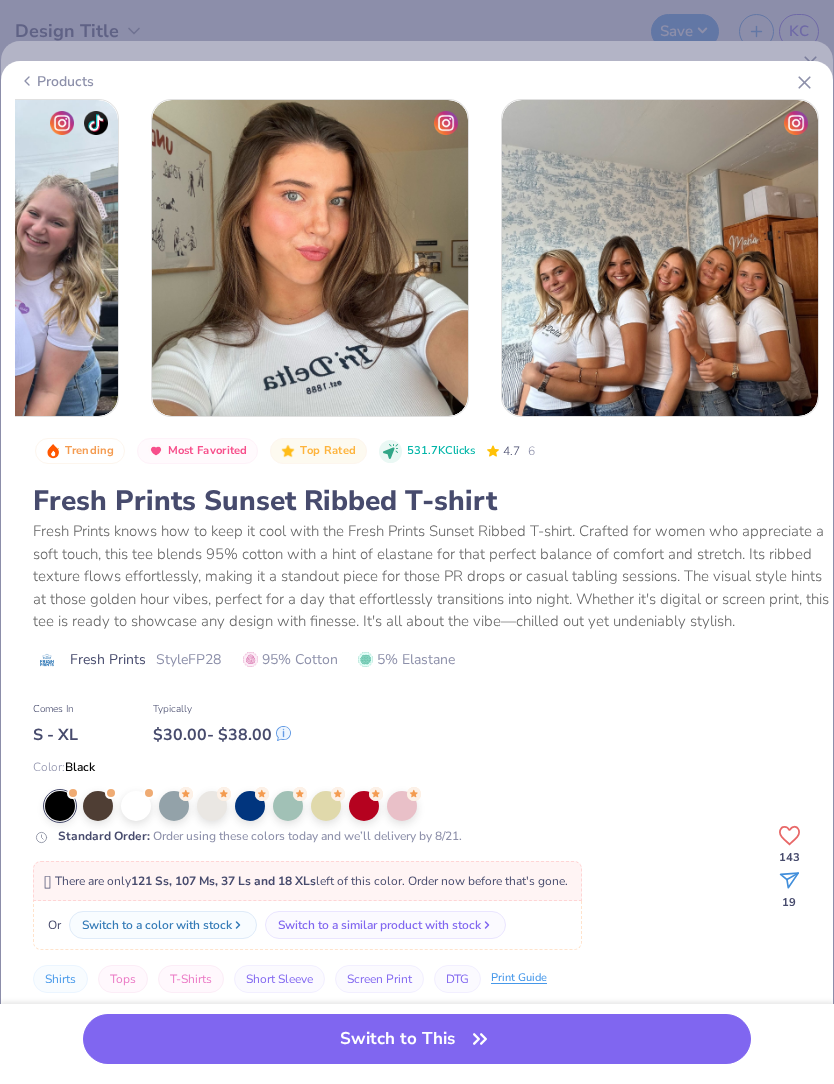 click 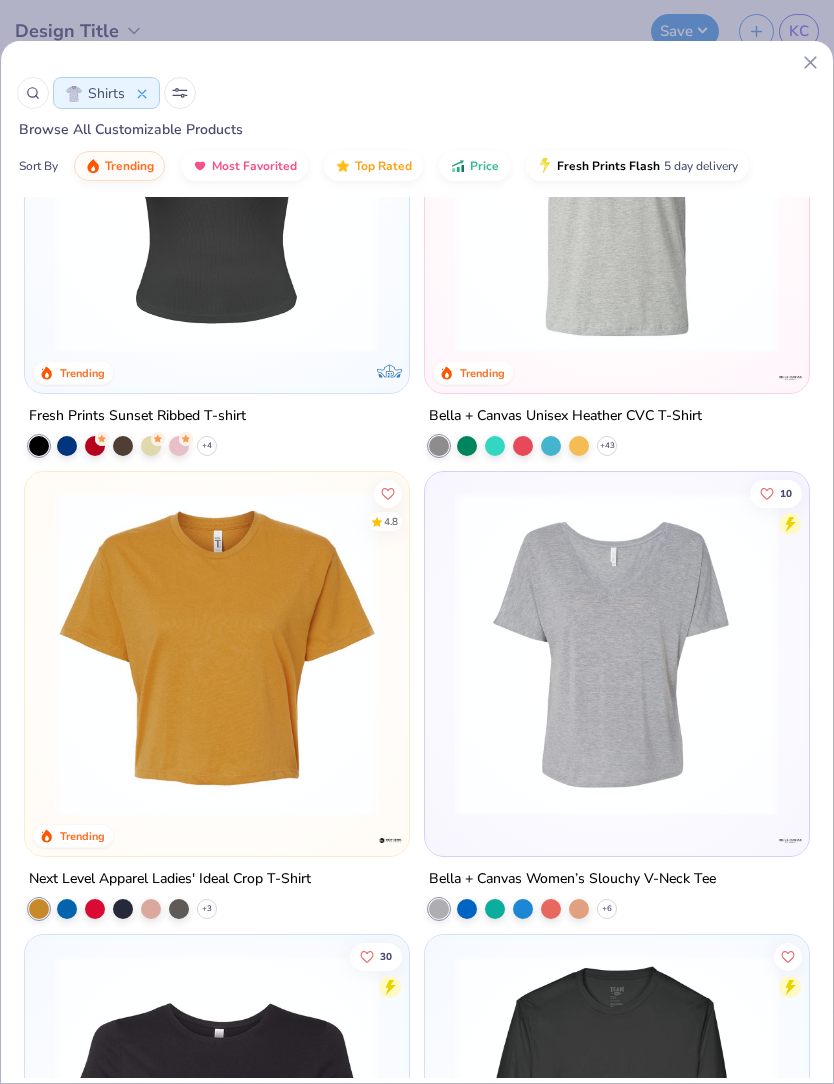 scroll, scrollTop: 4367, scrollLeft: 0, axis: vertical 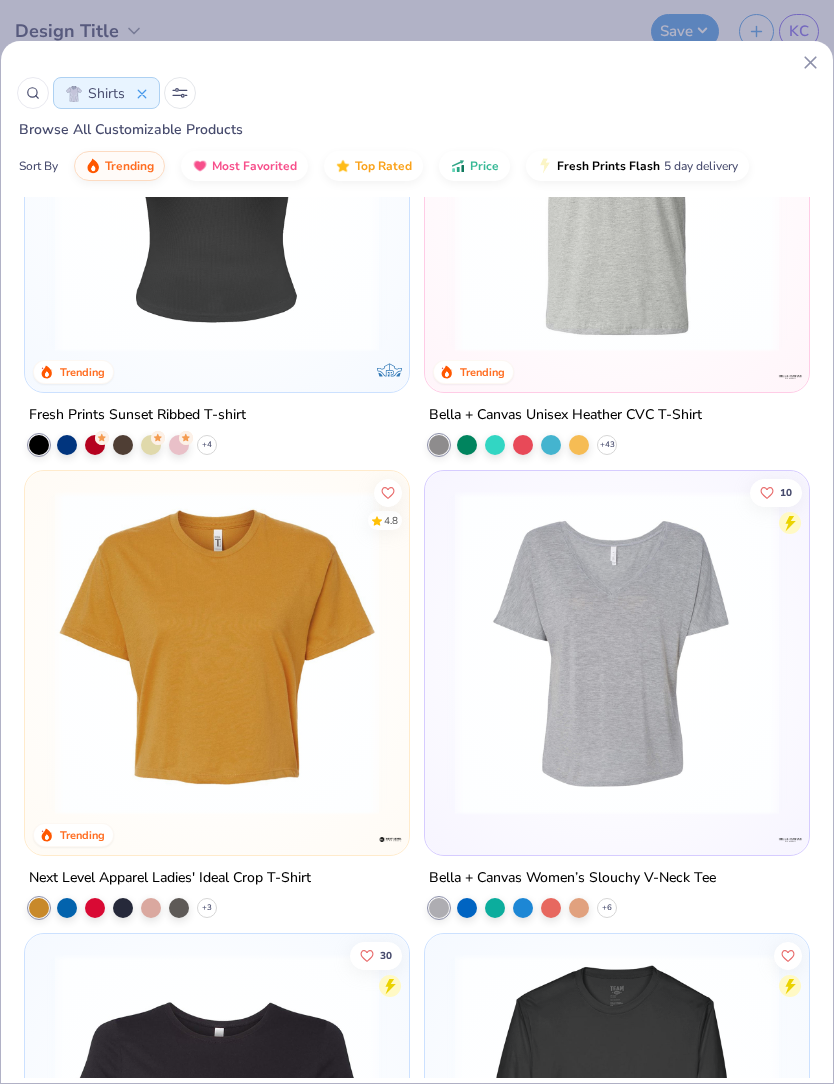 click at bounding box center [617, 653] 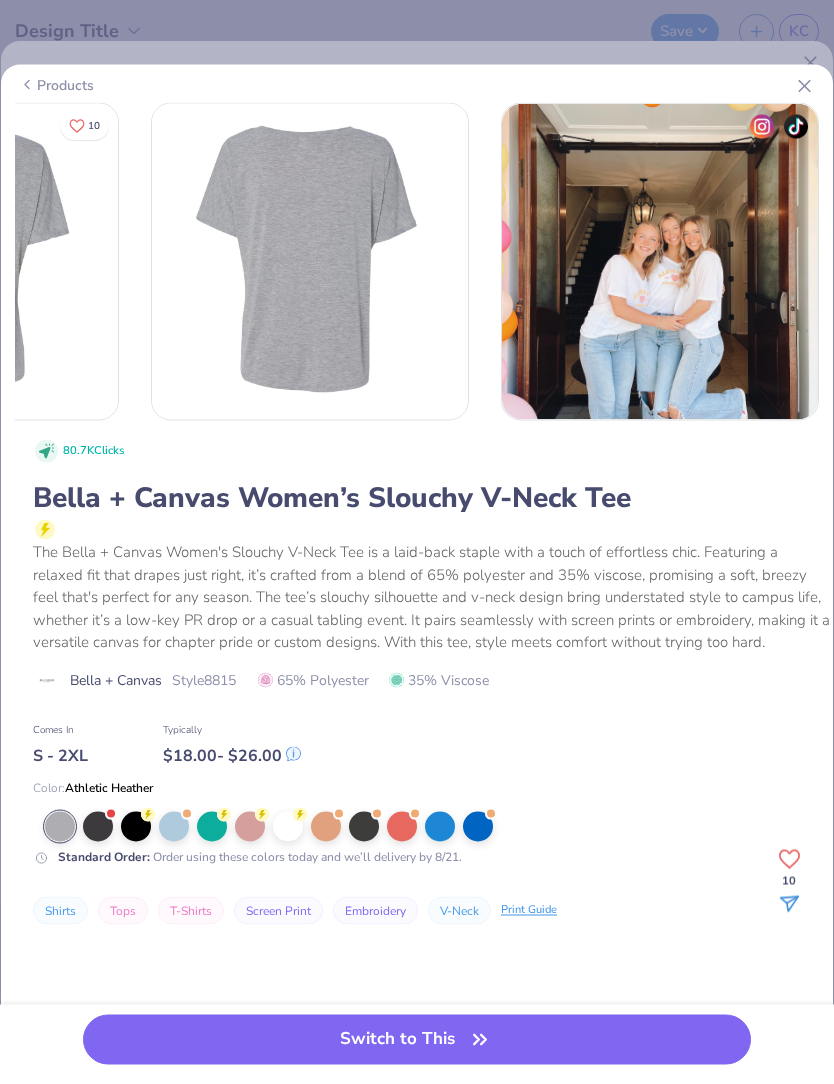 scroll, scrollTop: 0, scrollLeft: 232, axis: horizontal 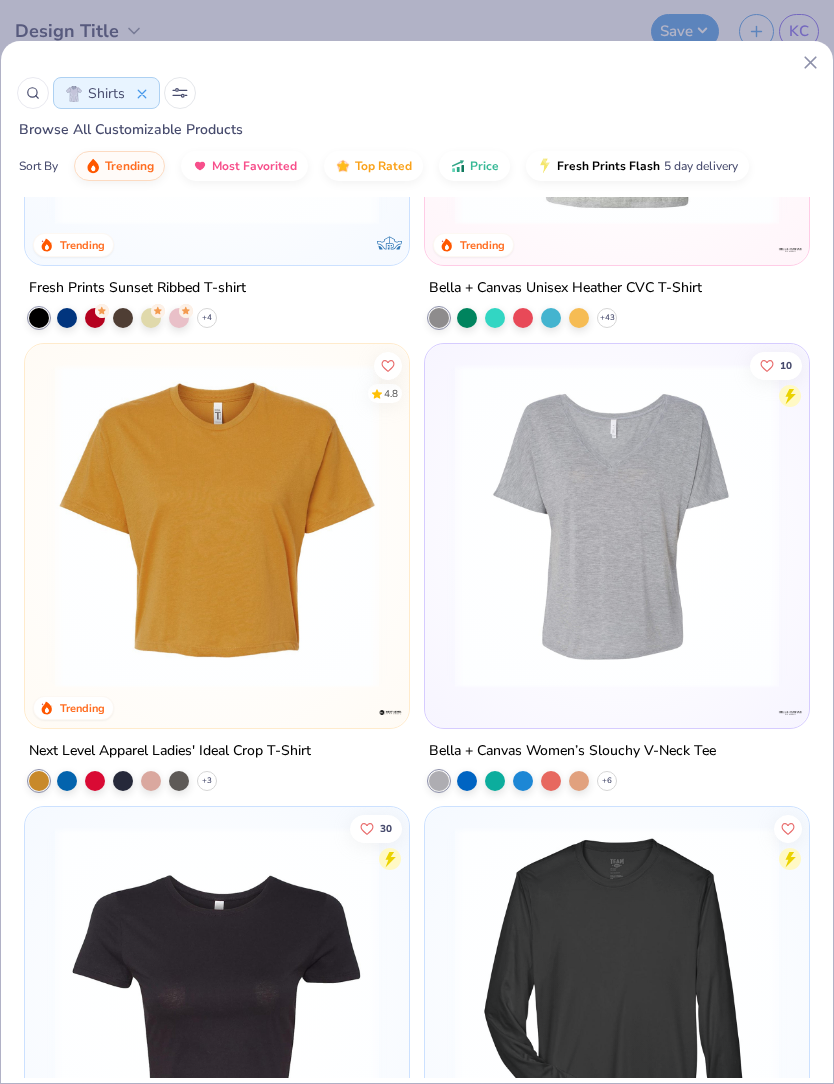 click at bounding box center [217, 526] 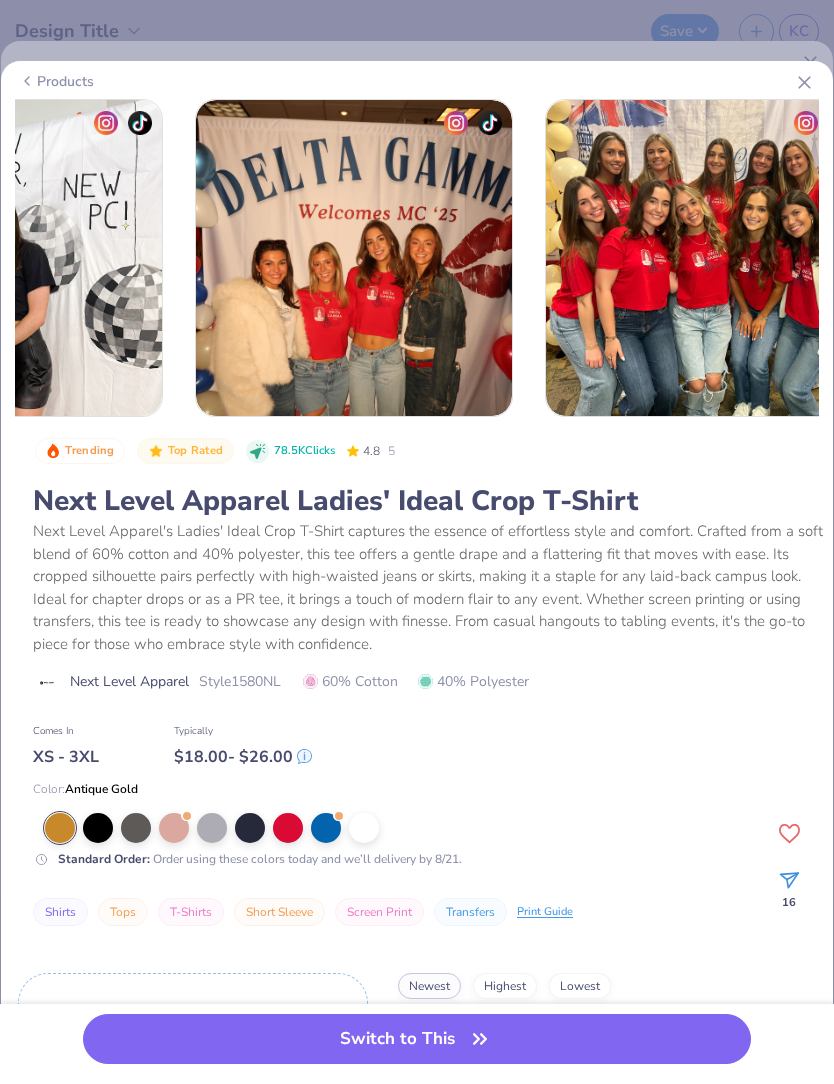 scroll, scrollTop: 0, scrollLeft: 1184, axis: horizontal 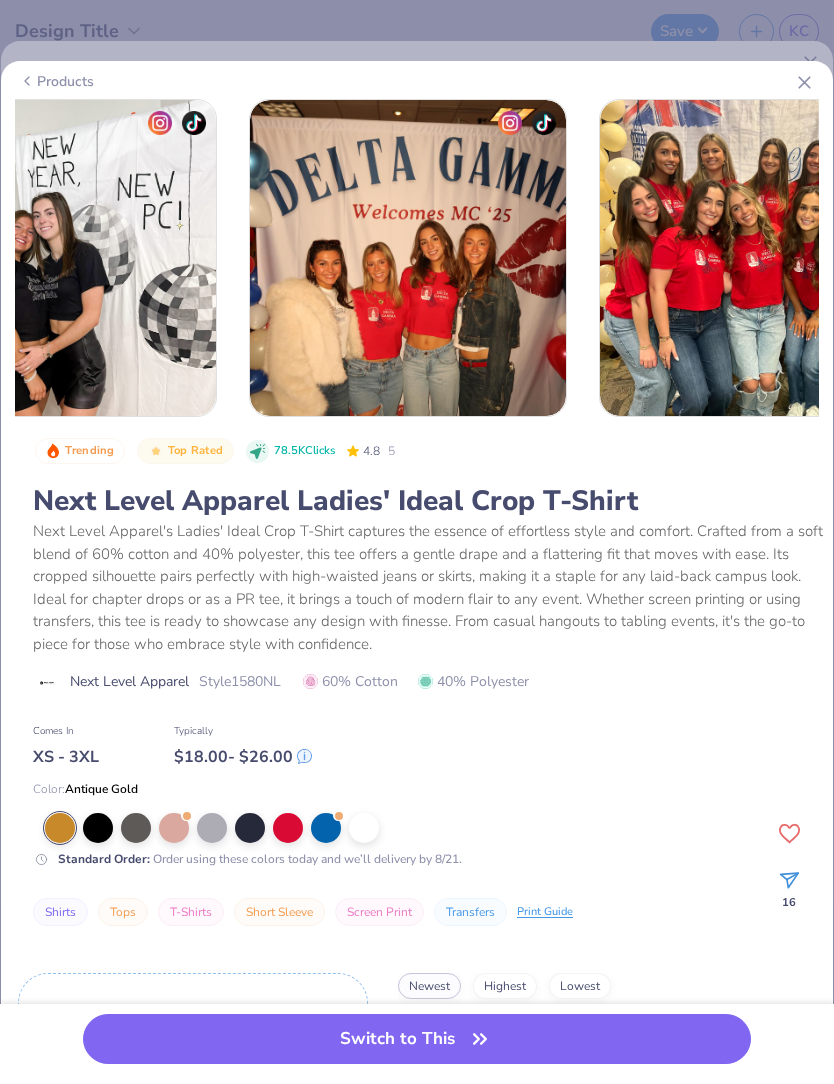 click at bounding box center (758, 258) 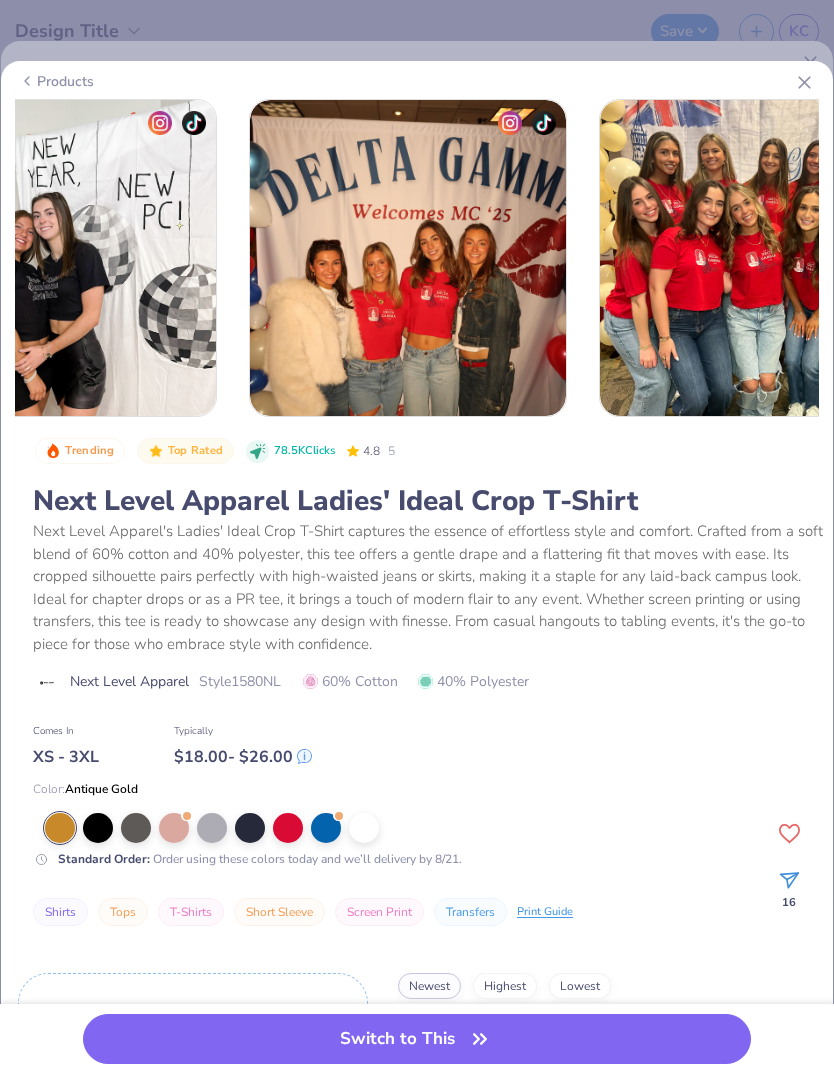 click on "Products" at bounding box center (417, 81) 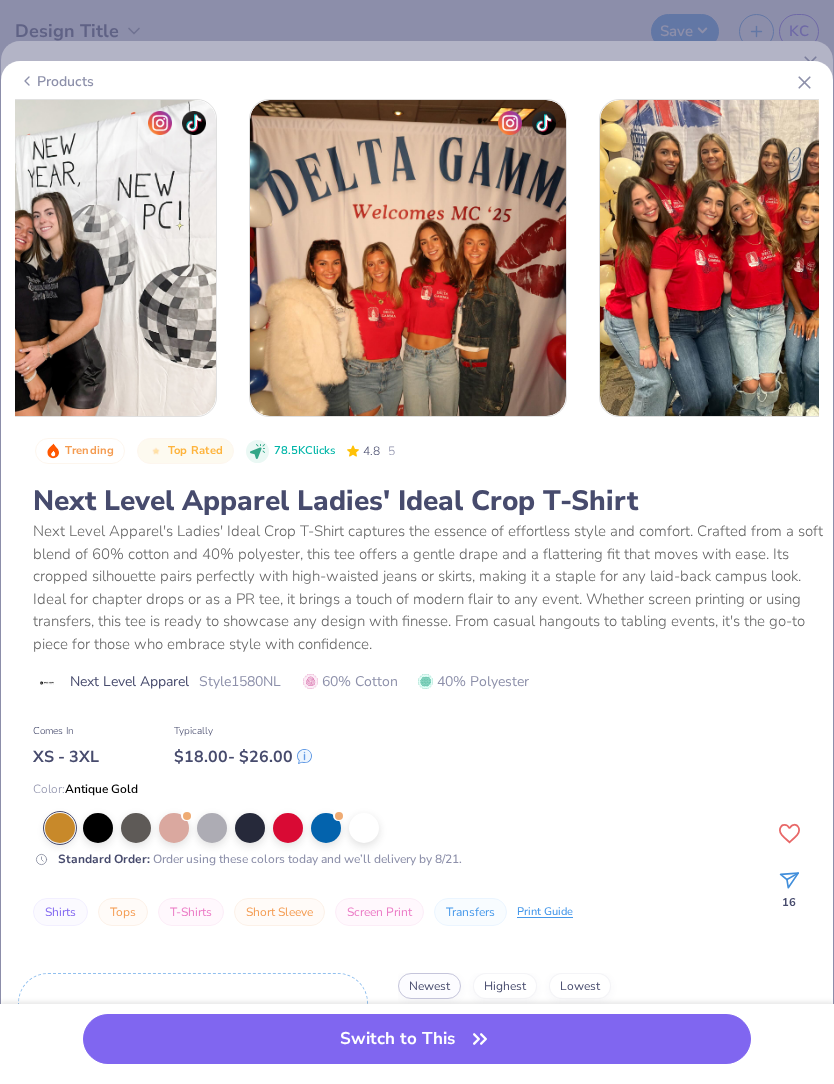 click 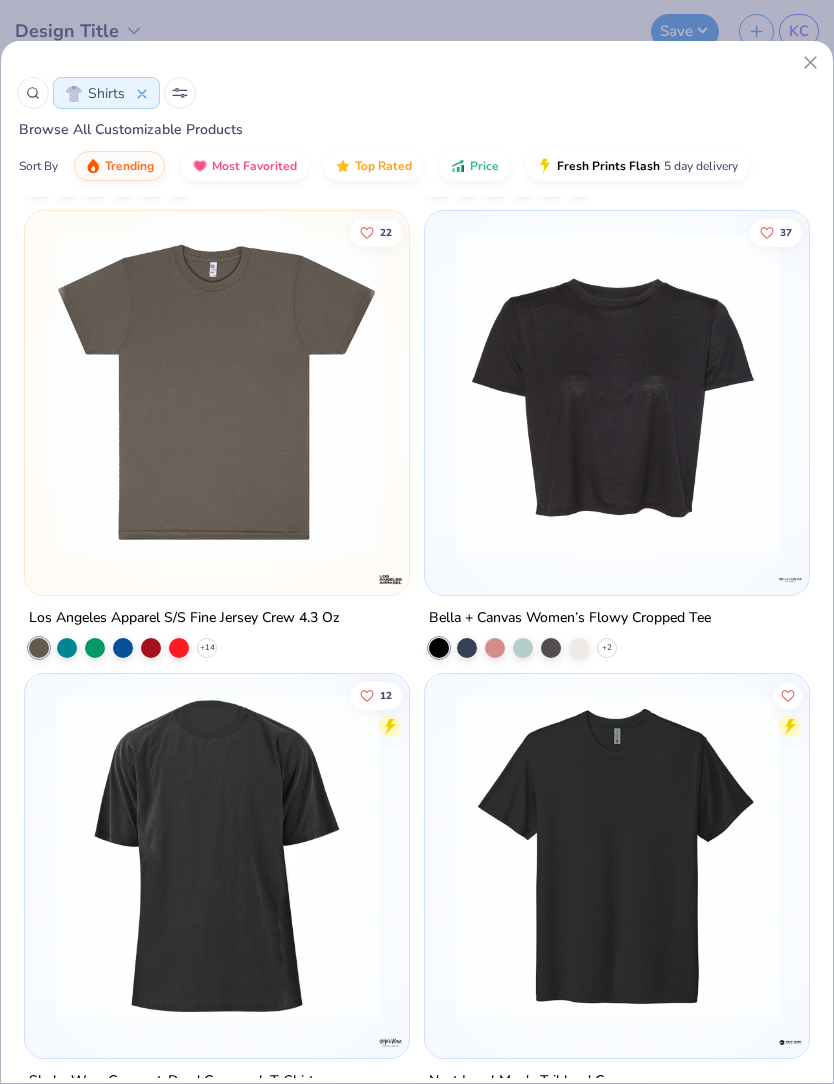 scroll, scrollTop: 5554, scrollLeft: 0, axis: vertical 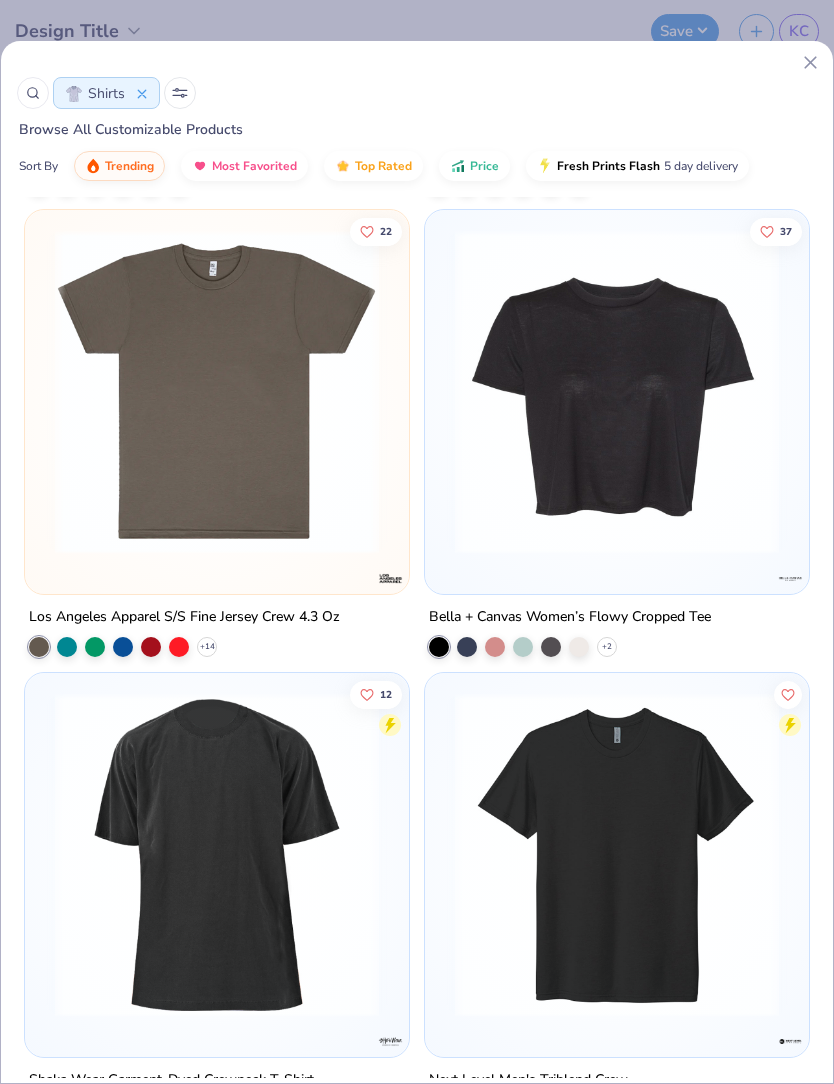 click at bounding box center (217, 392) 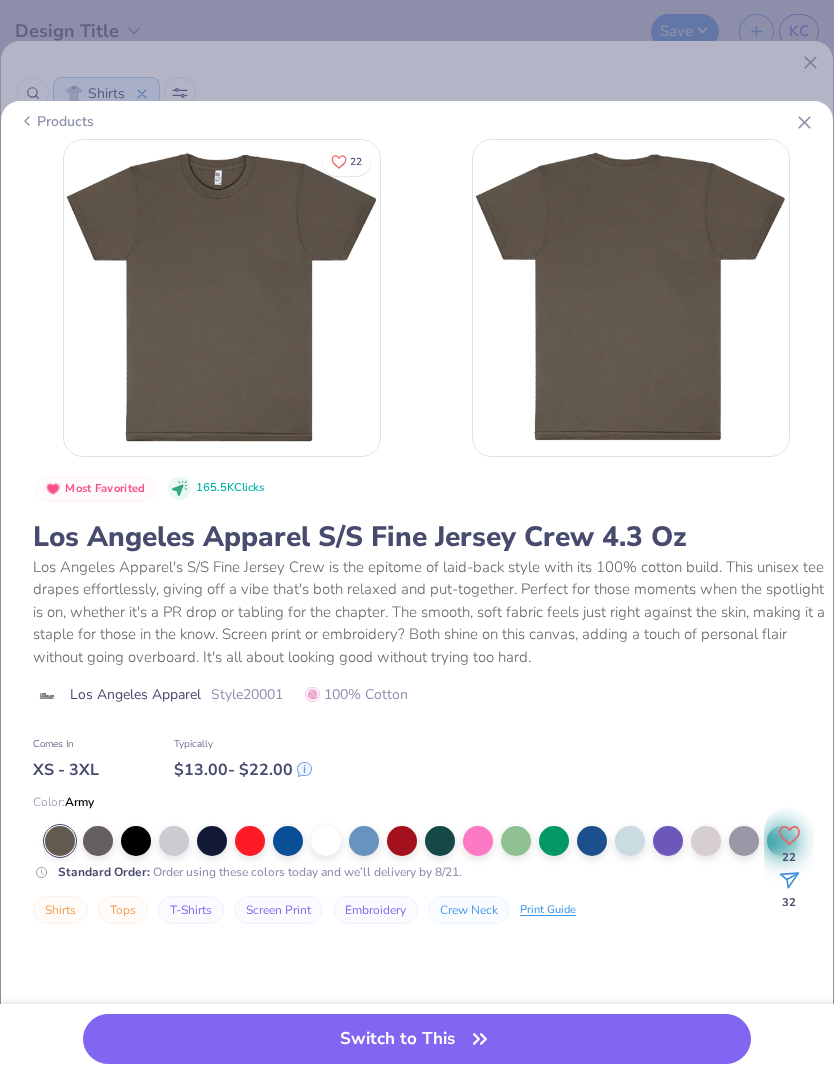 click 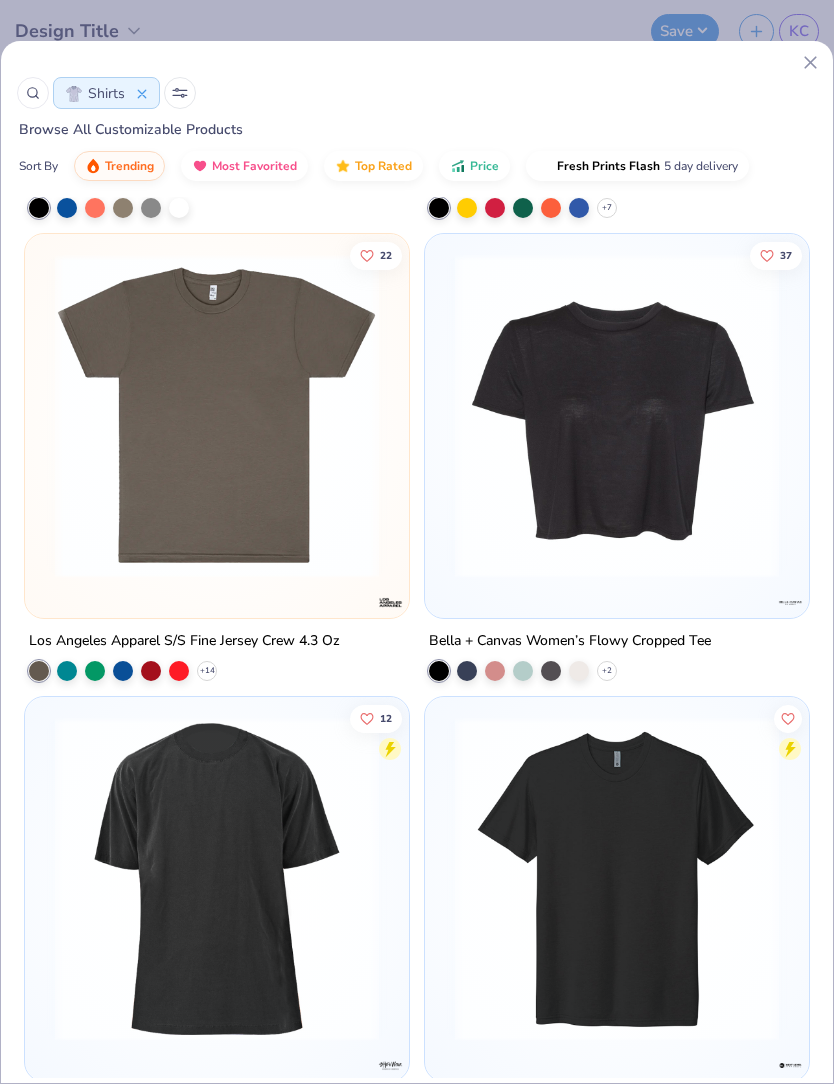 scroll, scrollTop: 5437, scrollLeft: 0, axis: vertical 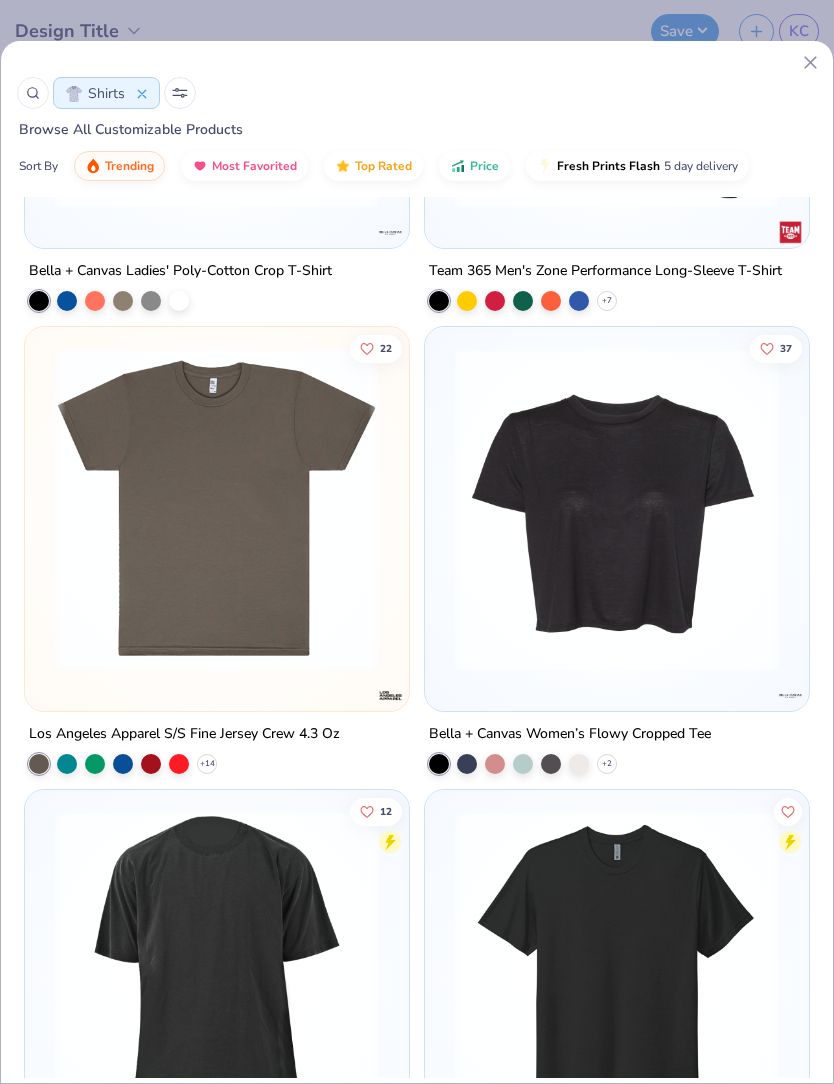 click at bounding box center (617, 509) 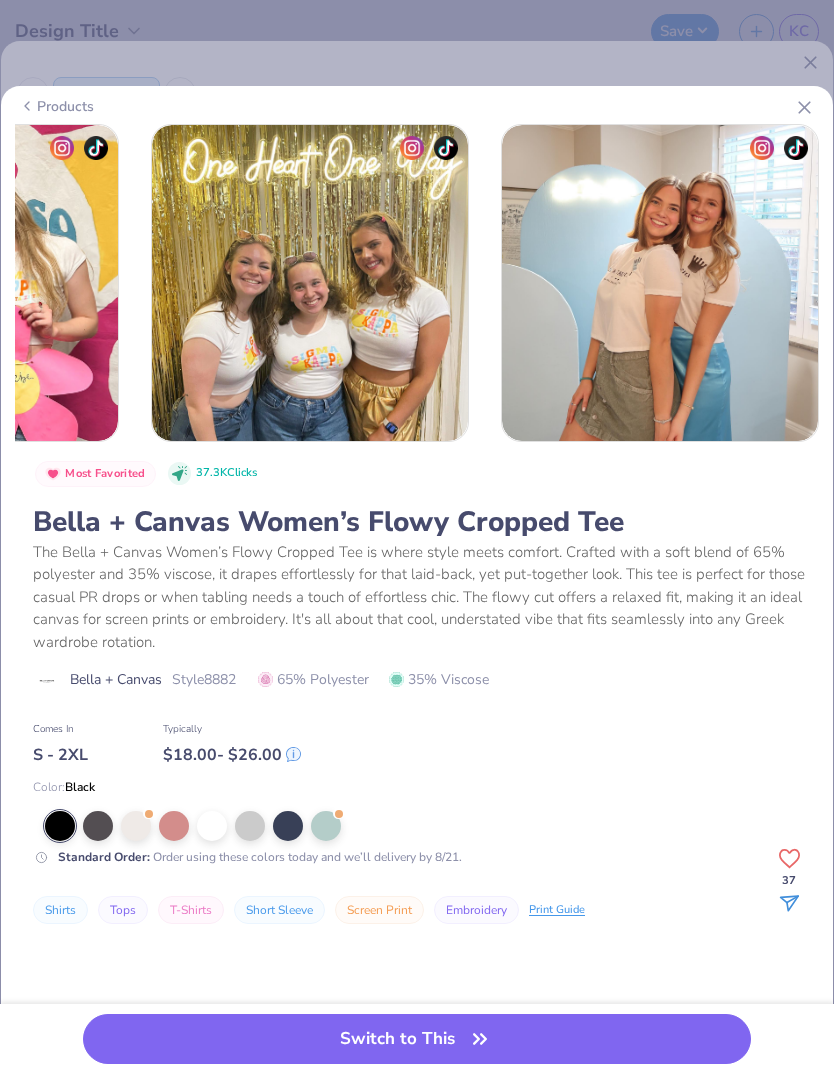 scroll, scrollTop: 0, scrollLeft: 1282, axis: horizontal 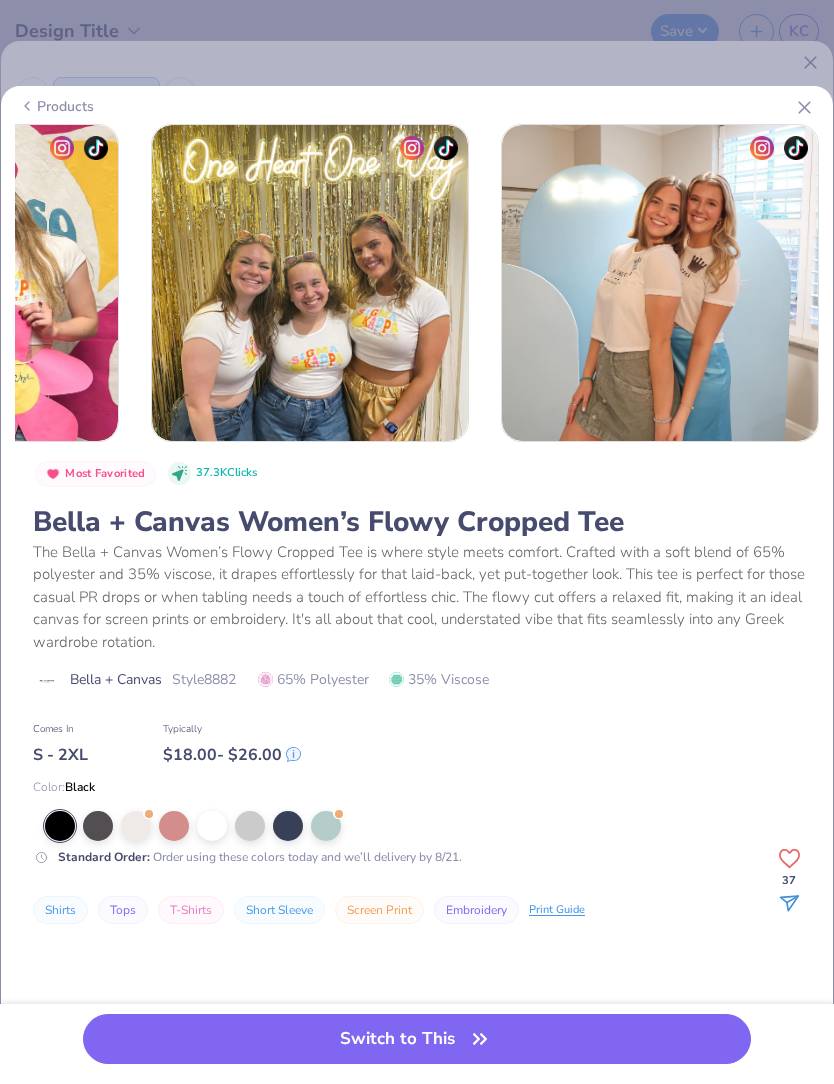 click 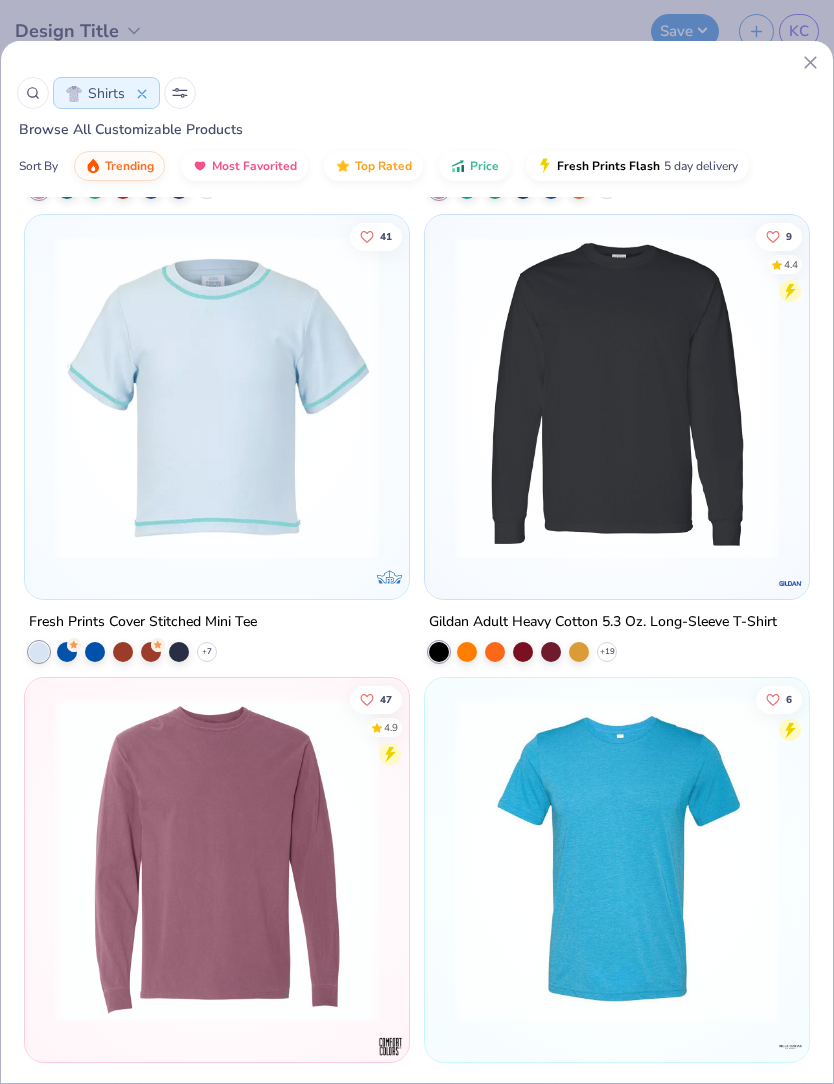 scroll, scrollTop: 8327, scrollLeft: 0, axis: vertical 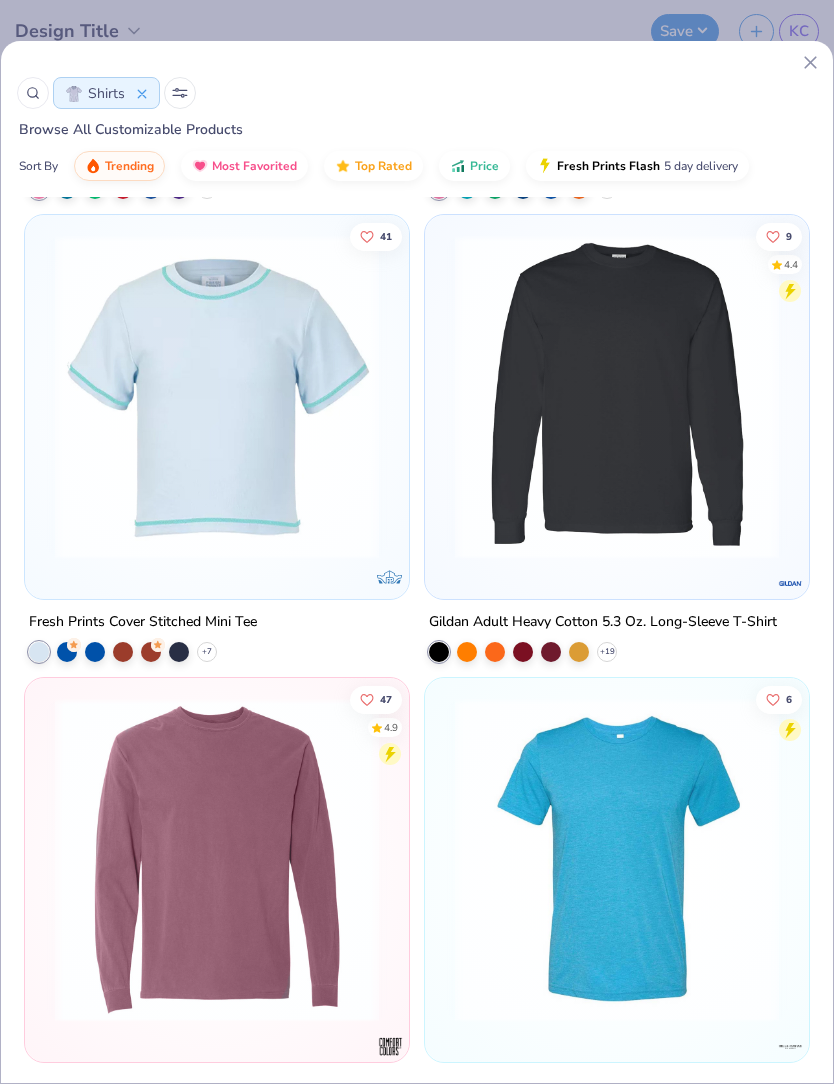 click at bounding box center (217, 397) 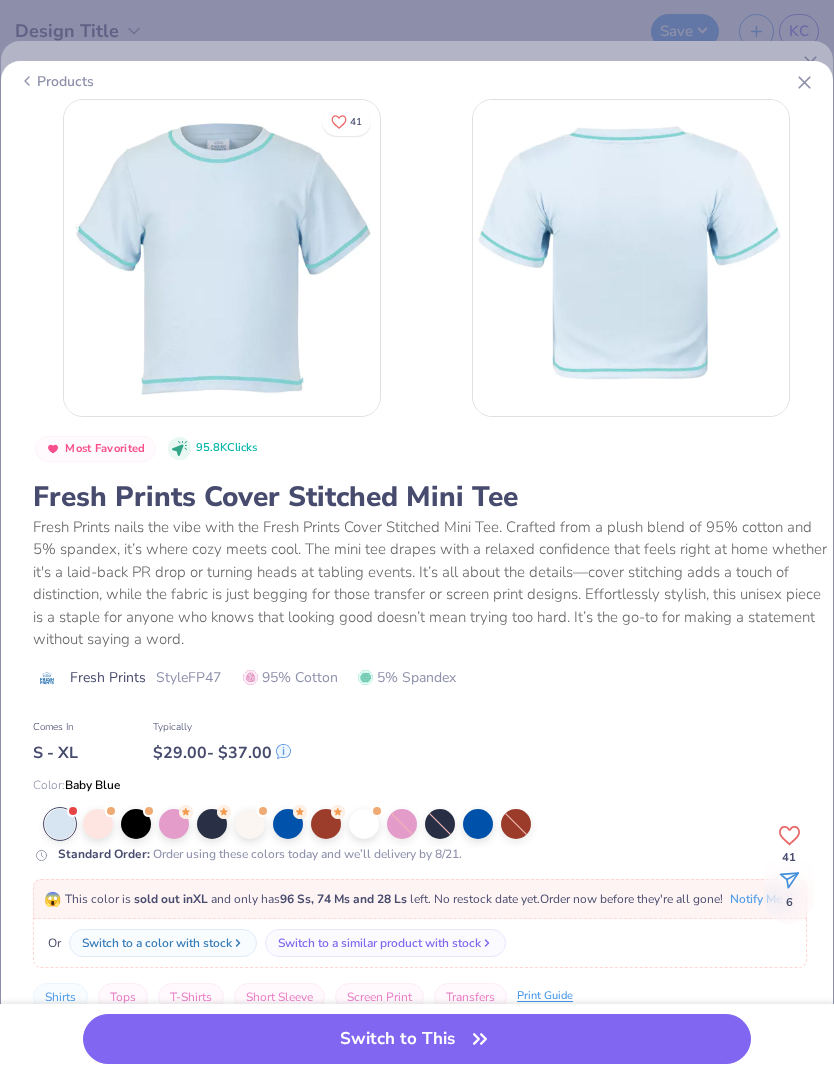 scroll, scrollTop: 0, scrollLeft: 0, axis: both 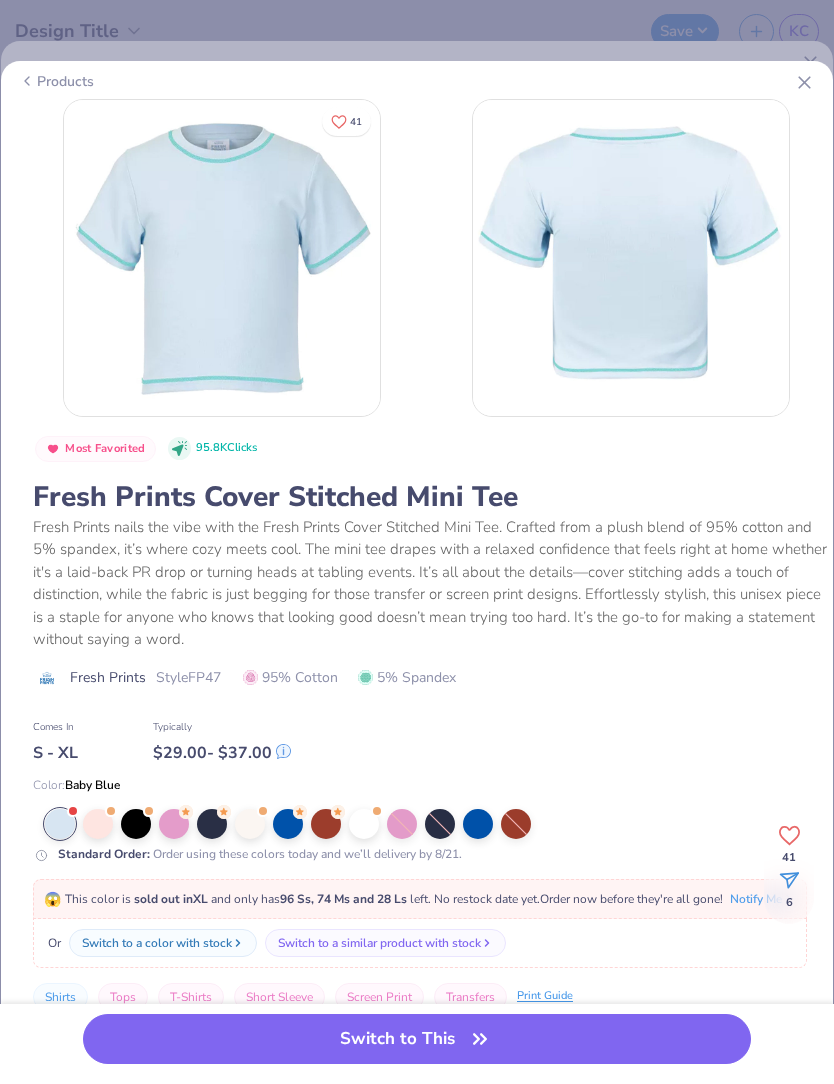 click 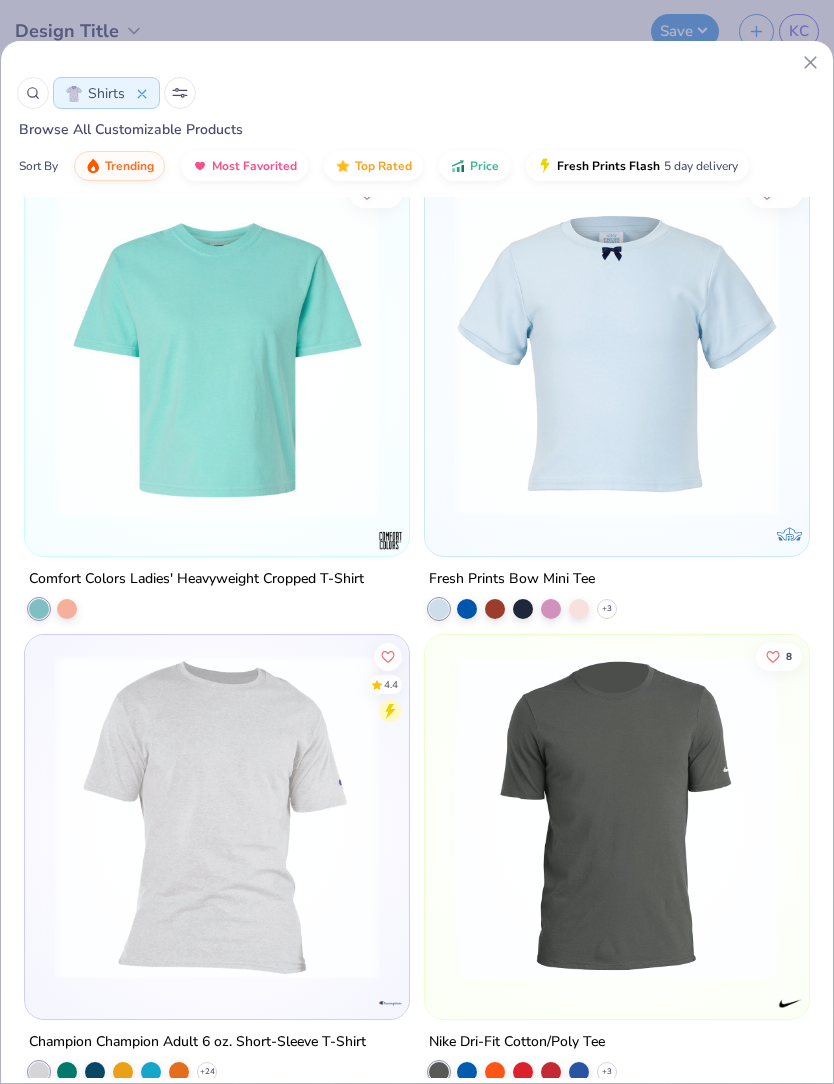 scroll, scrollTop: 9295, scrollLeft: 0, axis: vertical 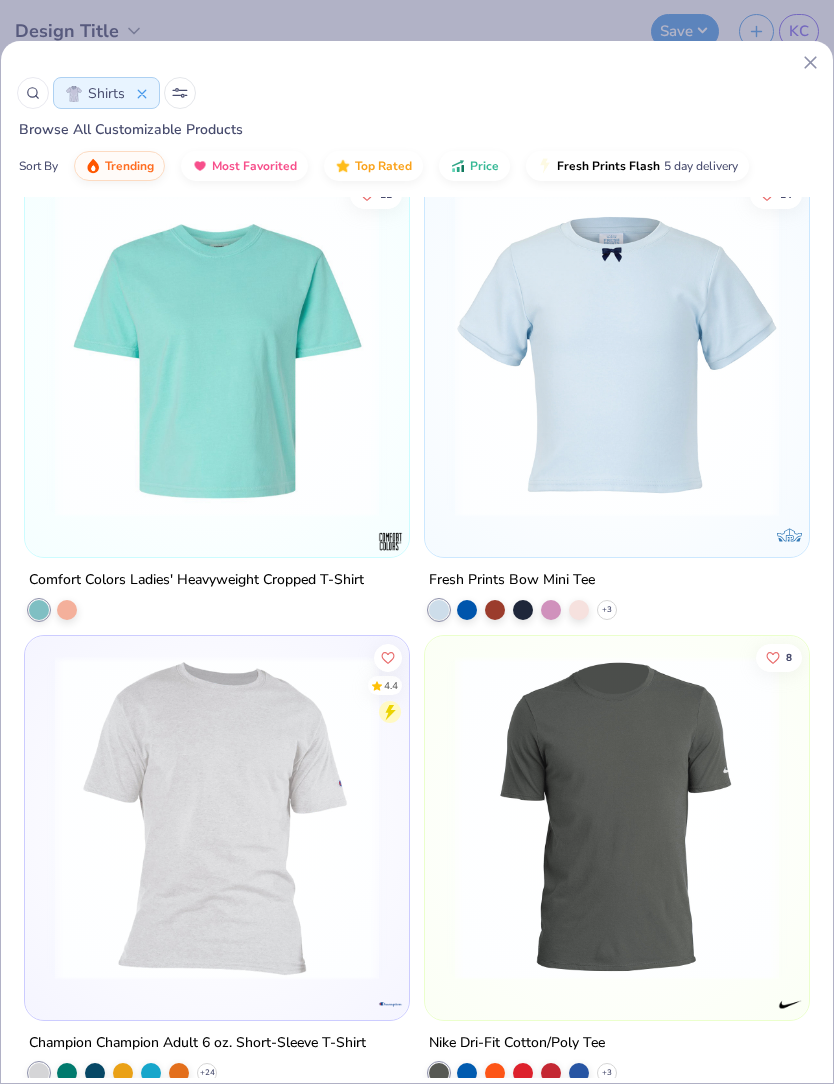 click at bounding box center [217, 355] 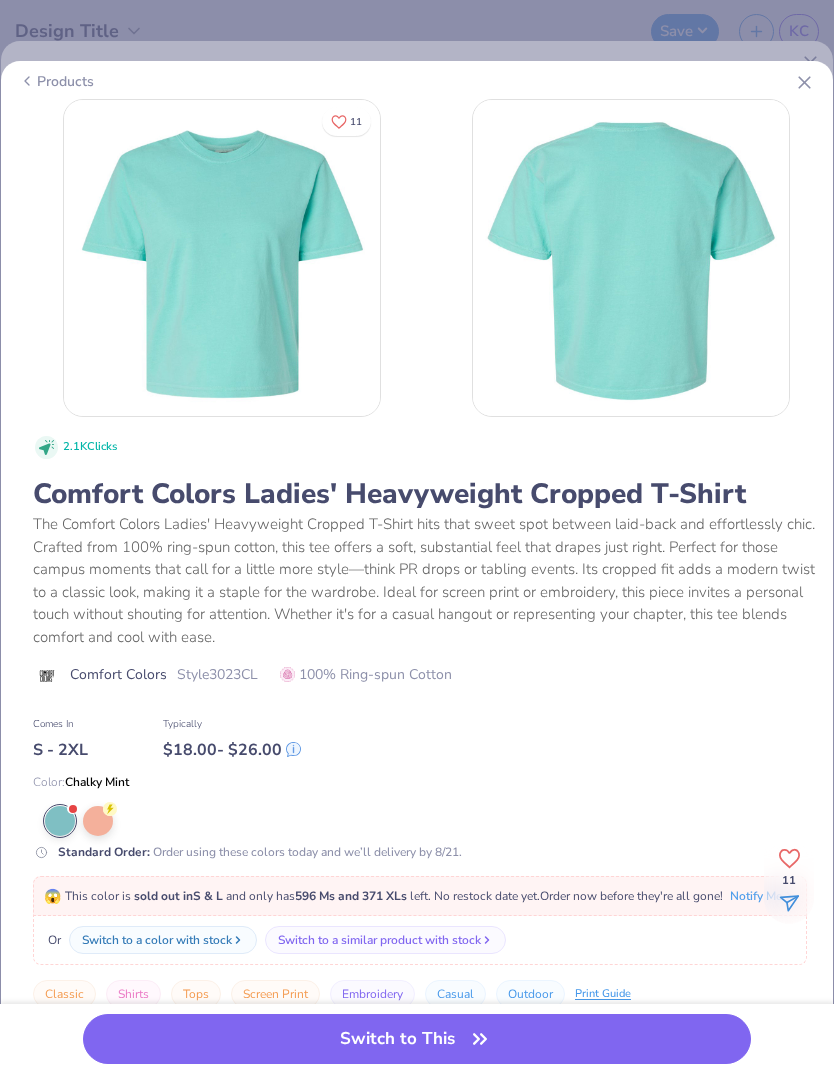 scroll, scrollTop: -2, scrollLeft: 0, axis: vertical 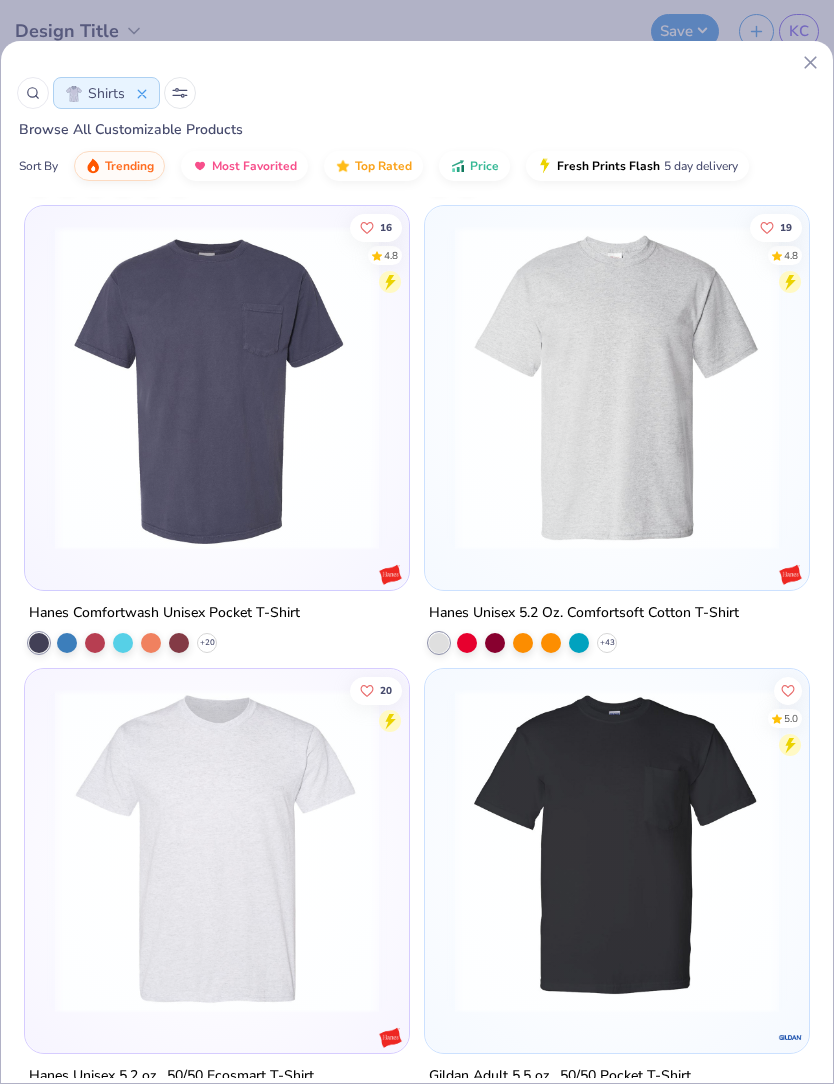 click at bounding box center [617, 388] 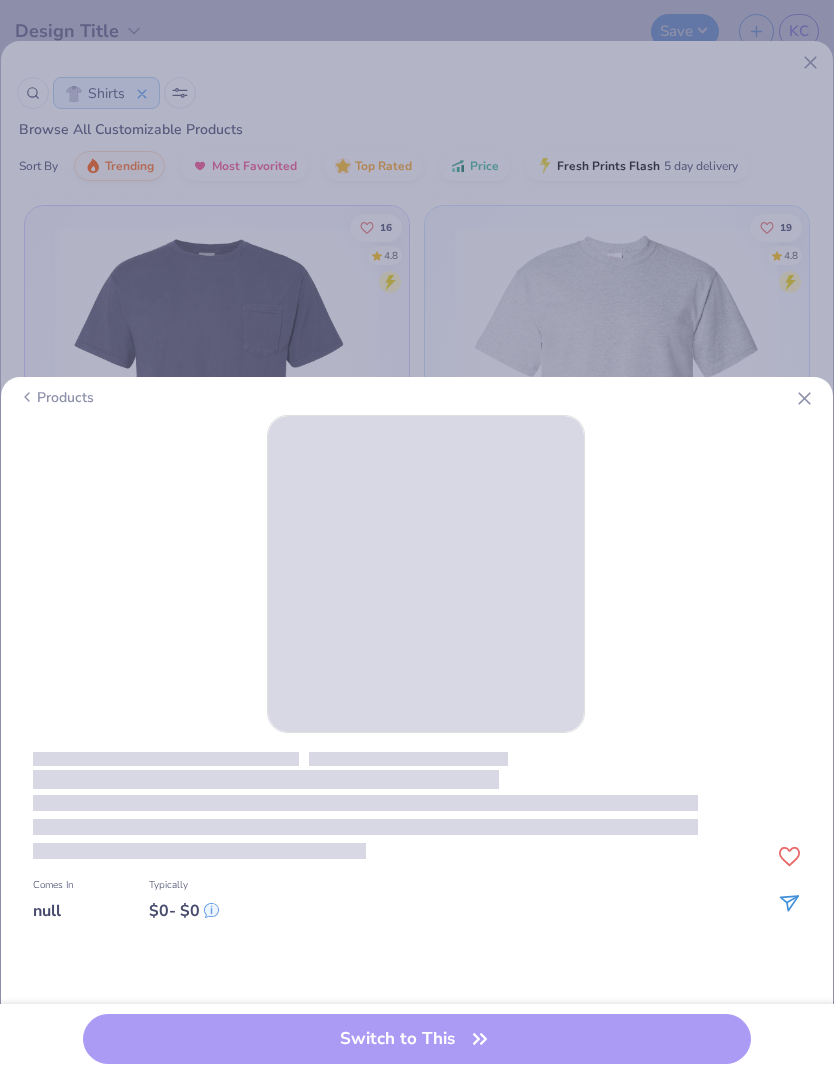 click 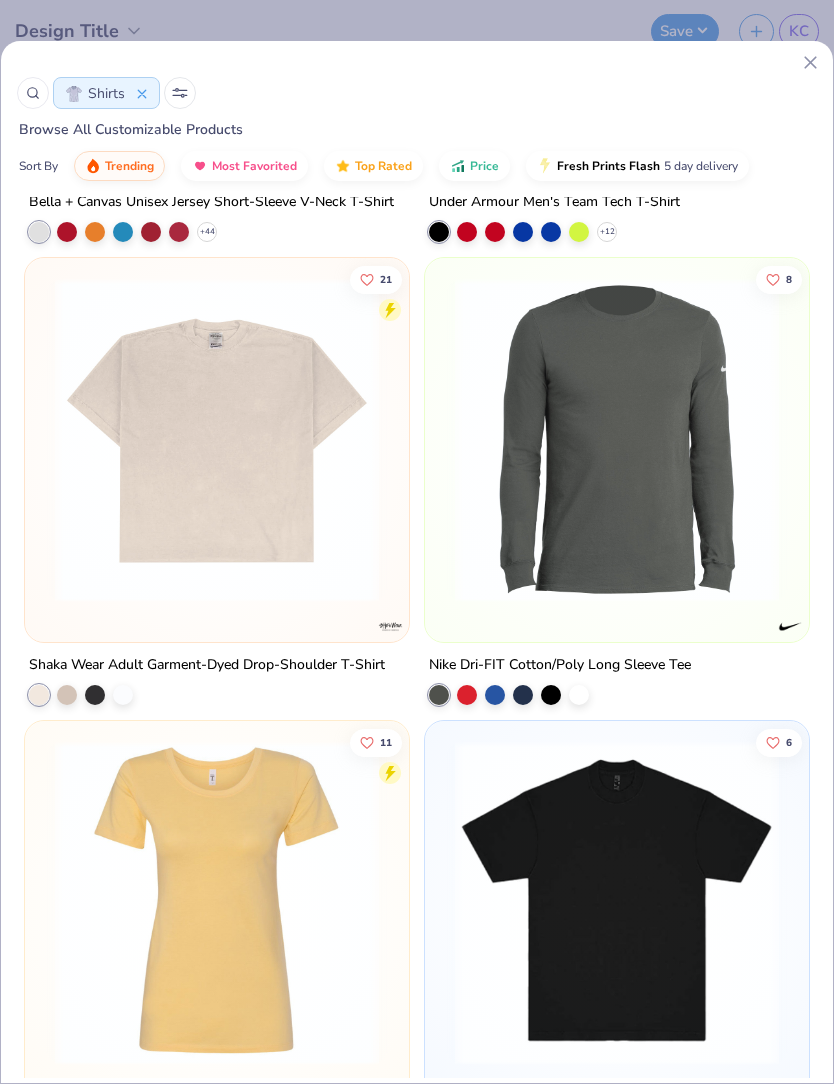 scroll, scrollTop: 15701, scrollLeft: 0, axis: vertical 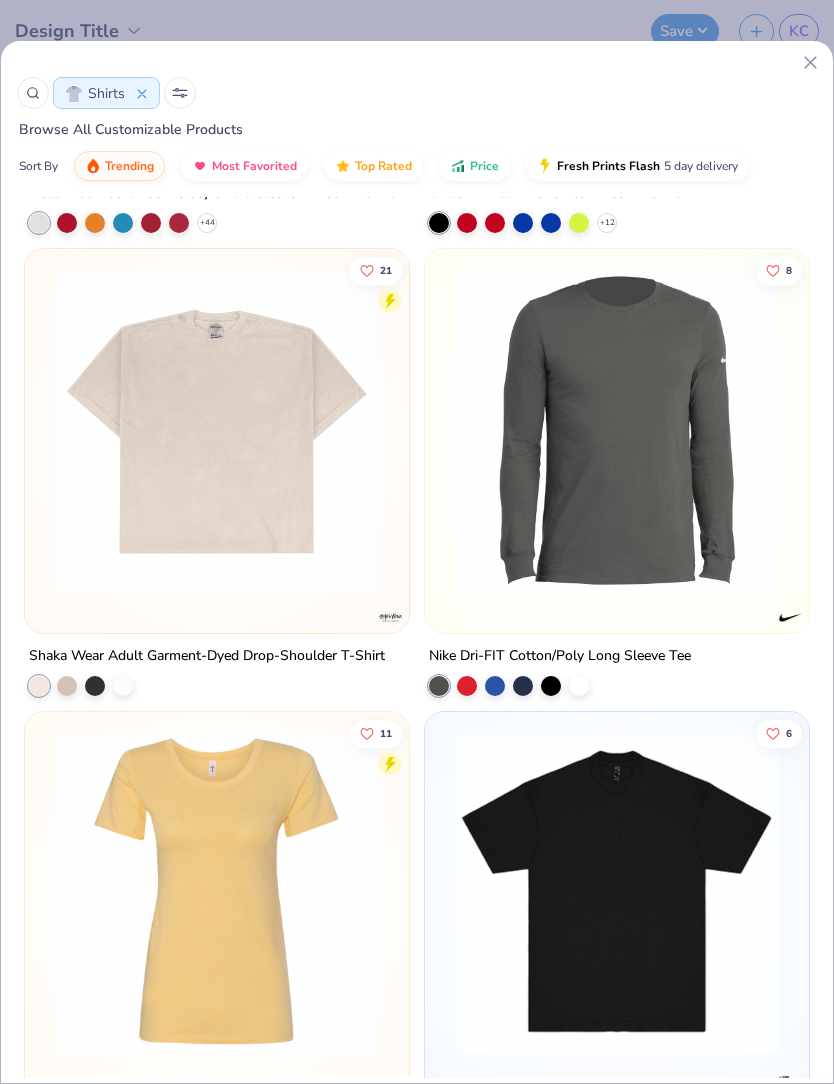 click at bounding box center (217, 431) 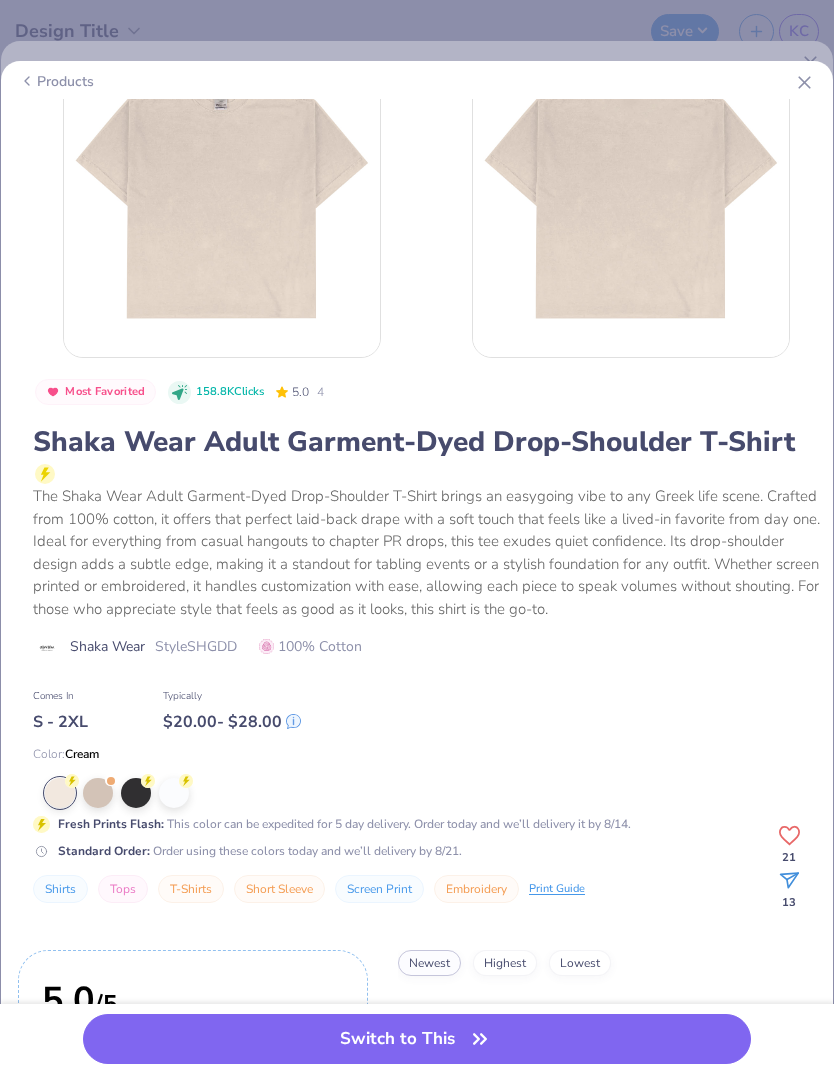 scroll, scrollTop: 62, scrollLeft: 0, axis: vertical 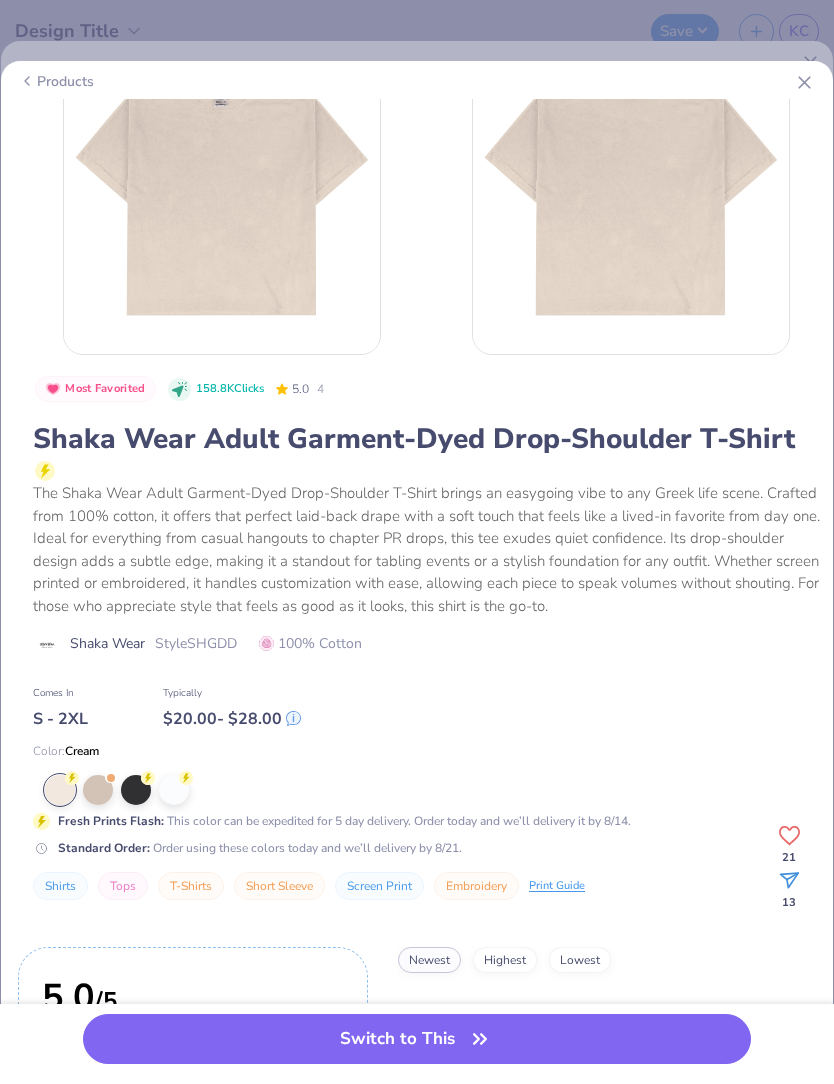 click 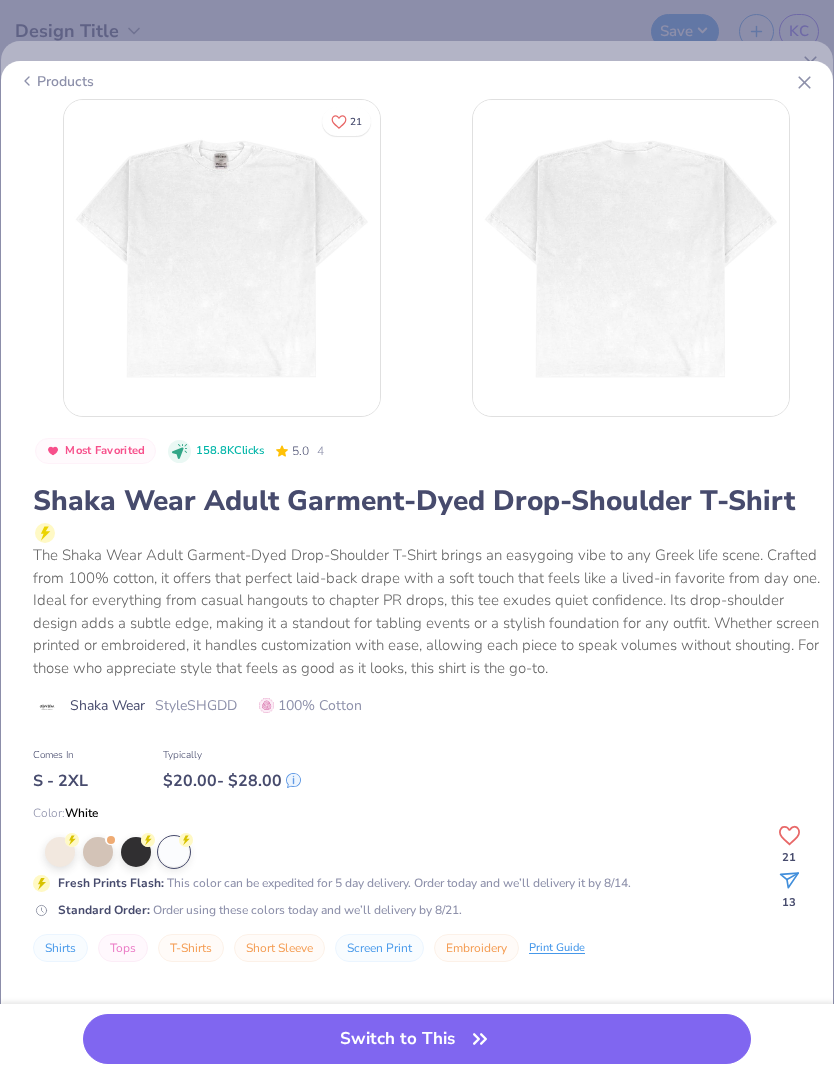 scroll, scrollTop: -3, scrollLeft: 0, axis: vertical 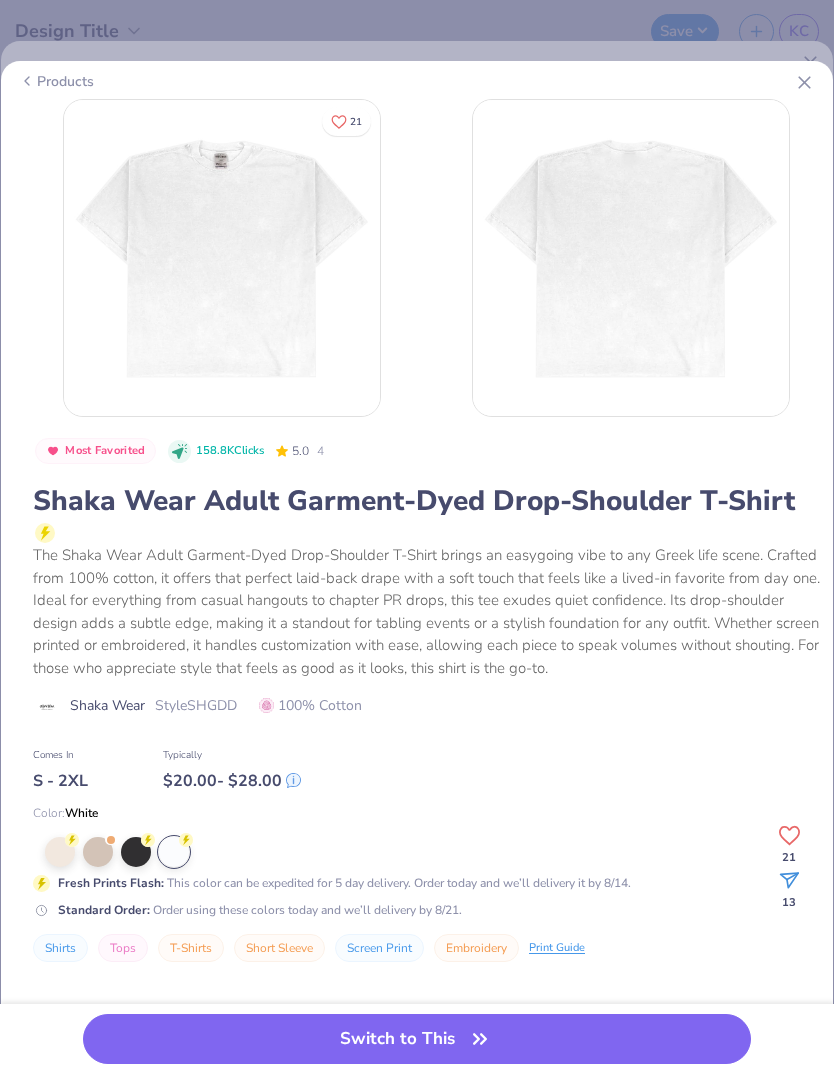 click 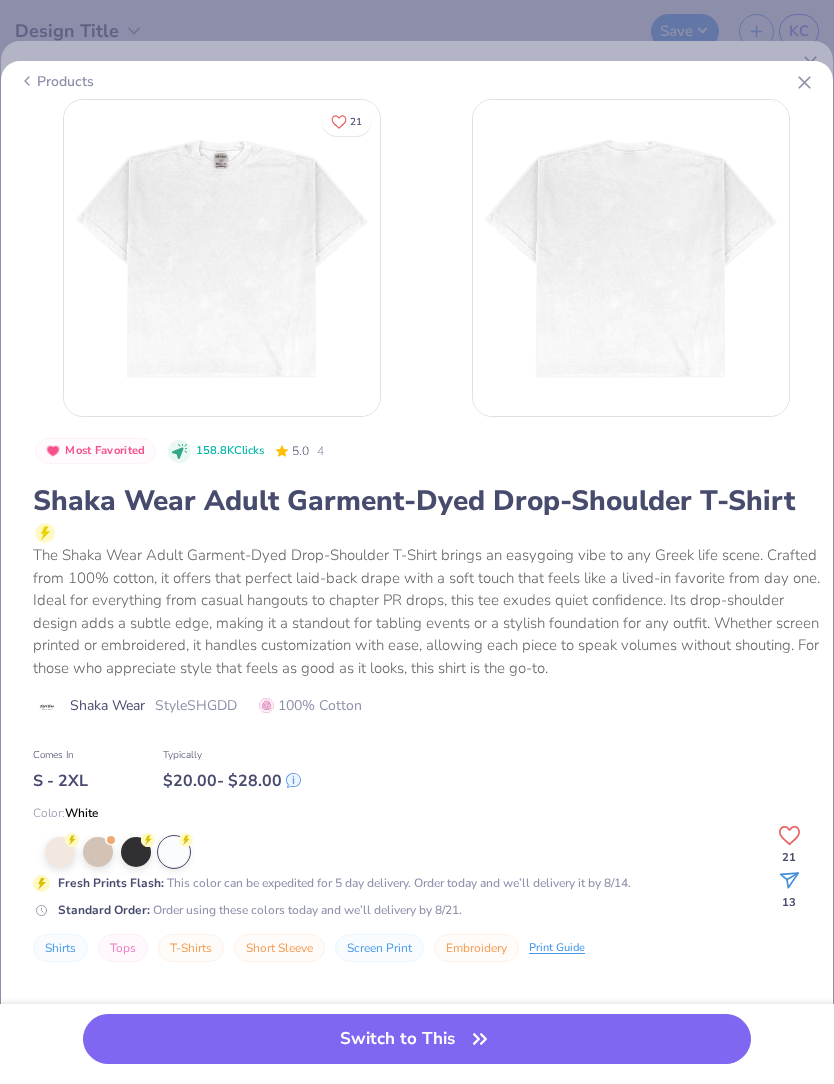 scroll, scrollTop: 0, scrollLeft: 0, axis: both 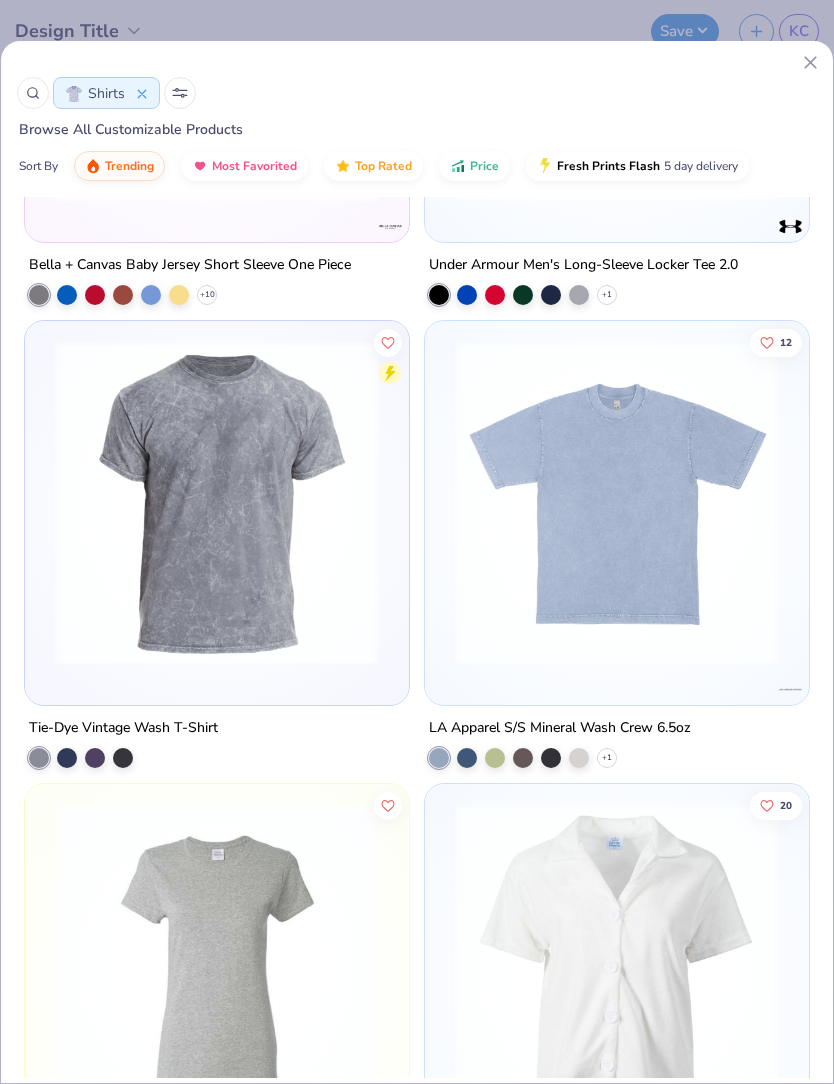 click at bounding box center (617, 503) 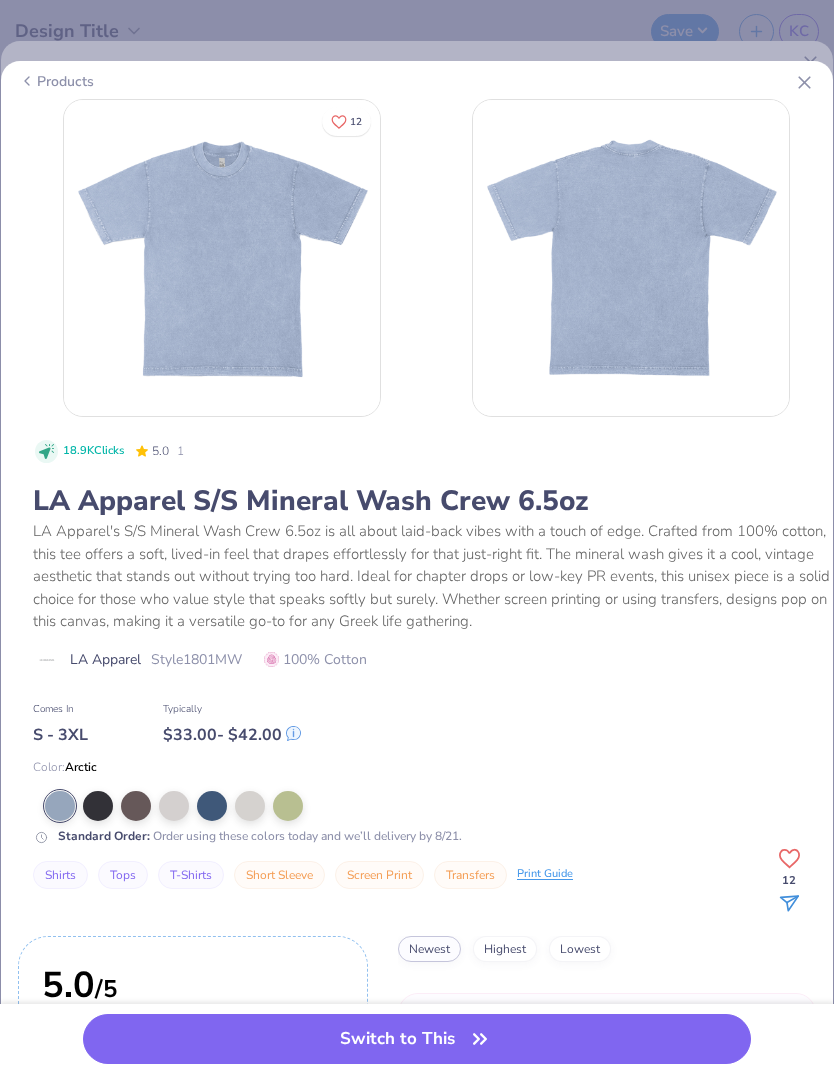 scroll, scrollTop: 0, scrollLeft: 0, axis: both 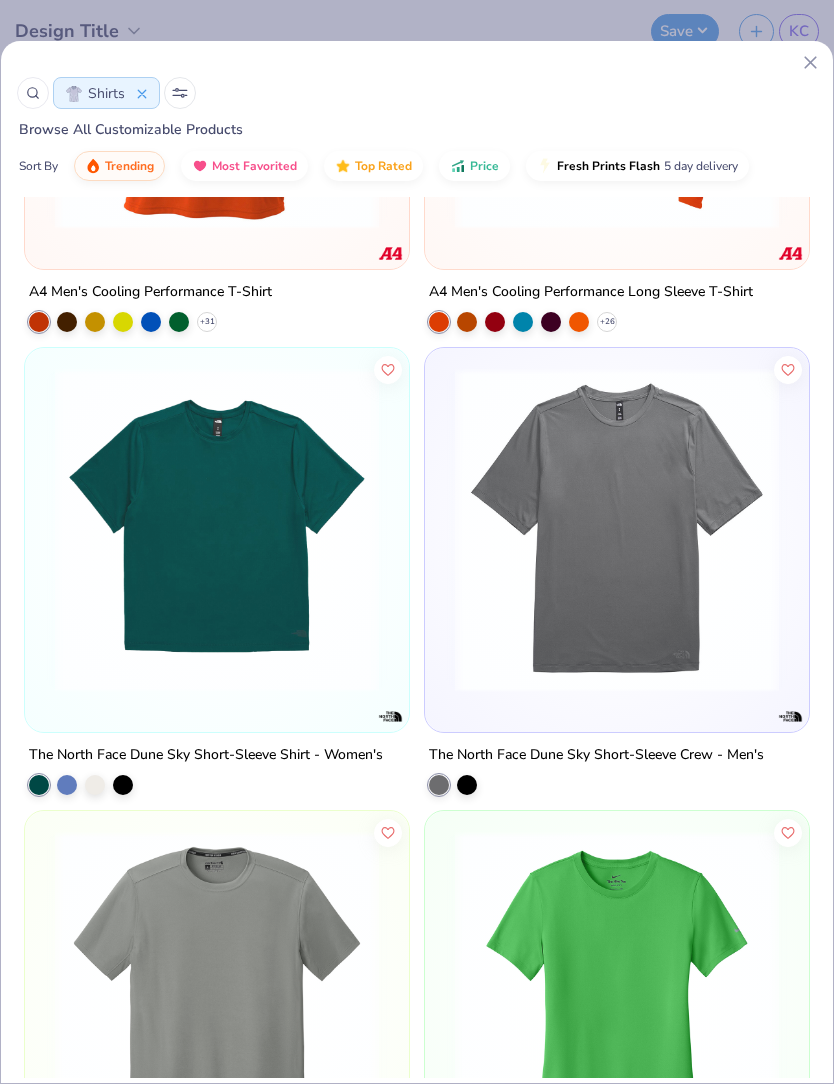 click at bounding box center (217, 530) 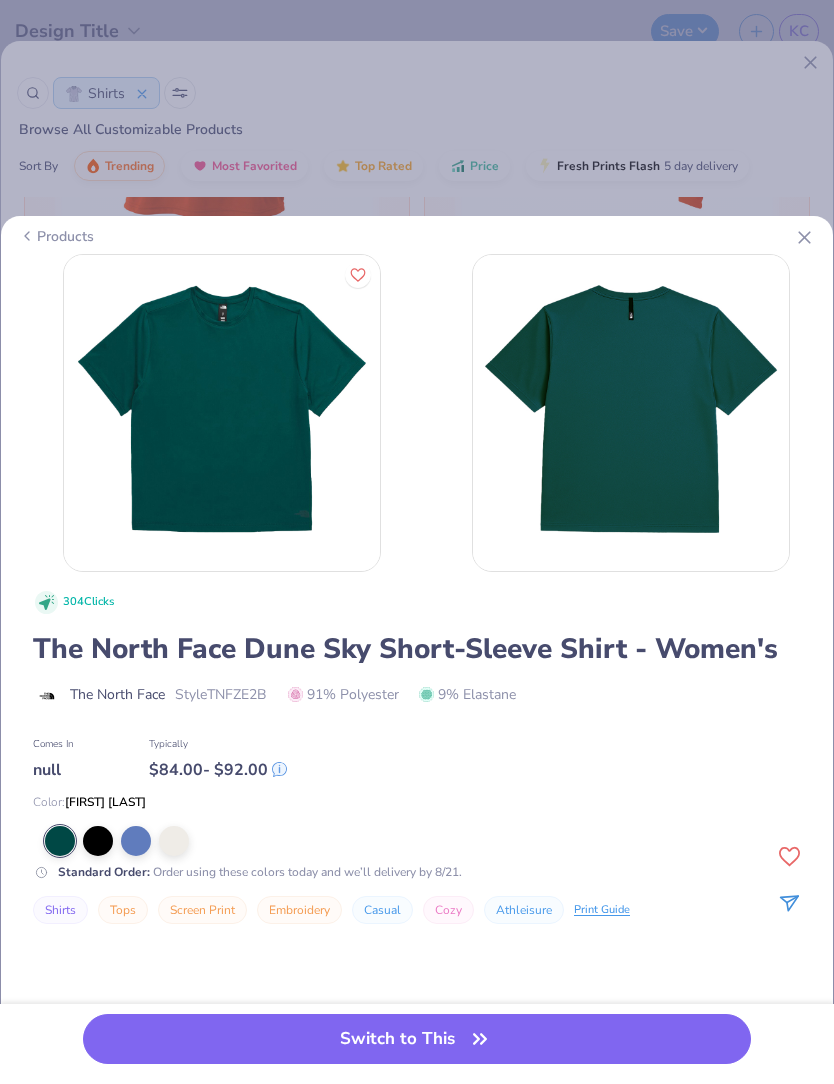 click 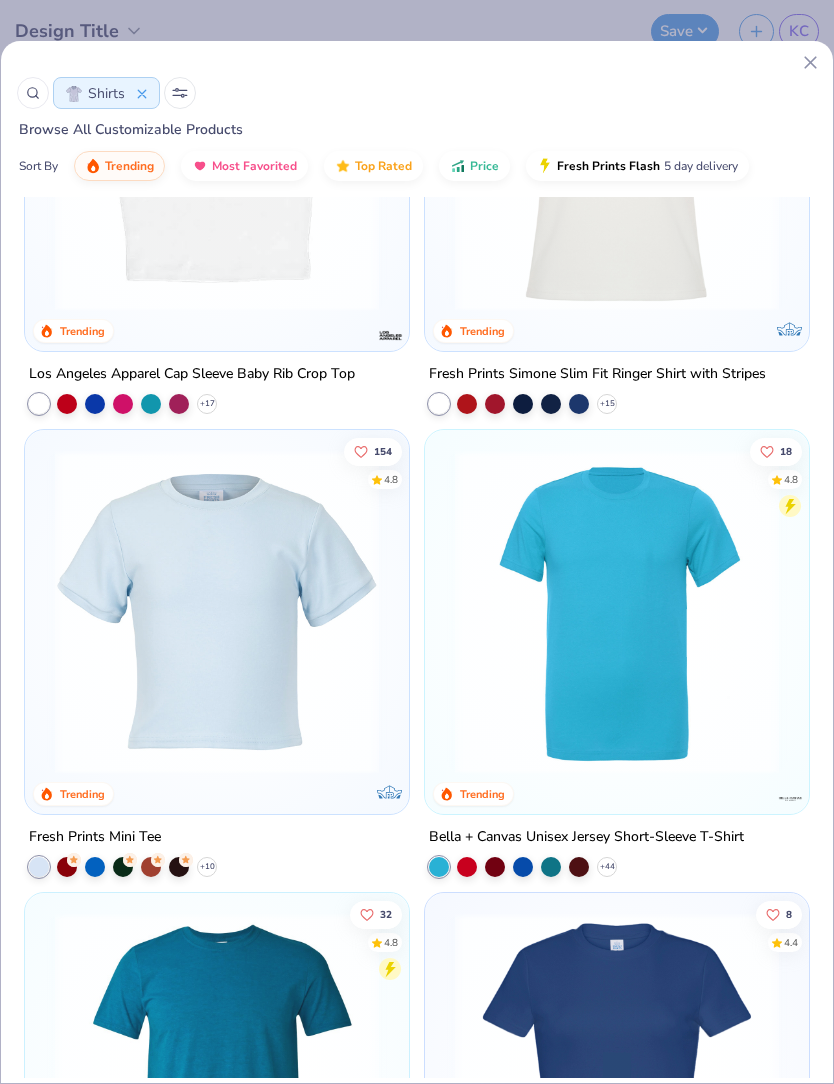 scroll, scrollTop: 1201, scrollLeft: 0, axis: vertical 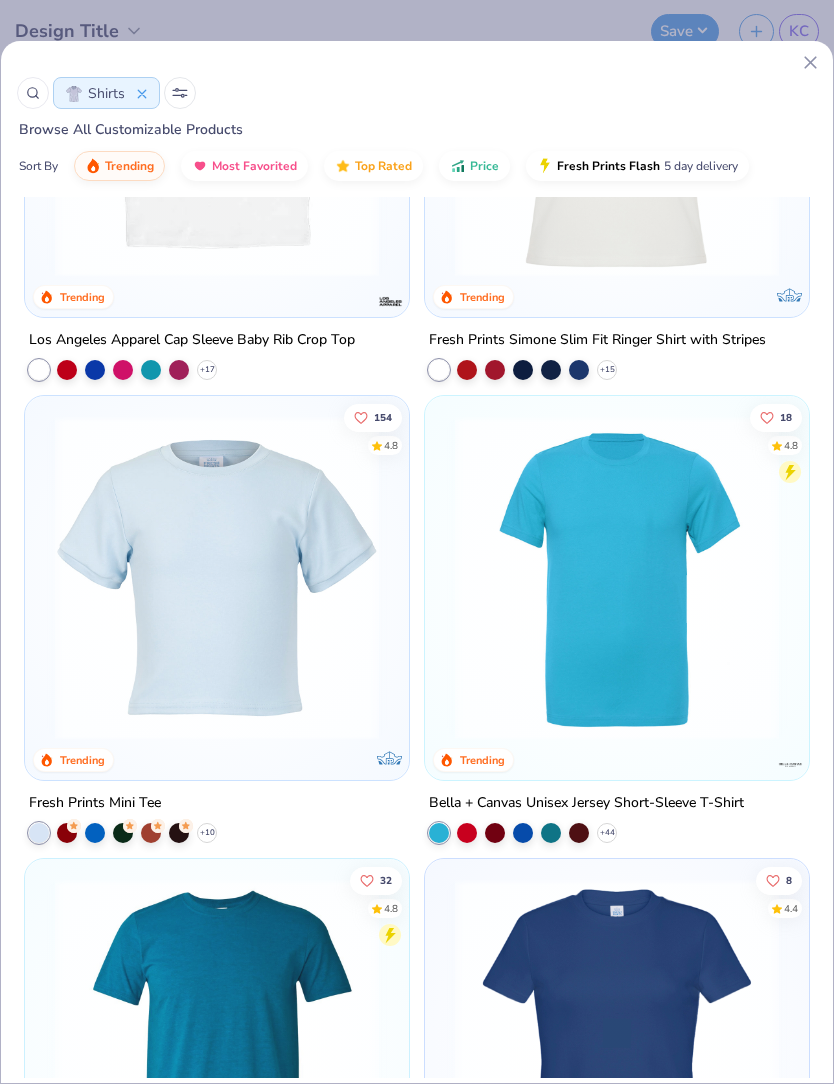 click at bounding box center [217, 578] 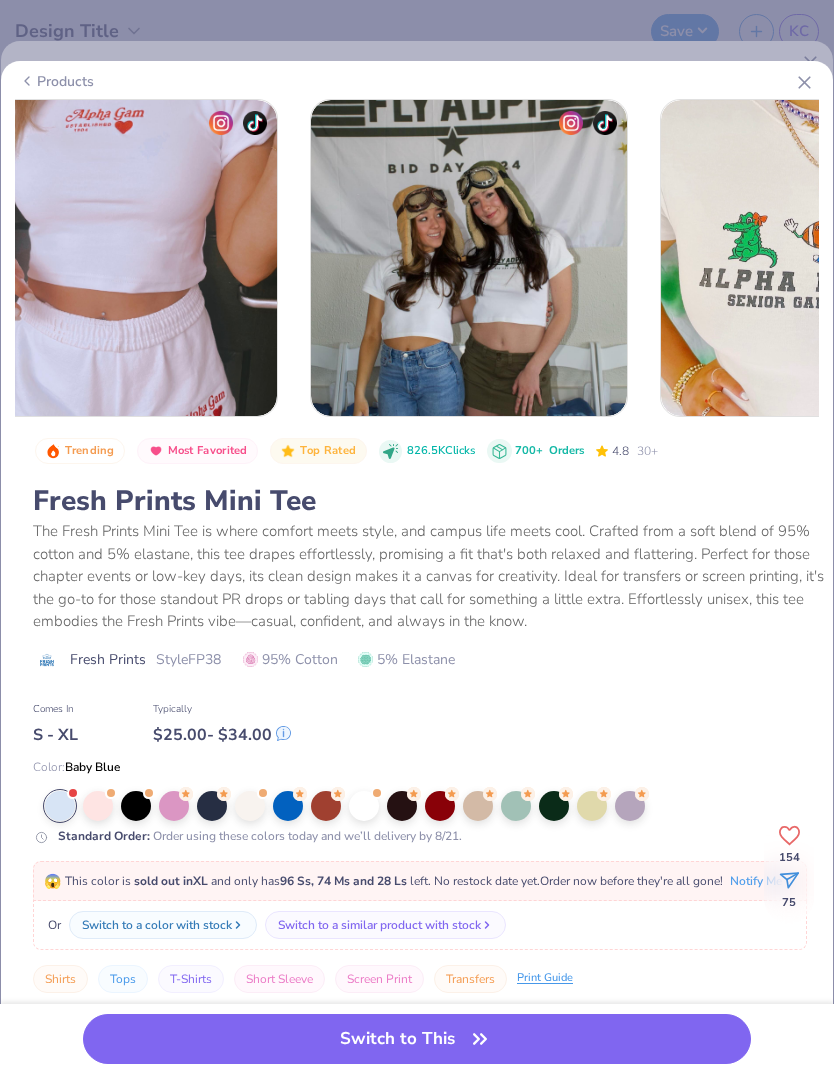 scroll, scrollTop: 0, scrollLeft: 1128, axis: horizontal 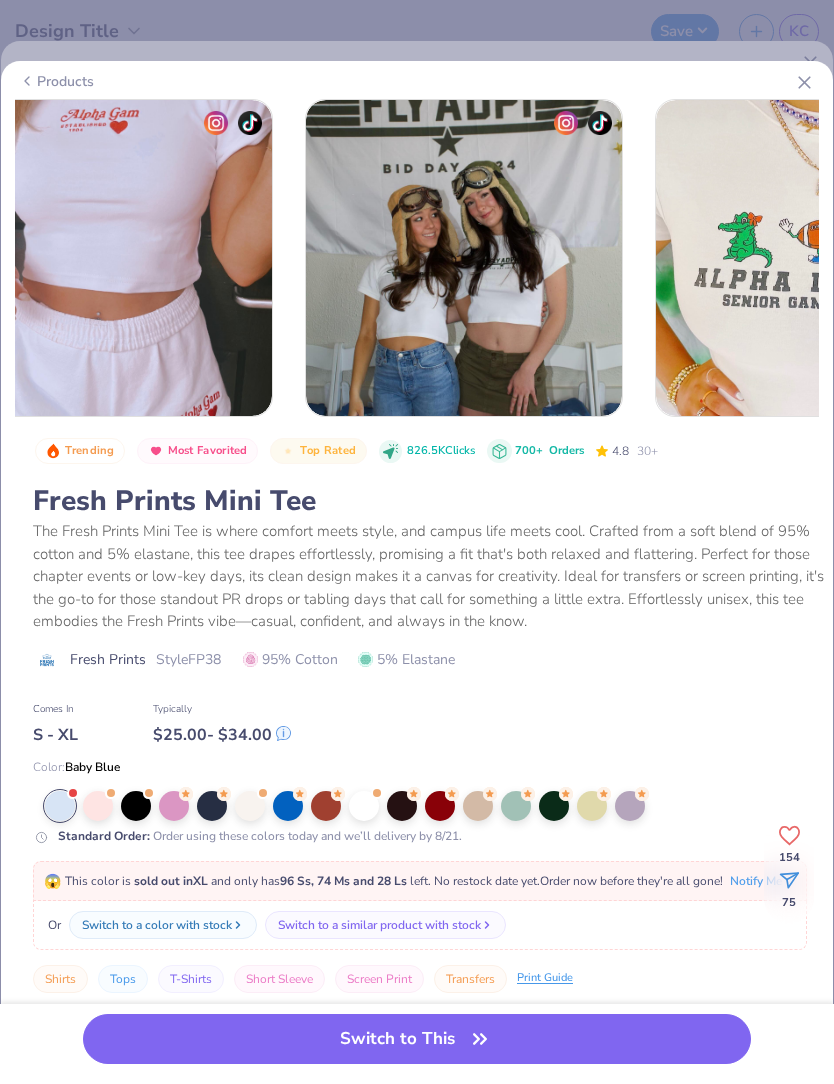 click 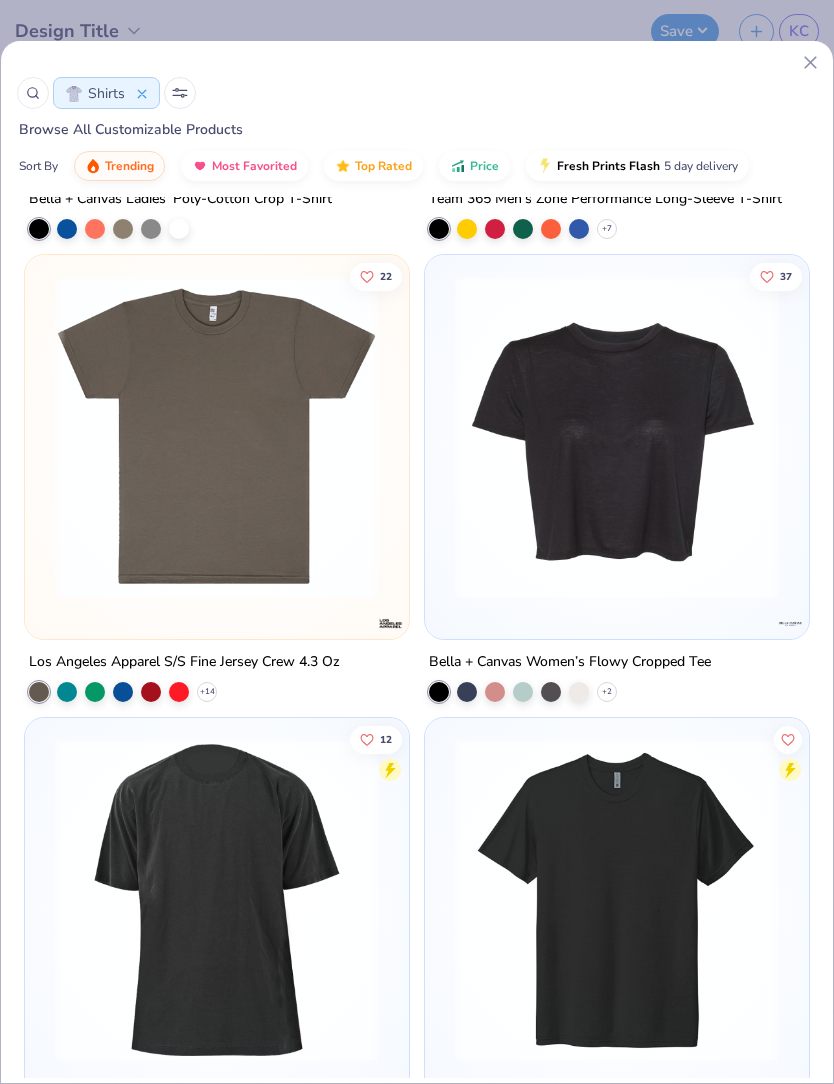 scroll, scrollTop: 5511, scrollLeft: 0, axis: vertical 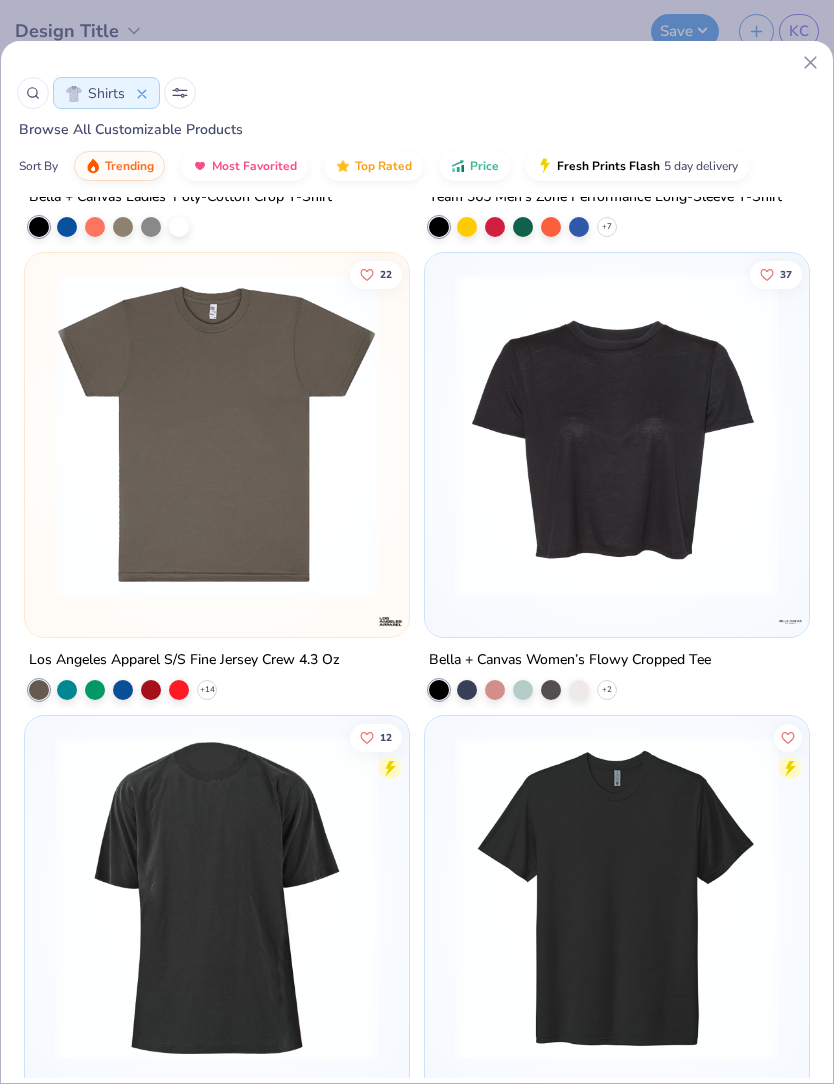 click at bounding box center (217, 435) 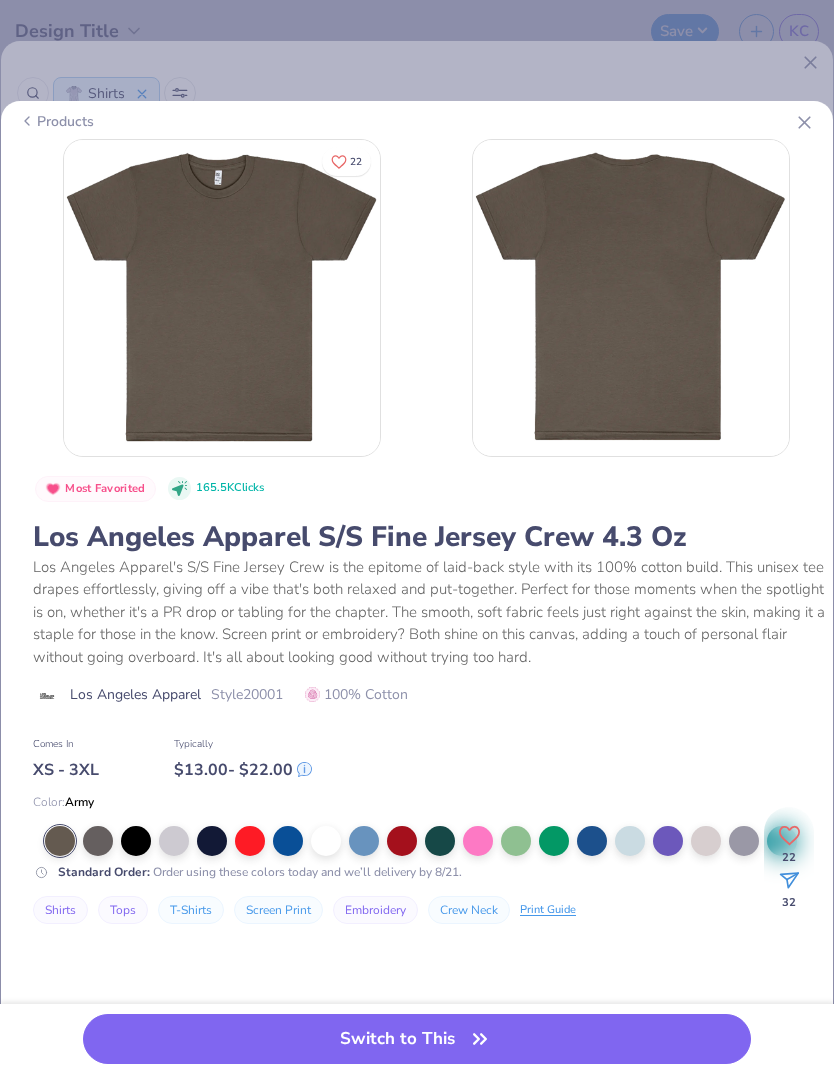 click at bounding box center [326, 841] 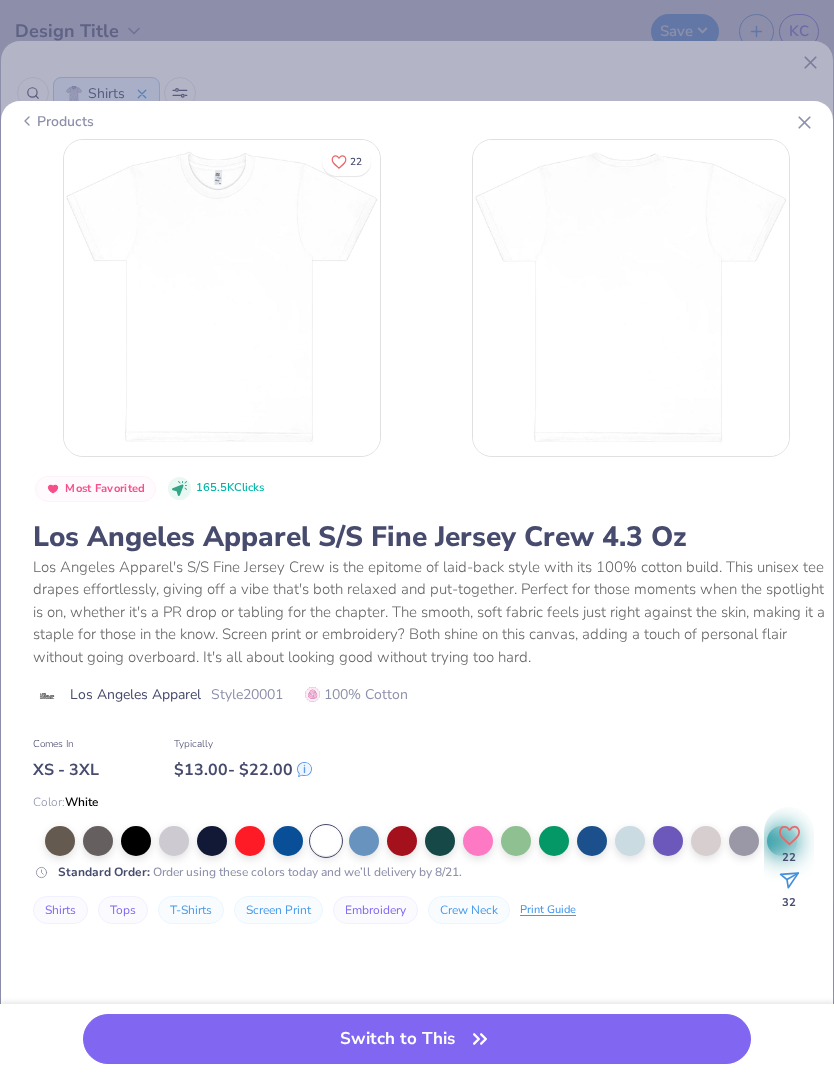 click at bounding box center [706, 841] 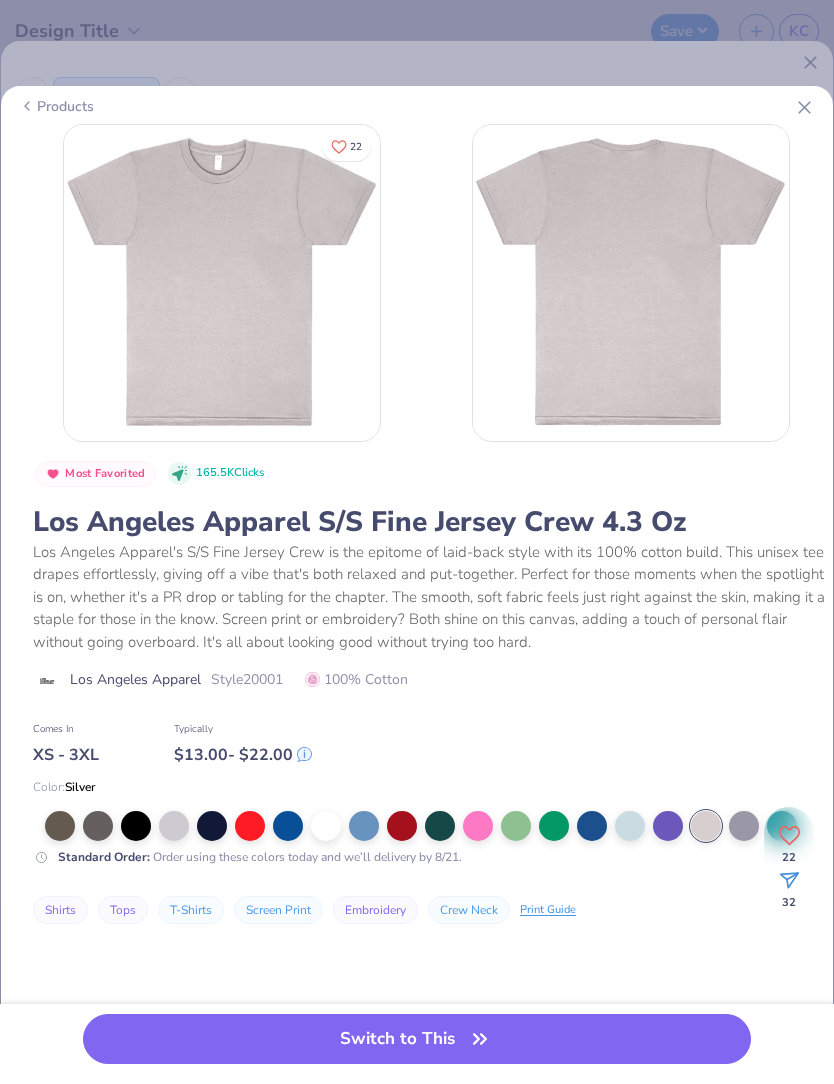 click at bounding box center (326, 826) 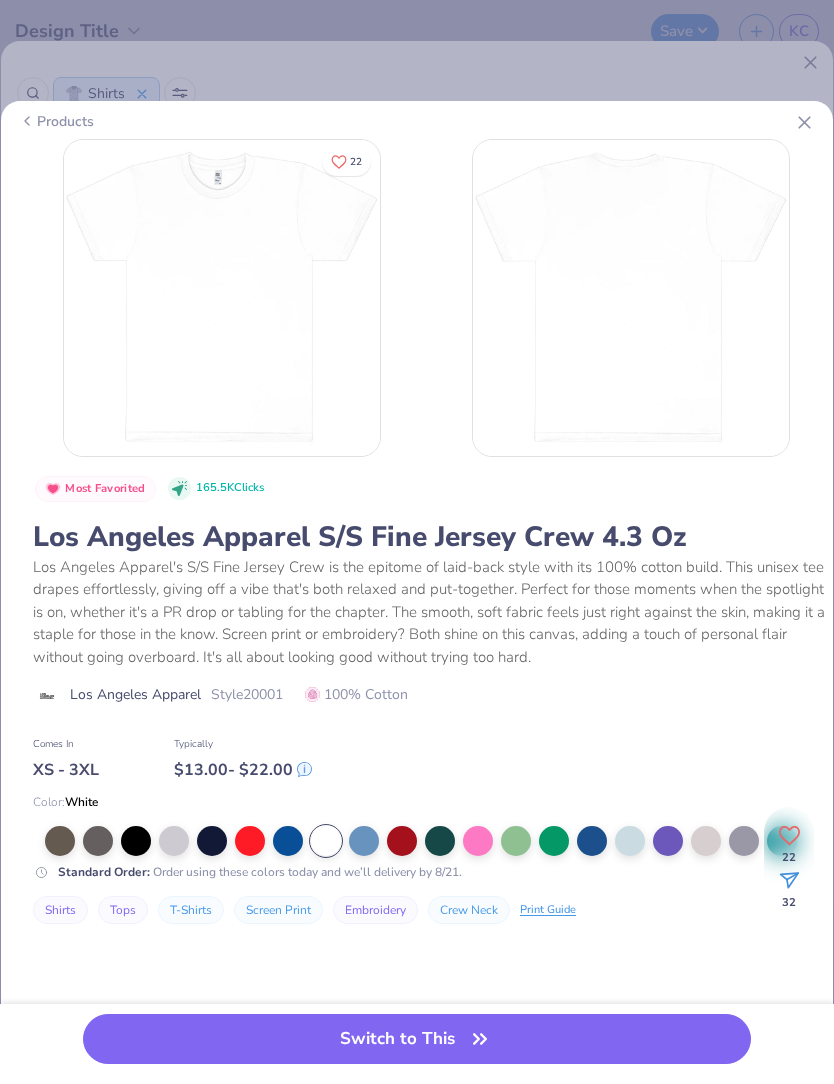 click on "Products" at bounding box center (417, 121) 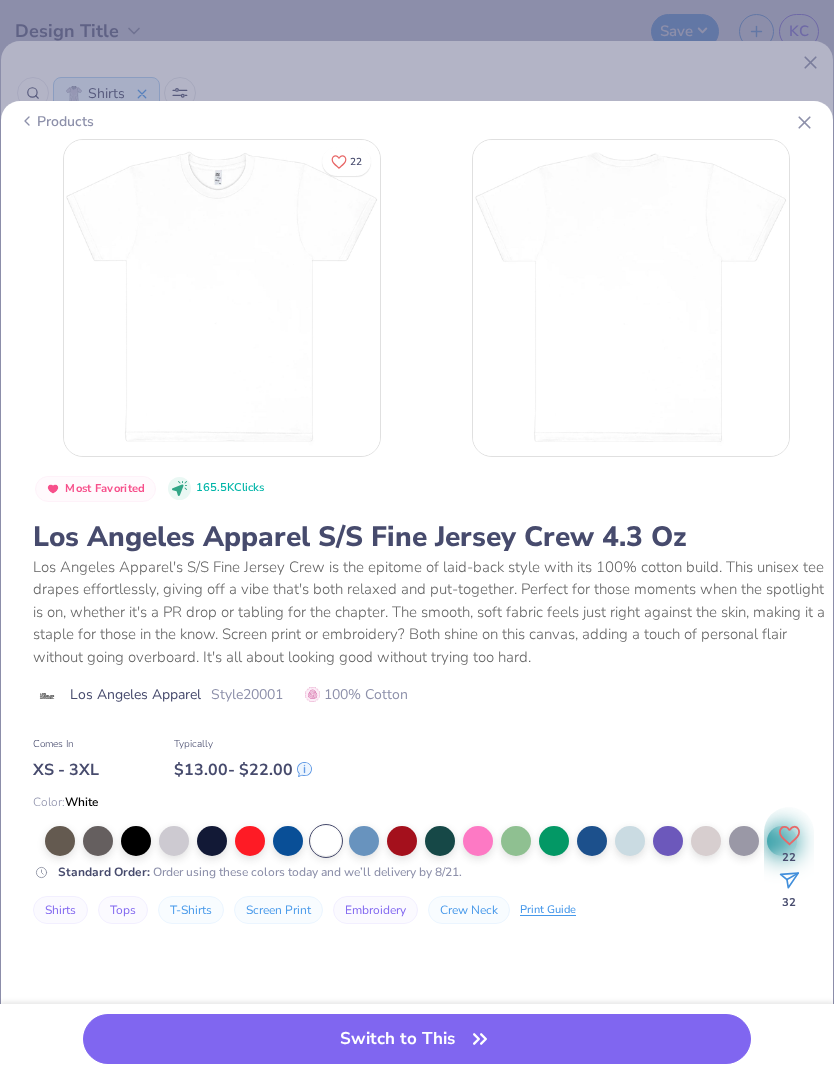 click 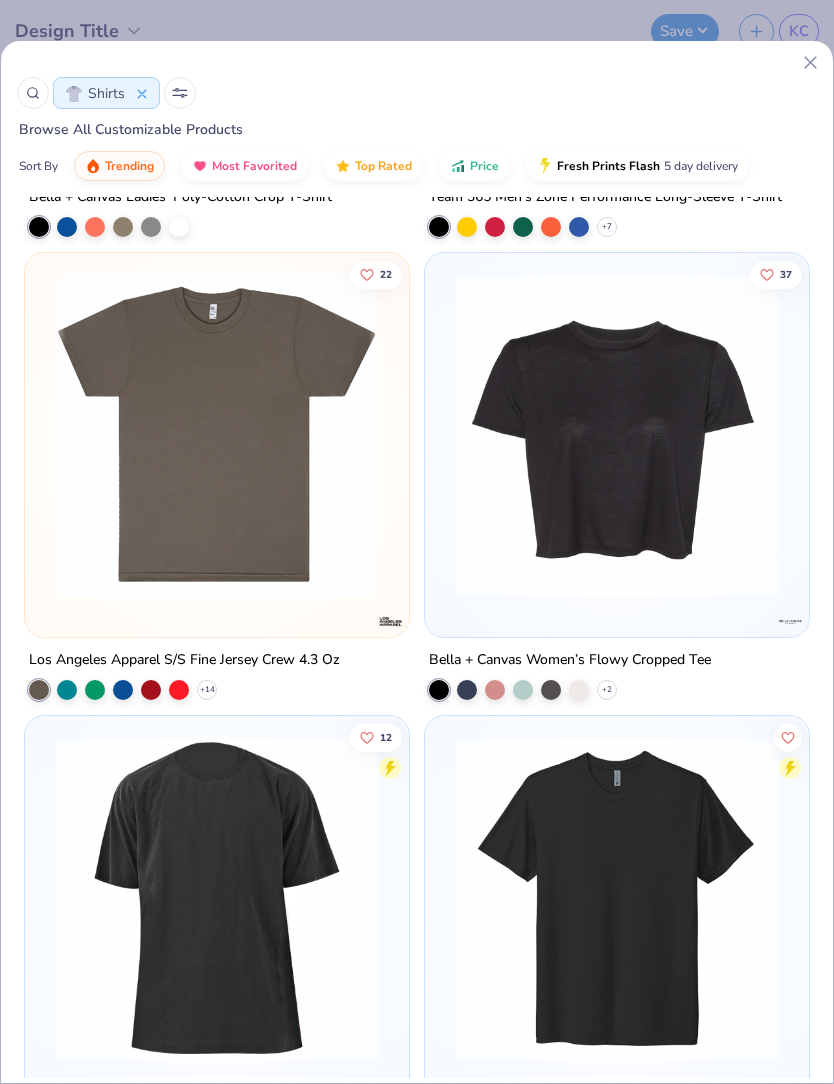 click on "Shirts Browse All Customizable Products Sort By Trending Most Favorited Top Rated Price Fresh Prints Flash 5 day delivery" at bounding box center [417, 126] 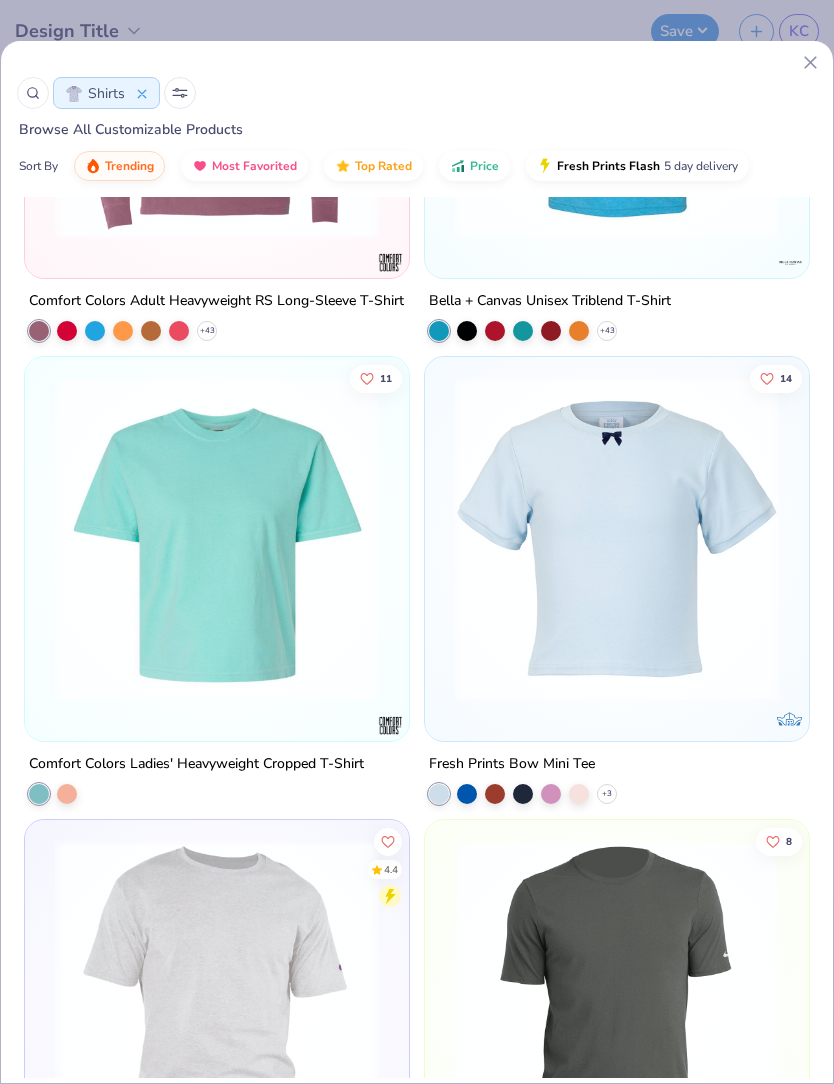 scroll, scrollTop: 9131, scrollLeft: 0, axis: vertical 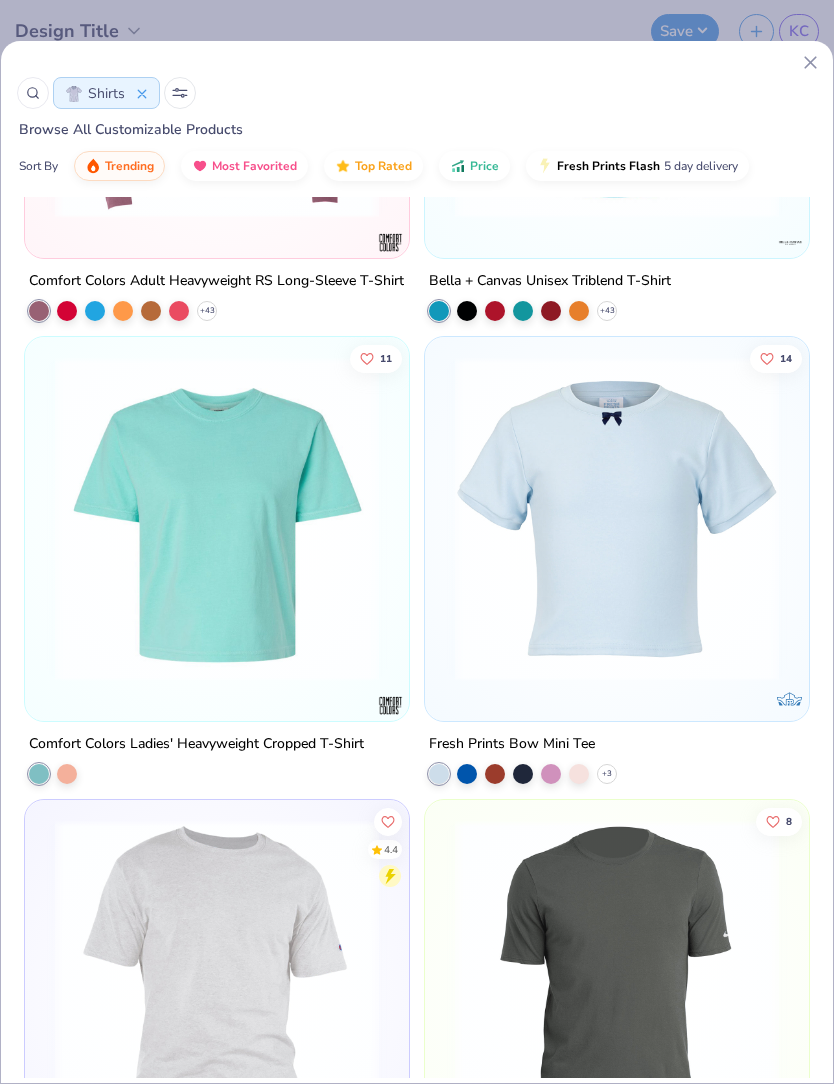 click at bounding box center [217, 519] 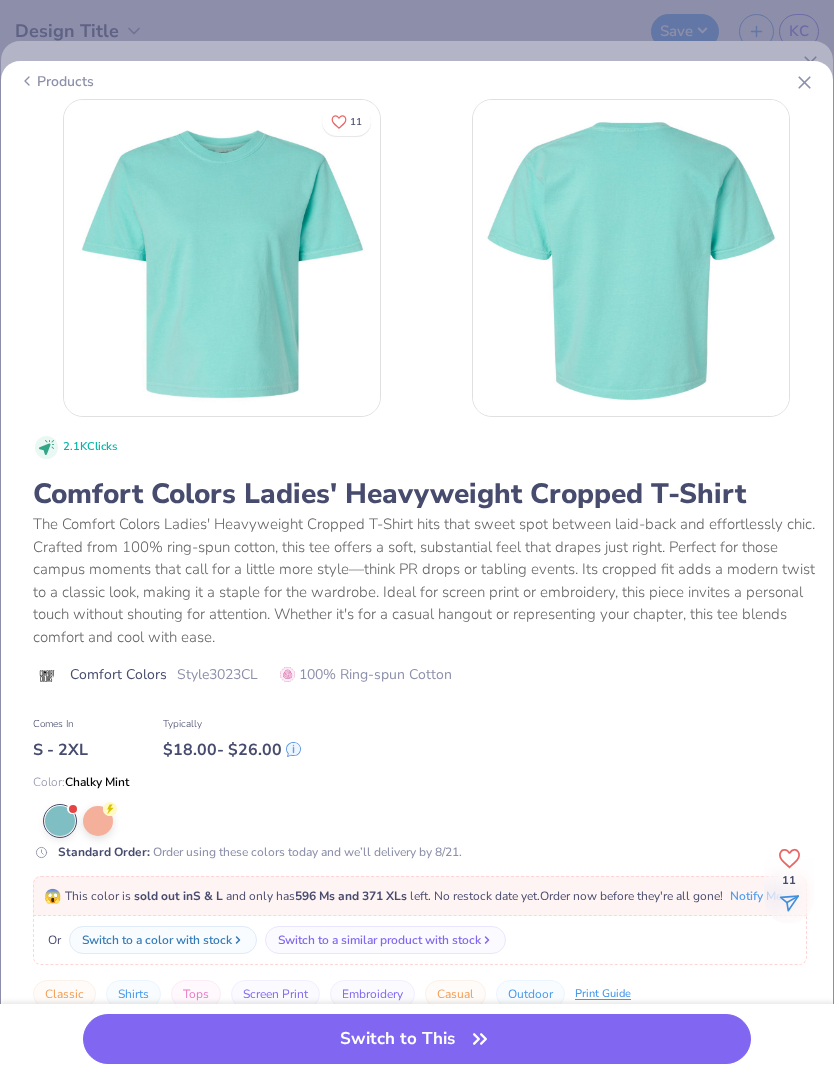 scroll, scrollTop: 0, scrollLeft: 0, axis: both 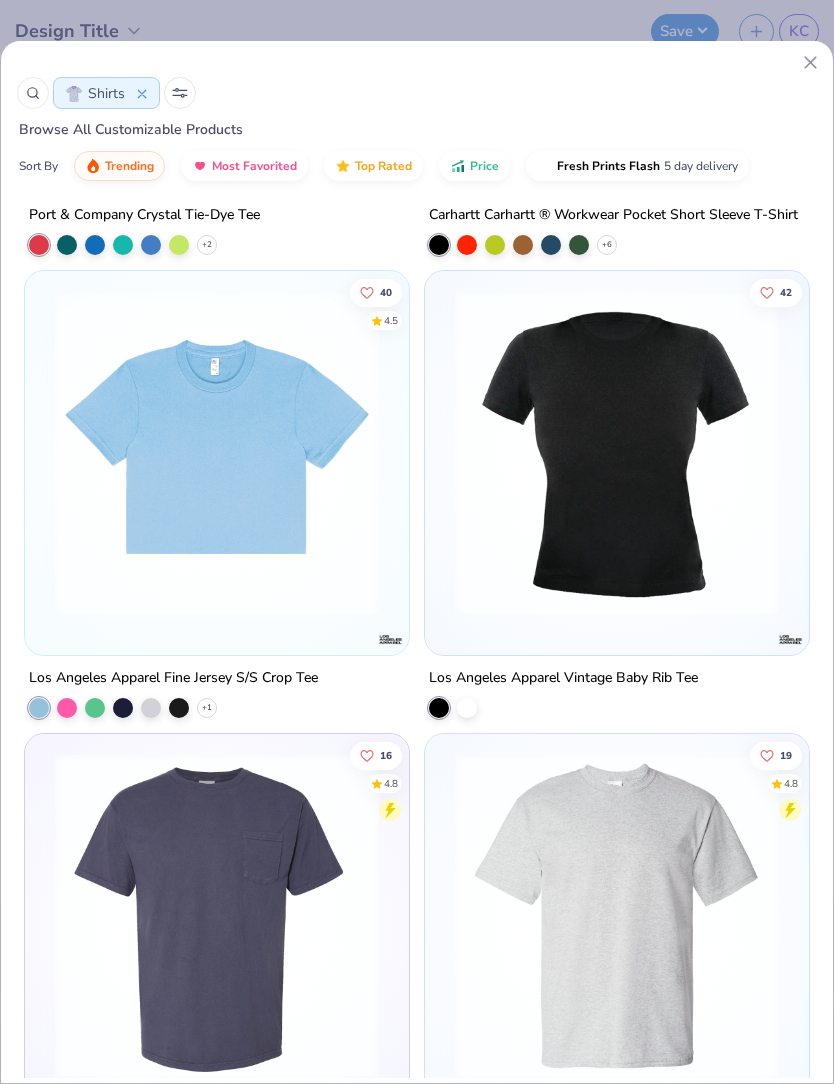 click at bounding box center (217, 453) 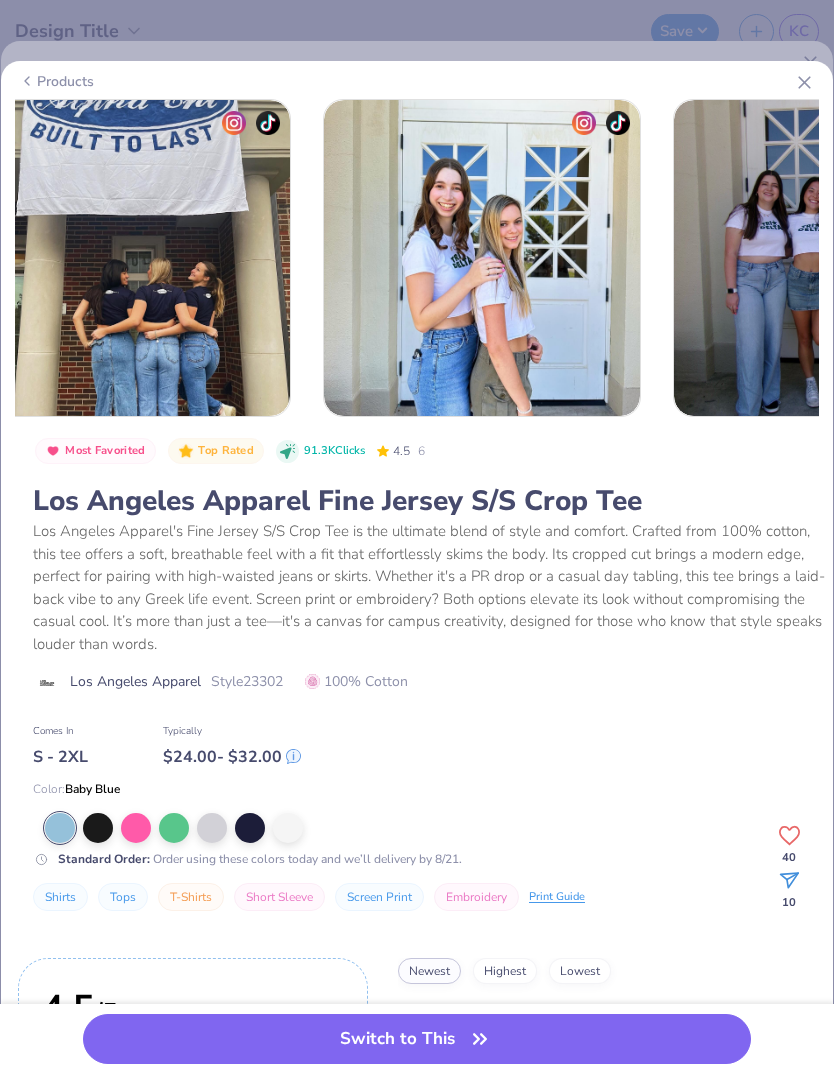 scroll, scrollTop: 0, scrollLeft: 763, axis: horizontal 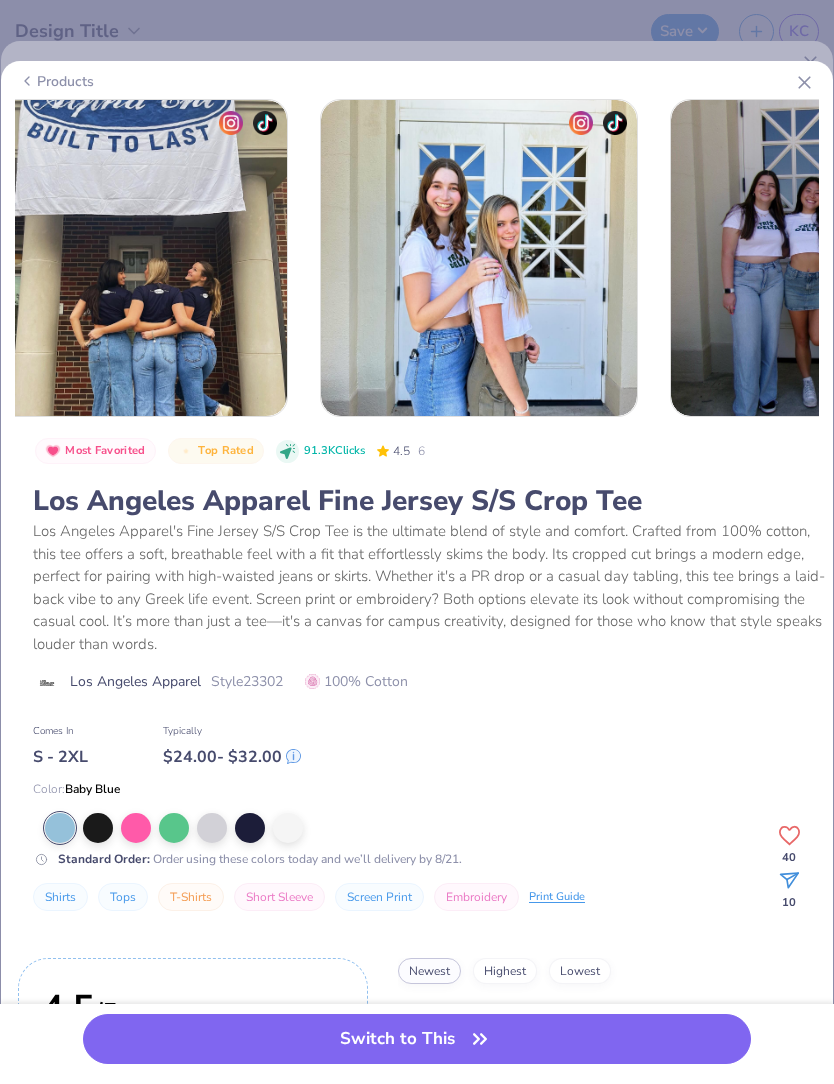 click 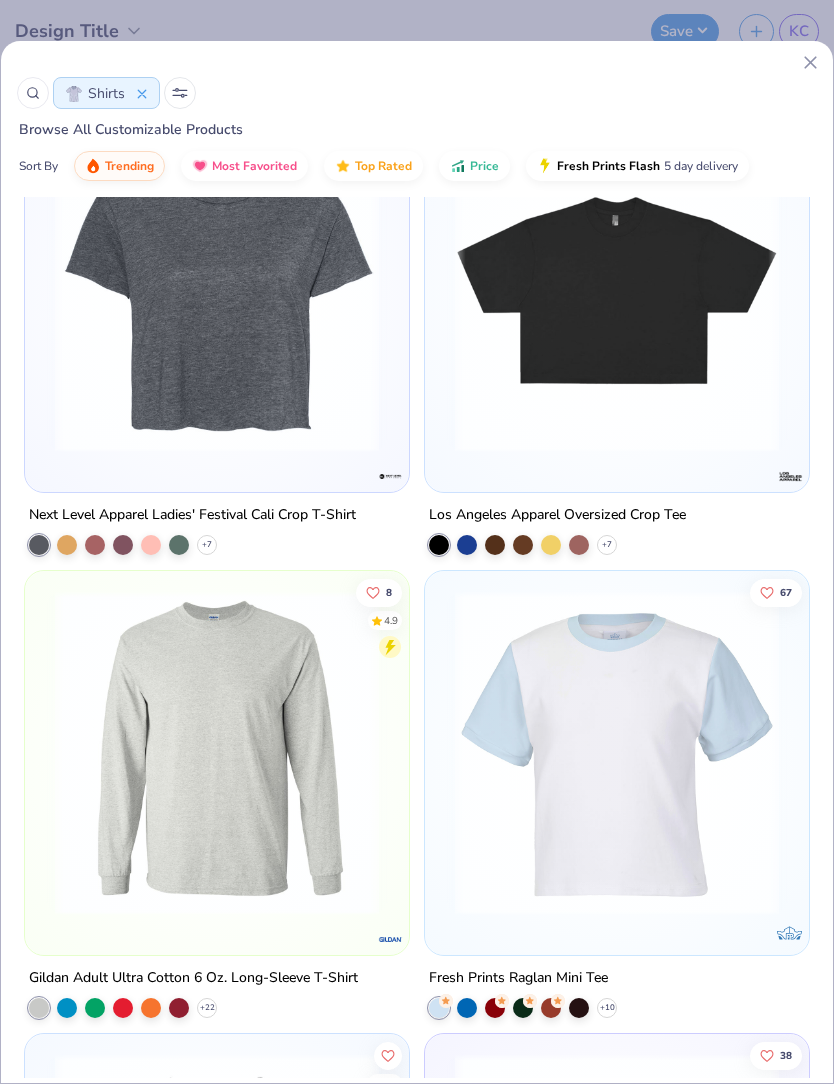scroll, scrollTop: 13993, scrollLeft: 0, axis: vertical 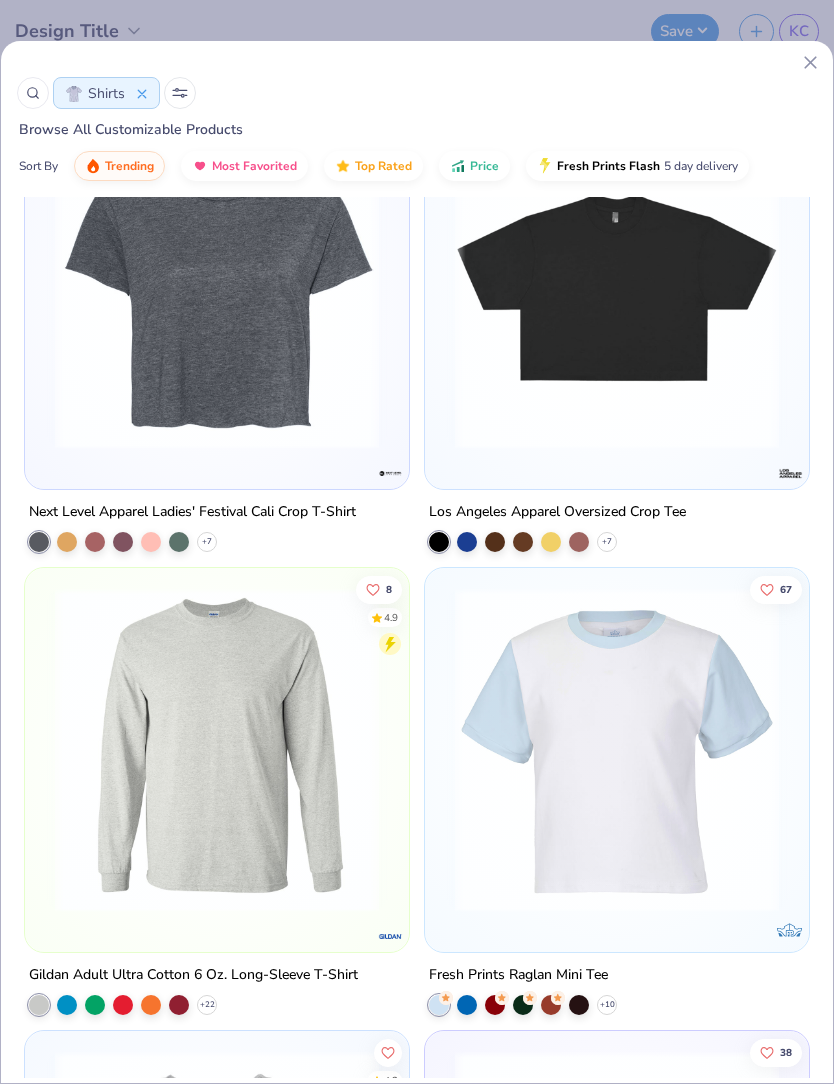 click at bounding box center [617, 287] 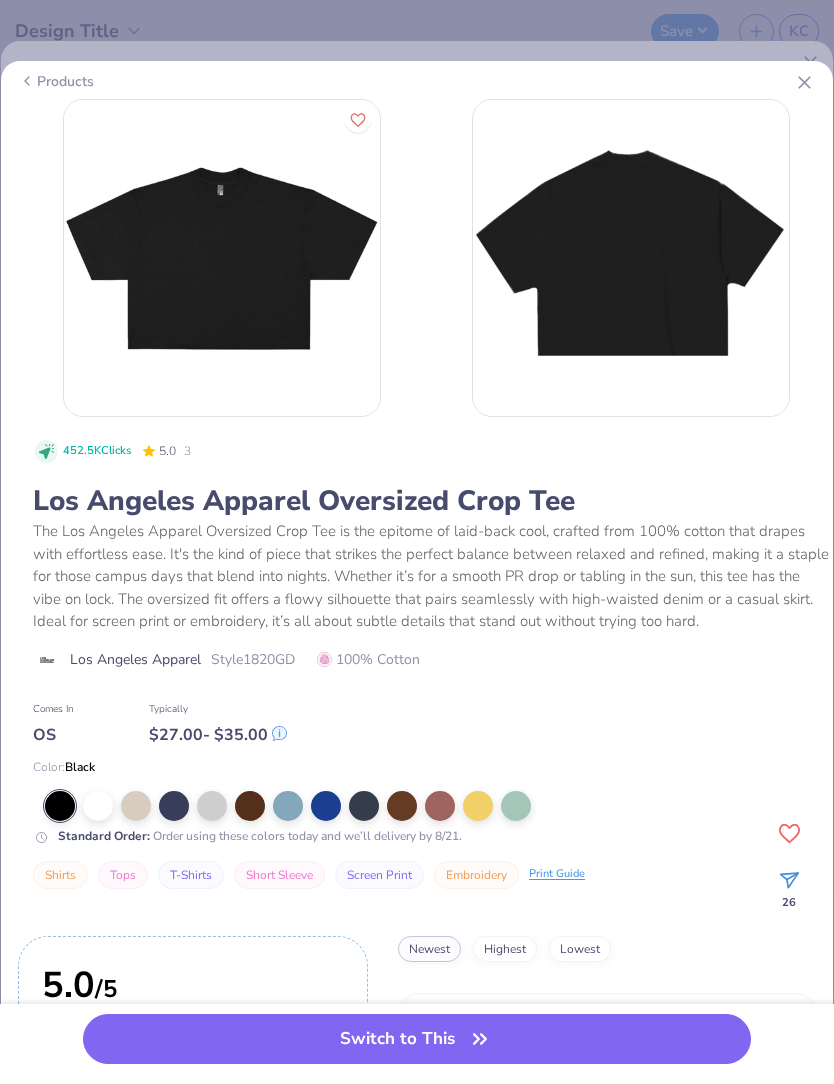 scroll, scrollTop: 0, scrollLeft: 0, axis: both 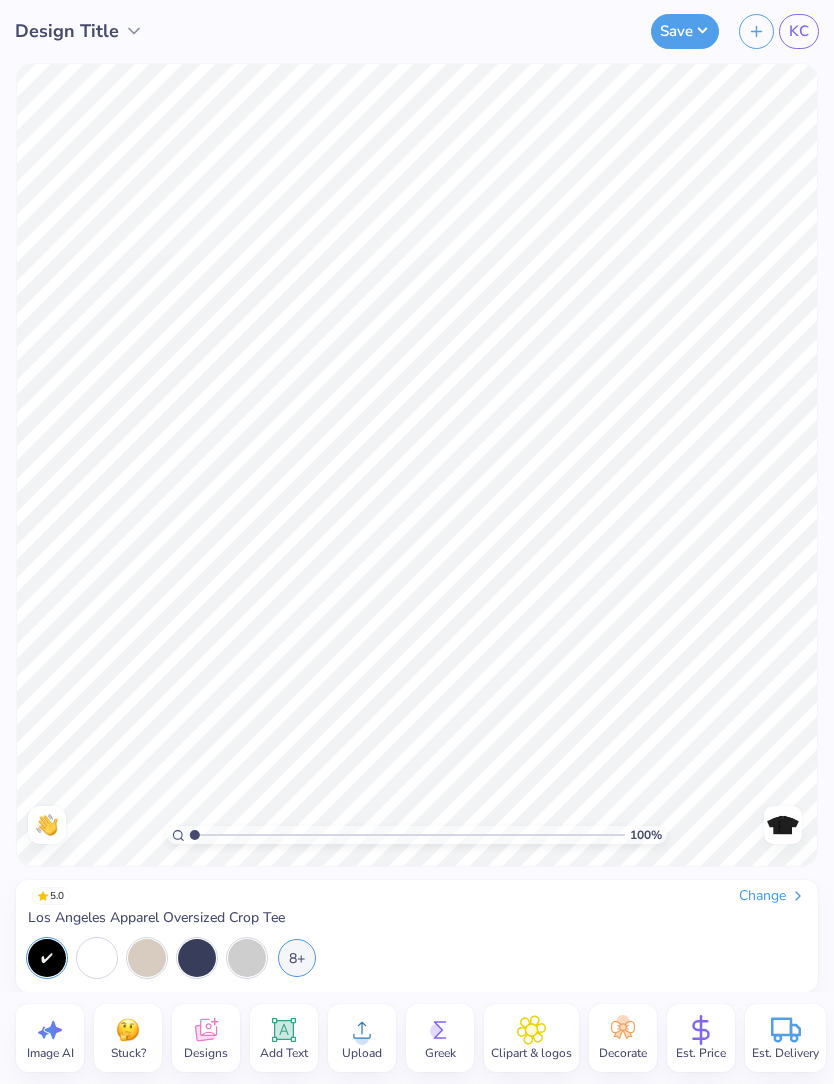 click at bounding box center [97, 958] 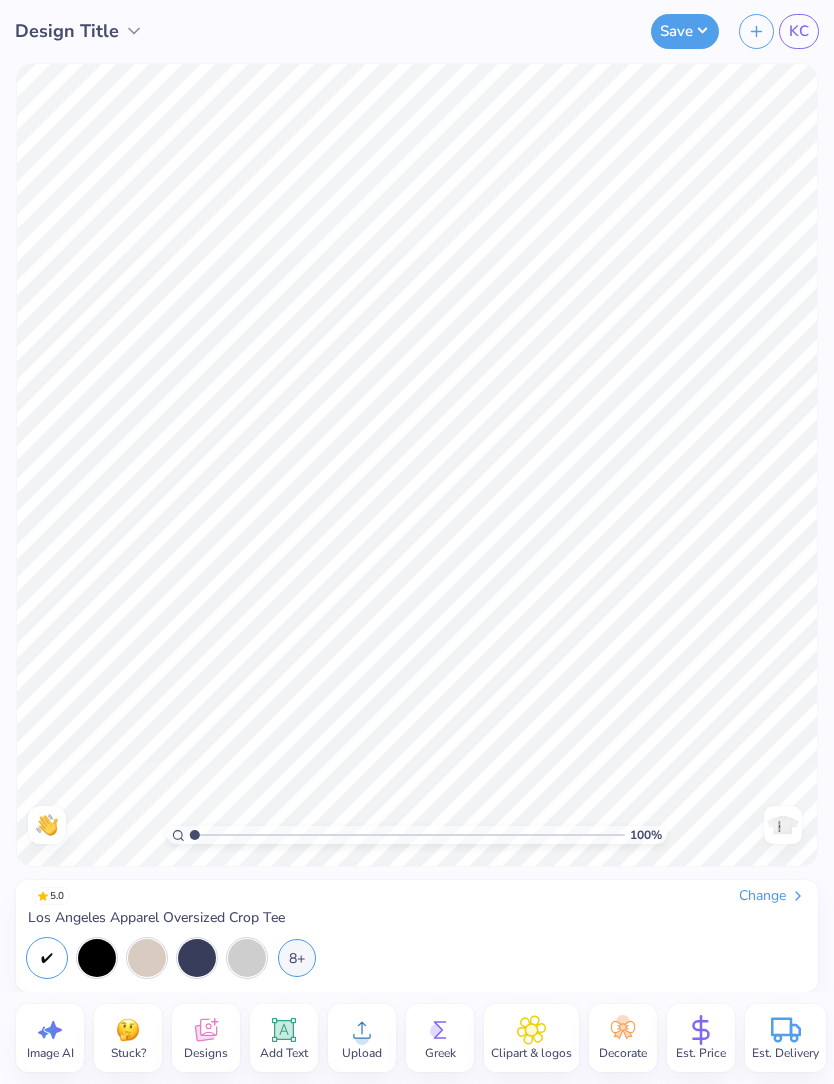 click at bounding box center [783, 825] 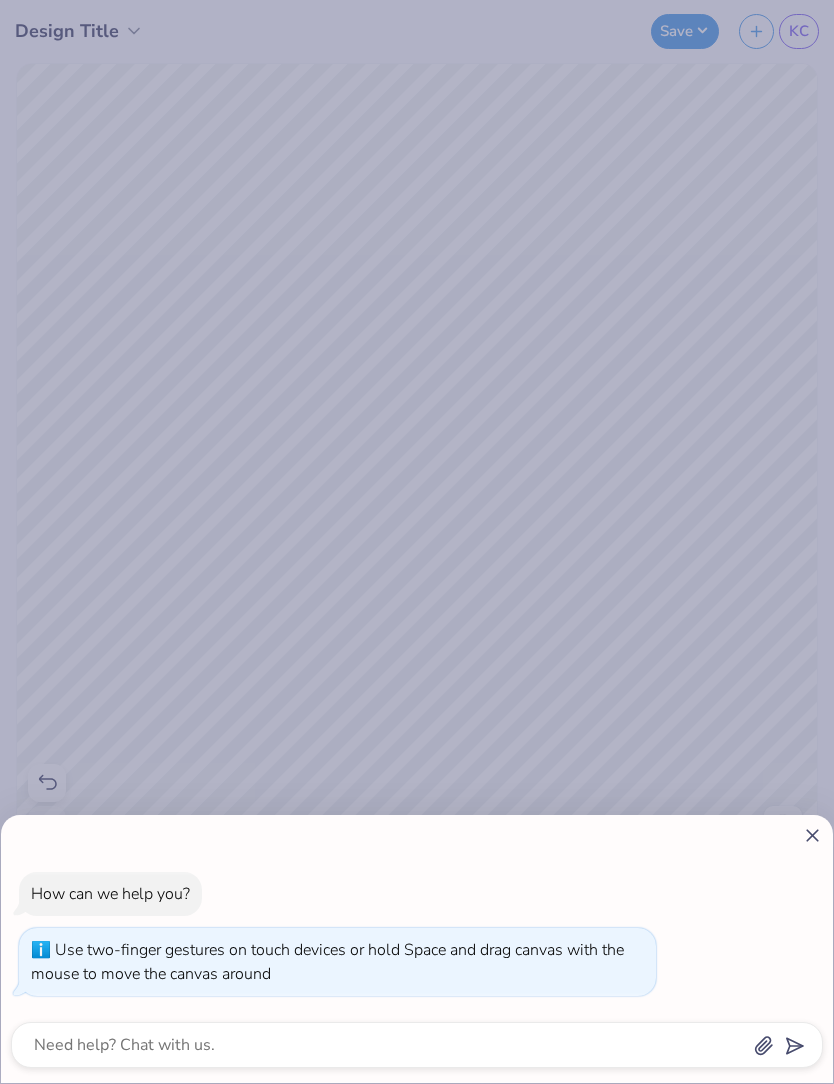 type on "1.24444954948859" 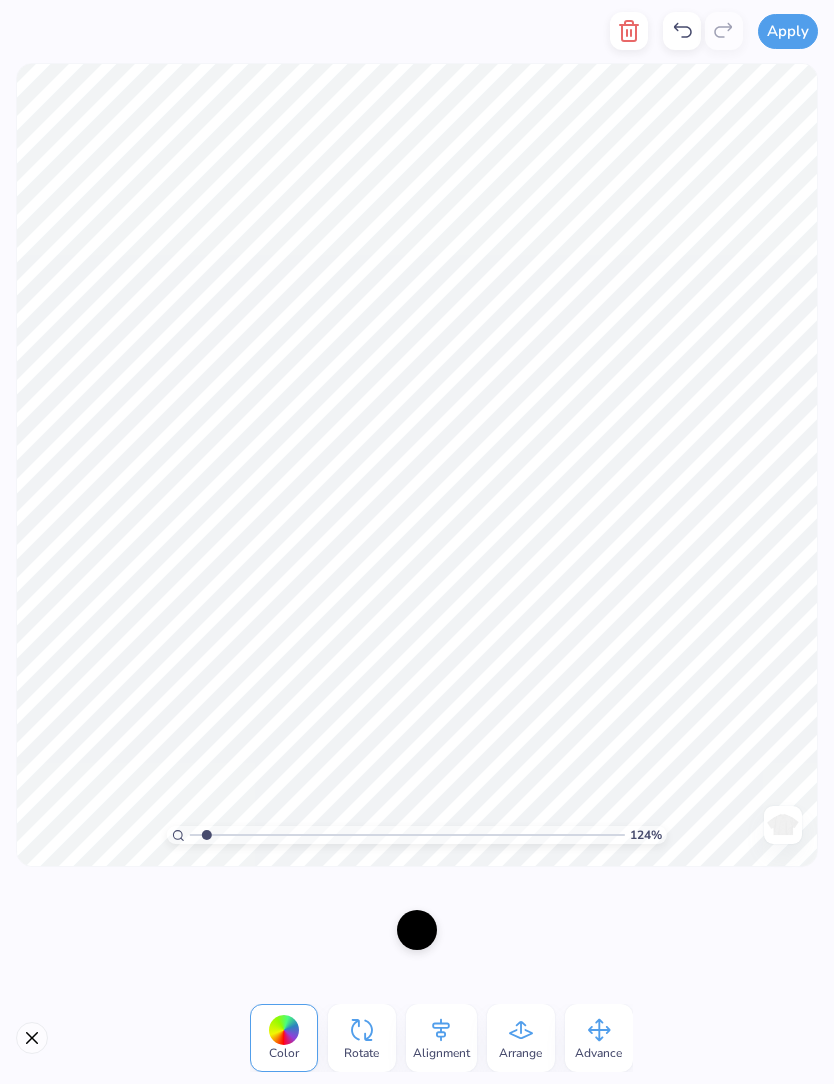 click 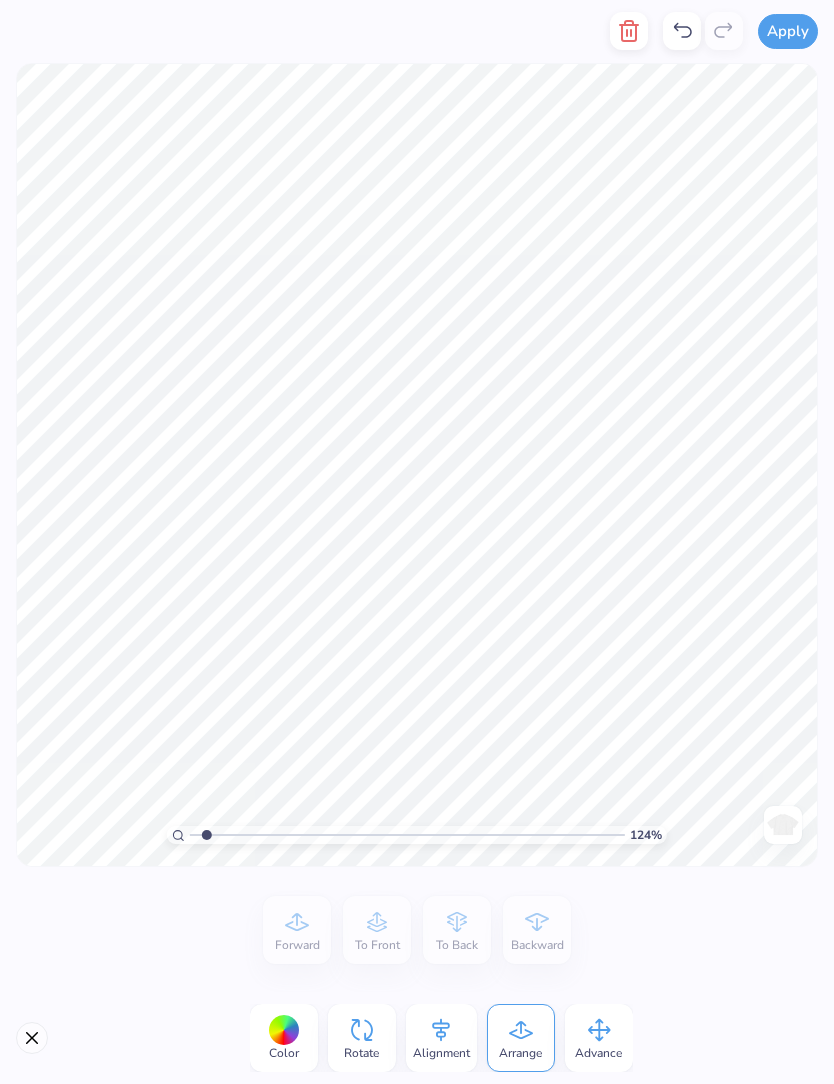 click 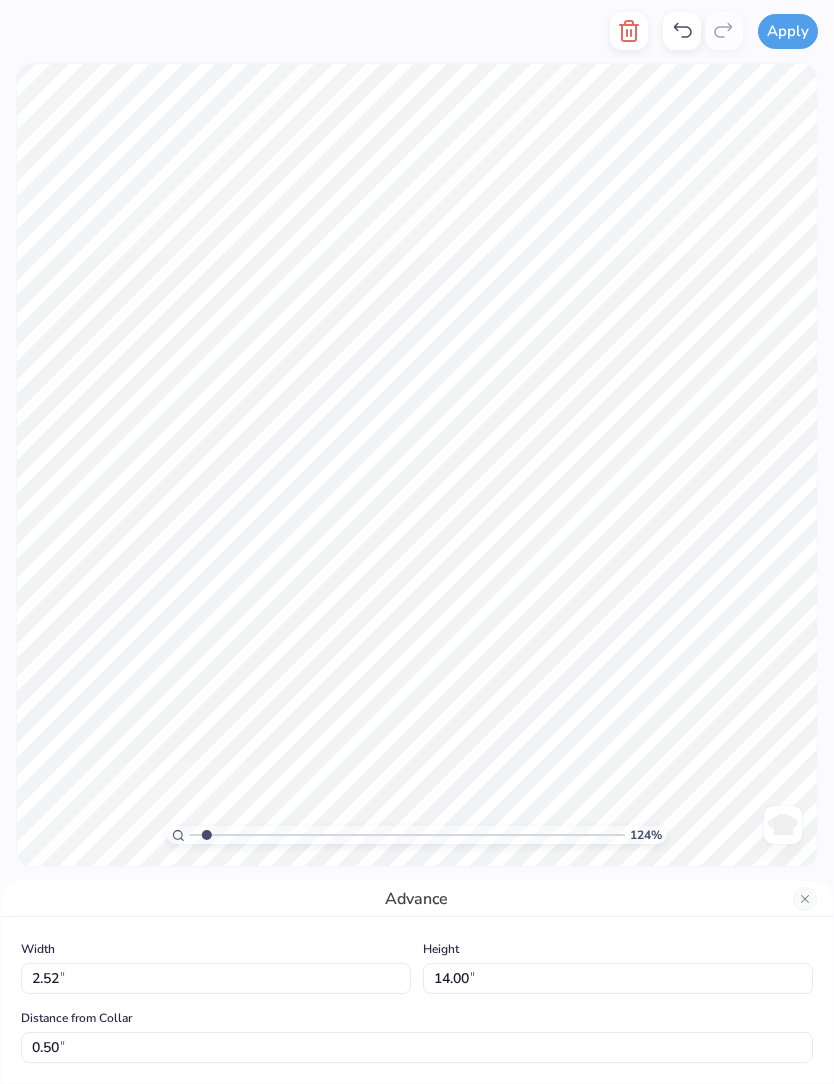 click at bounding box center [805, 899] 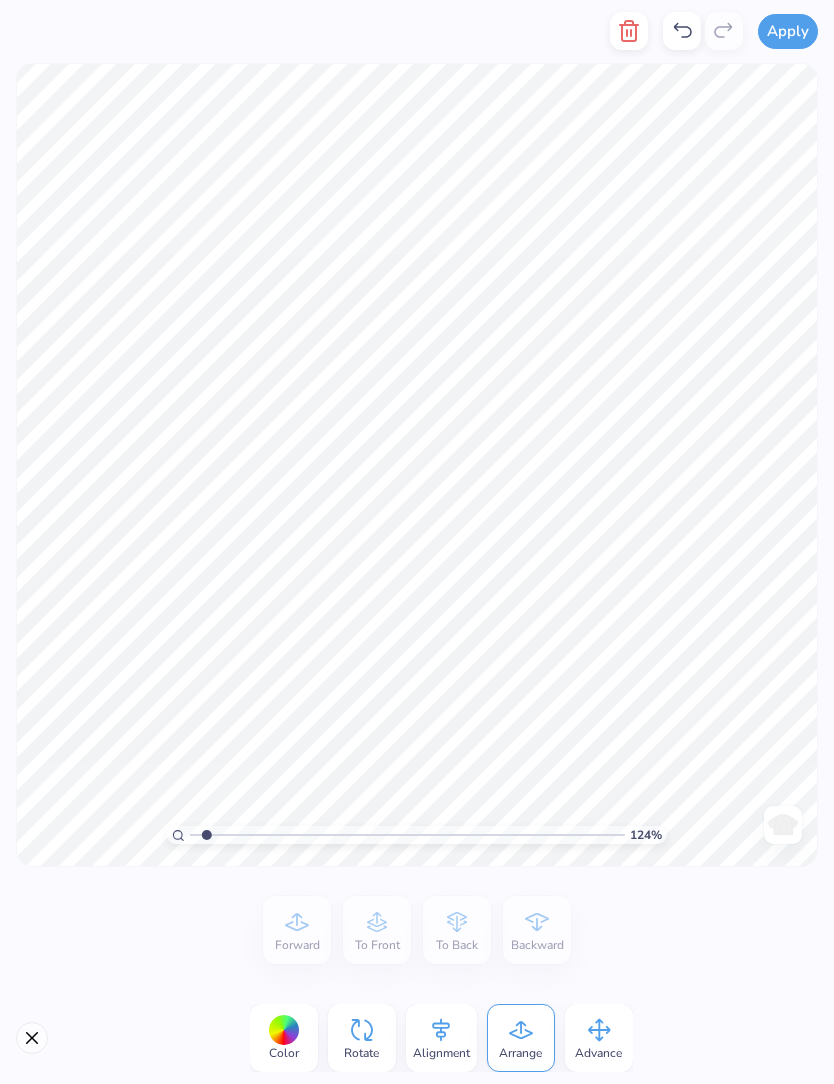 click on "Alignment" at bounding box center [441, 1038] 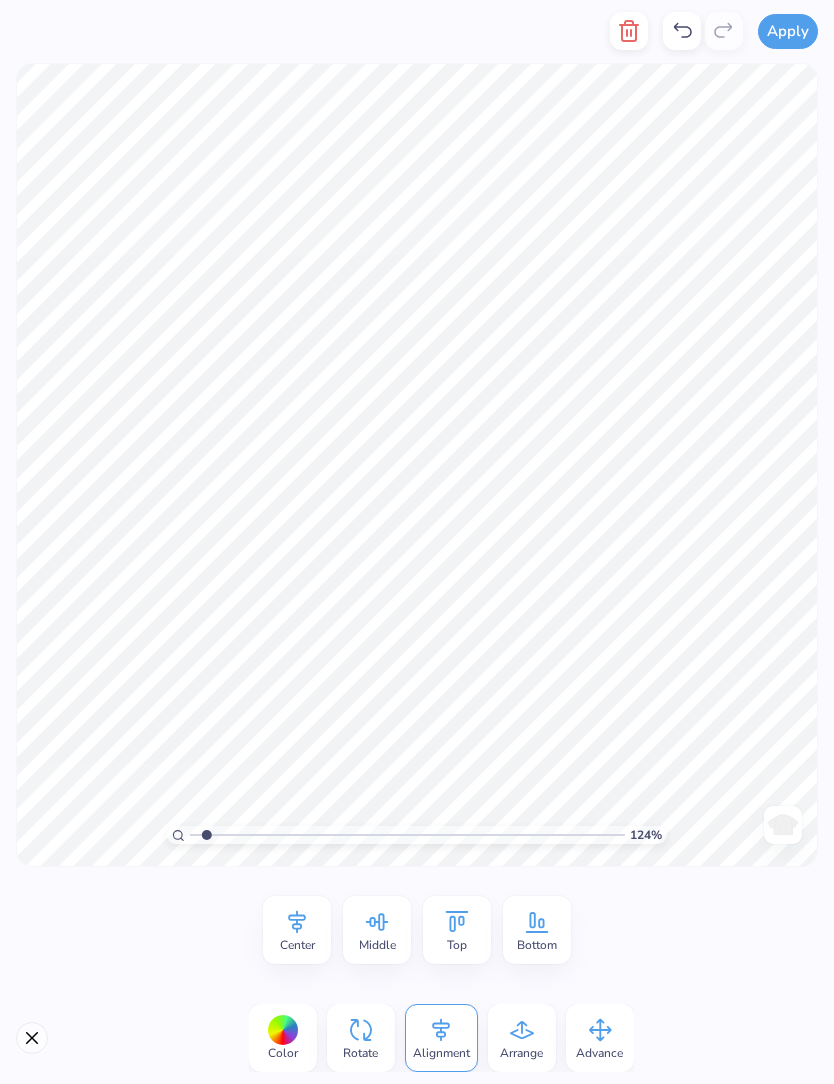 click at bounding box center (32, 1038) 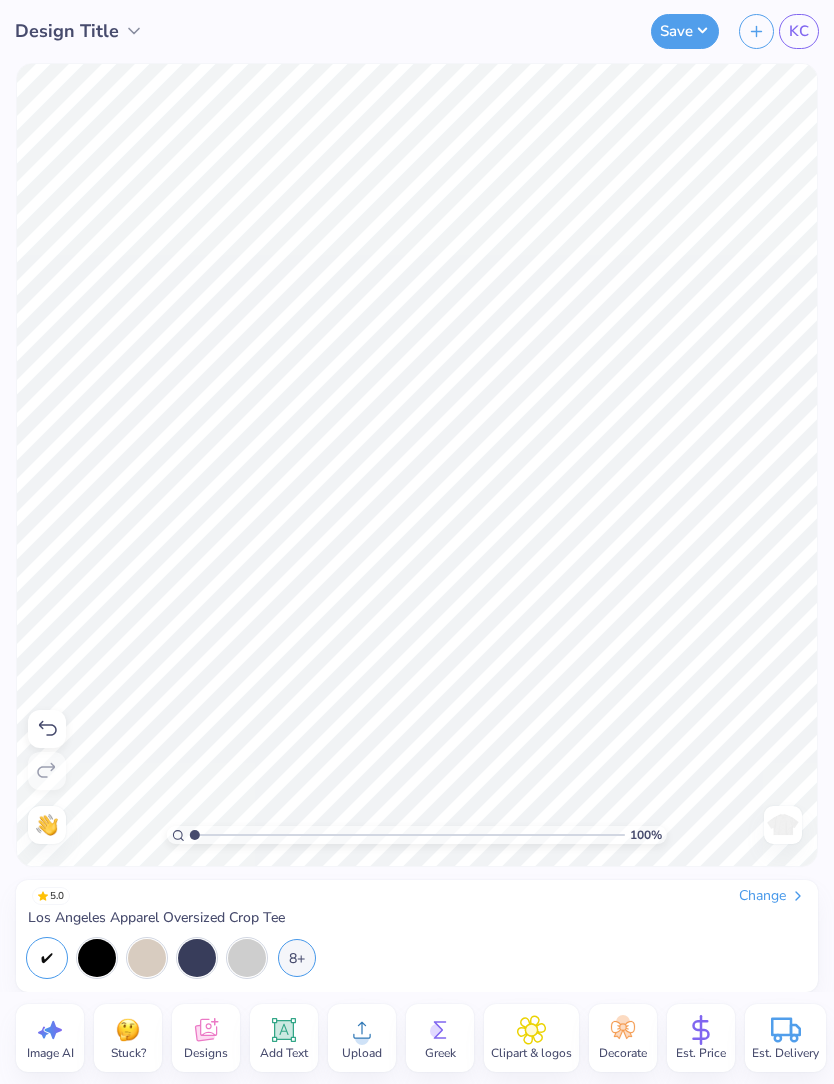 click on "Change" at bounding box center (772, 896) 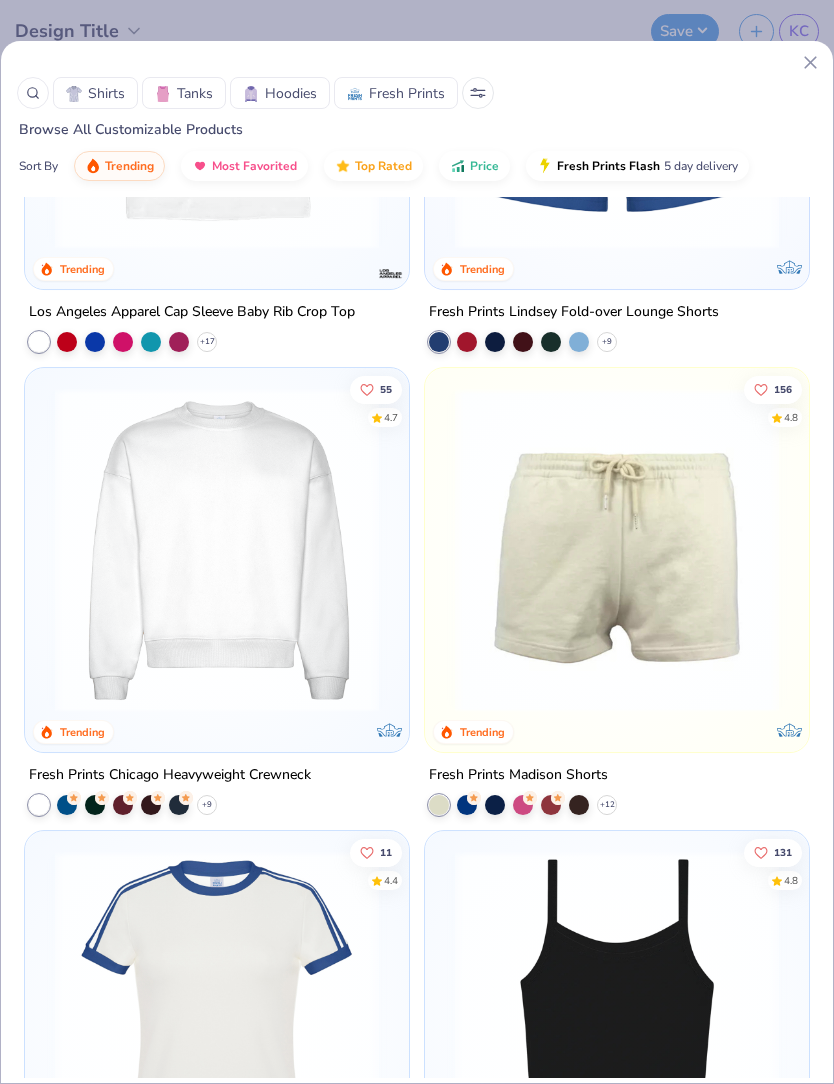 scroll, scrollTop: 3578, scrollLeft: 0, axis: vertical 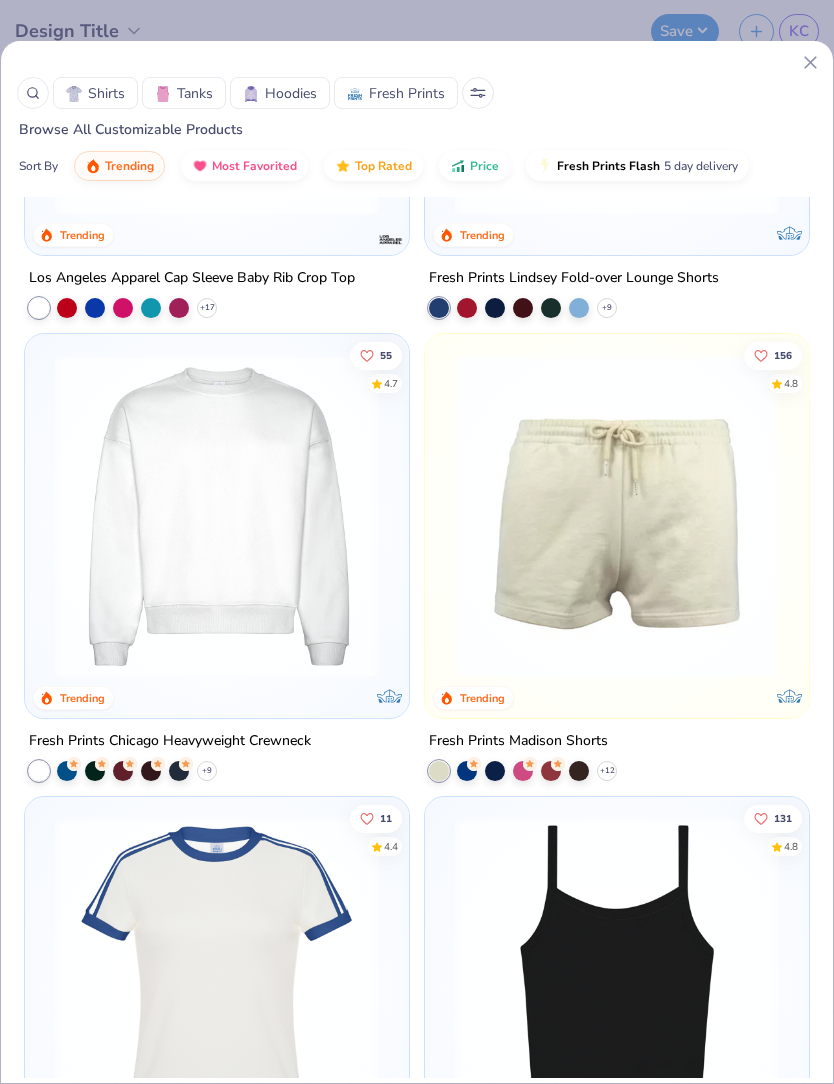 click on "Shirts" at bounding box center (106, 93) 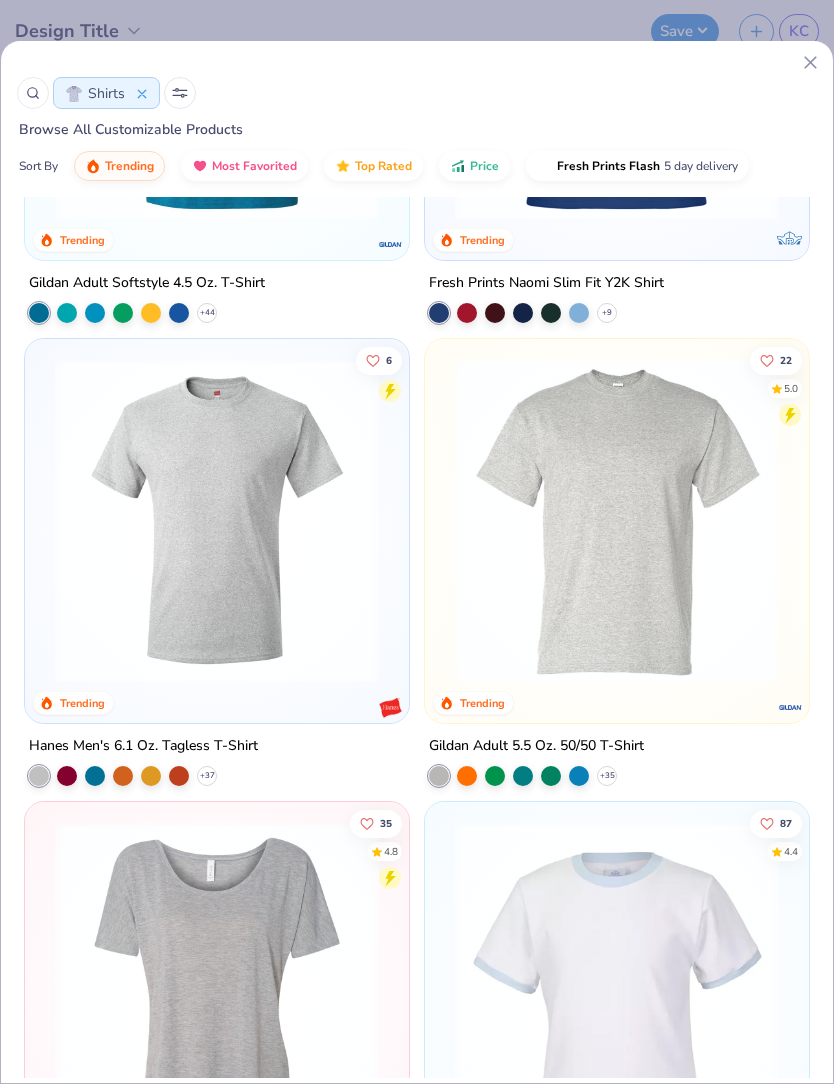 scroll, scrollTop: 2193, scrollLeft: 0, axis: vertical 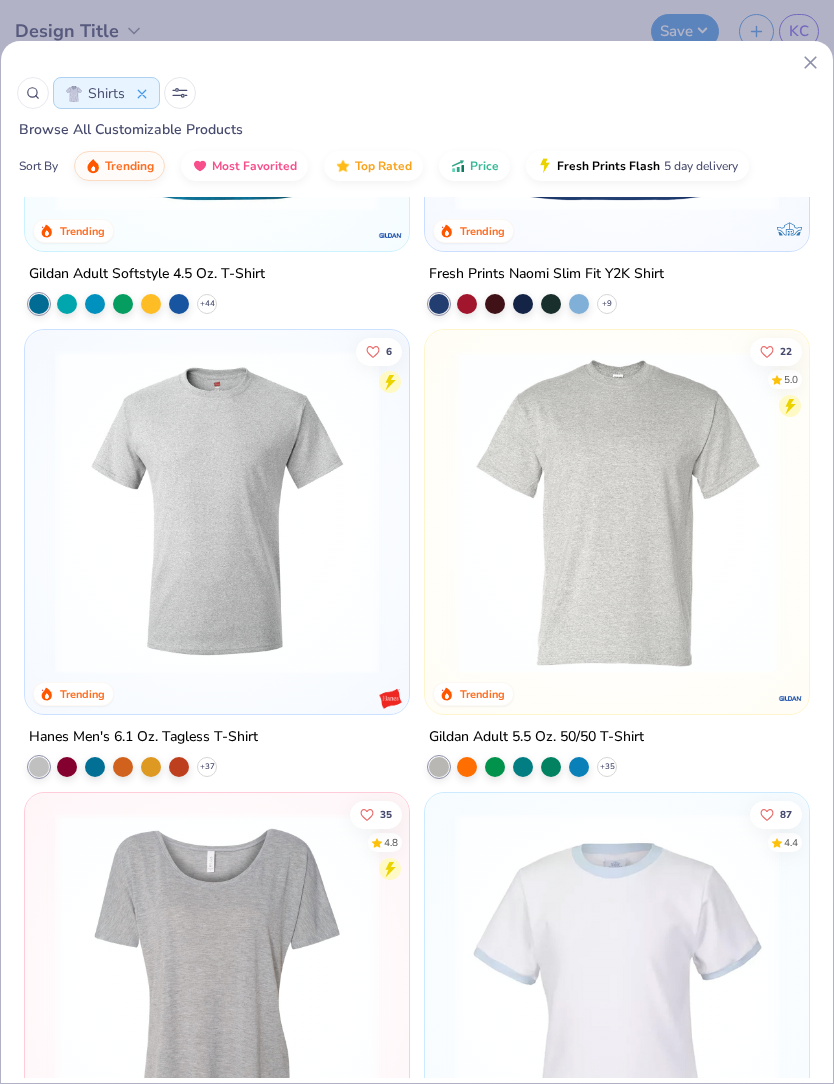 click at bounding box center (617, 512) 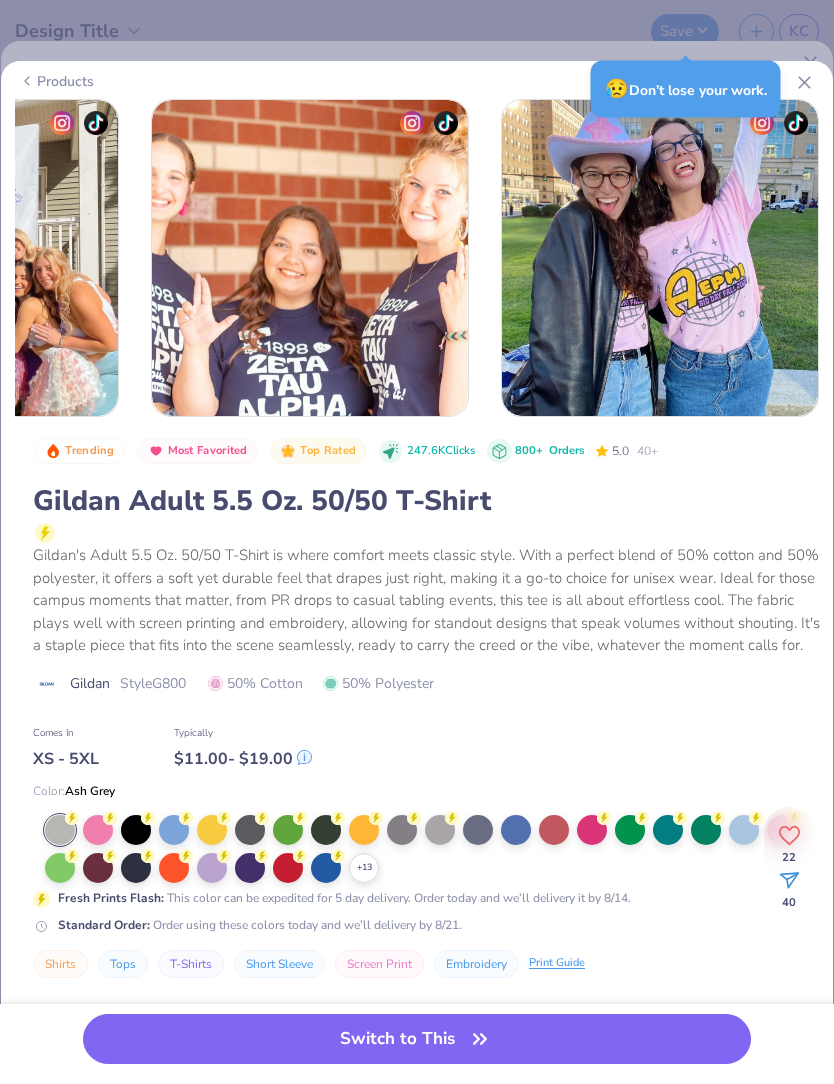 click on "Products" at bounding box center [417, 81] 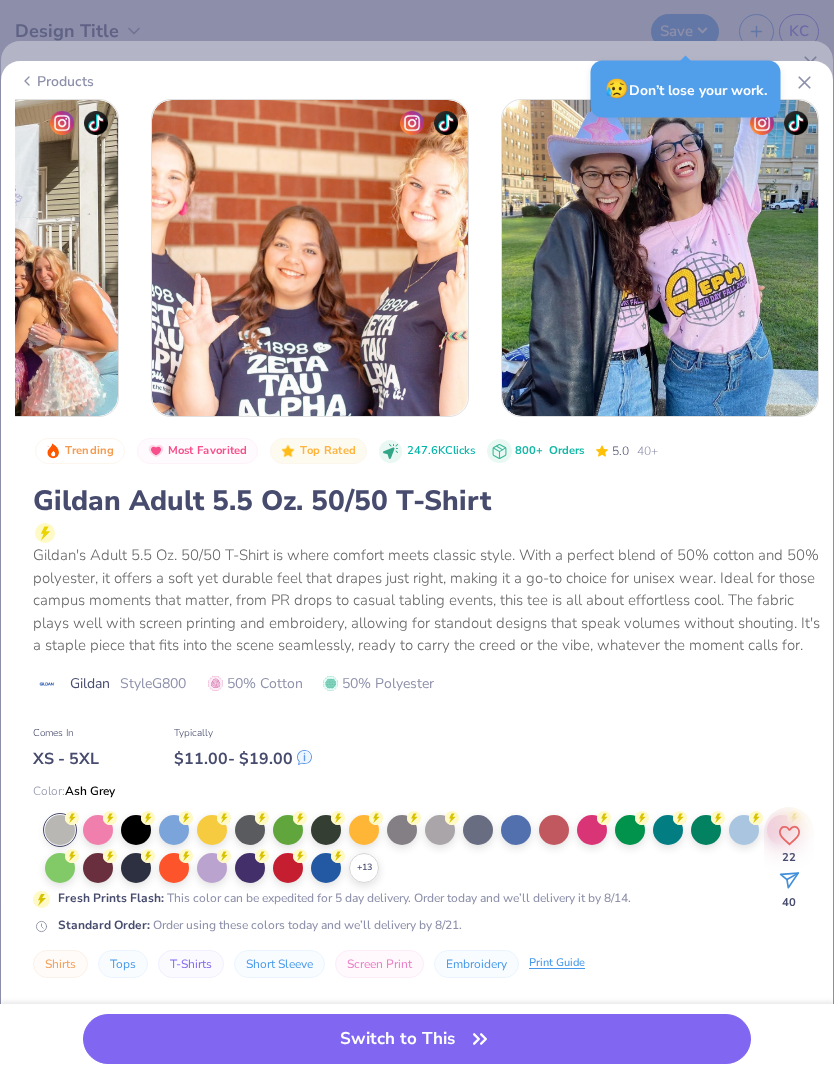scroll, scrollTop: 0, scrollLeft: 1632, axis: horizontal 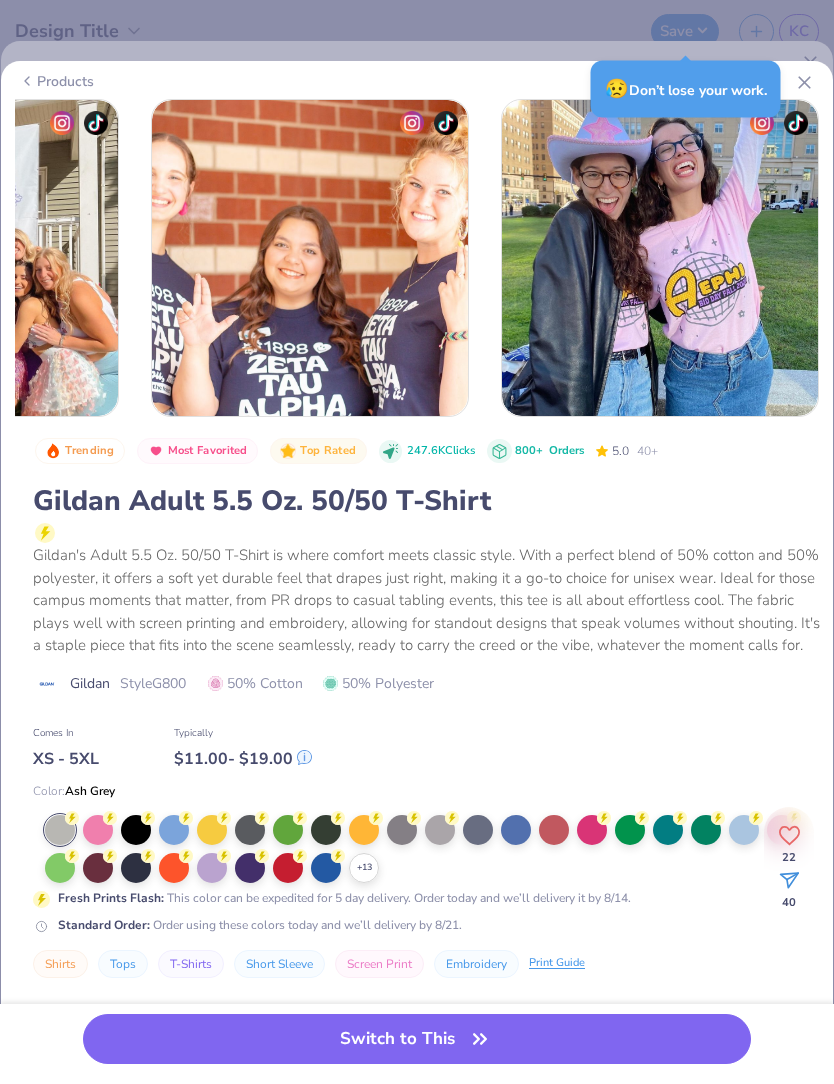 click 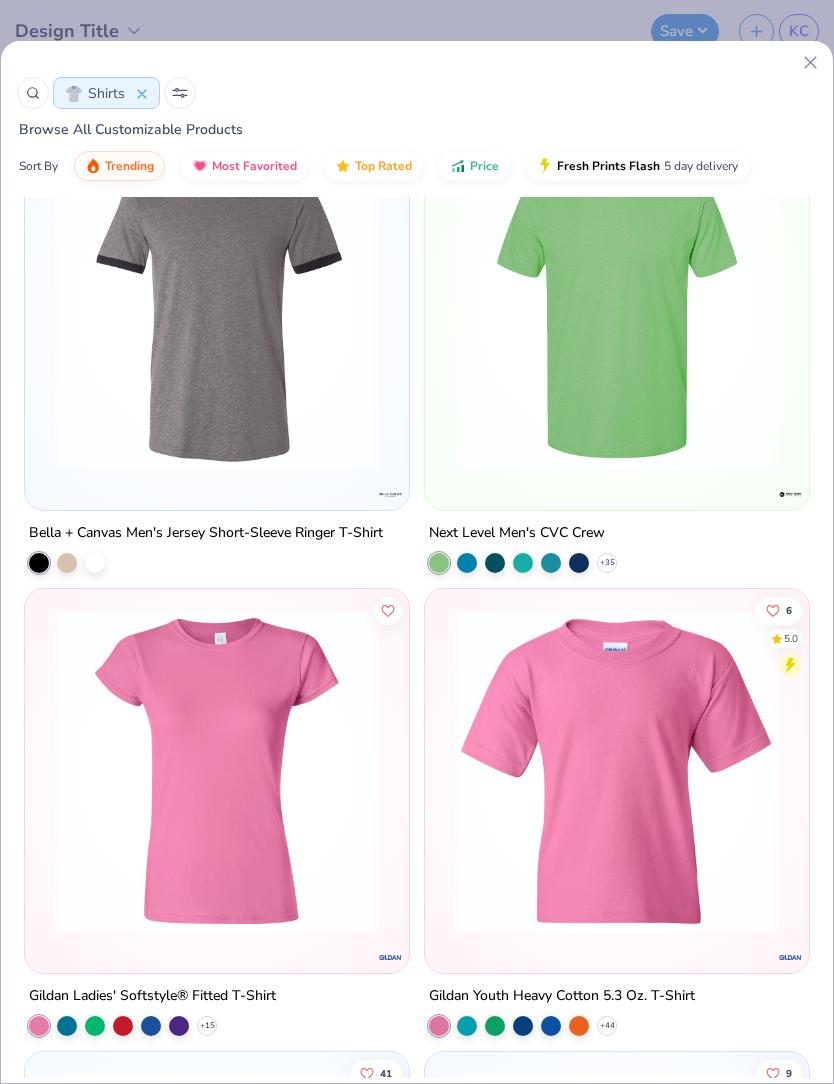 scroll, scrollTop: 7513, scrollLeft: 0, axis: vertical 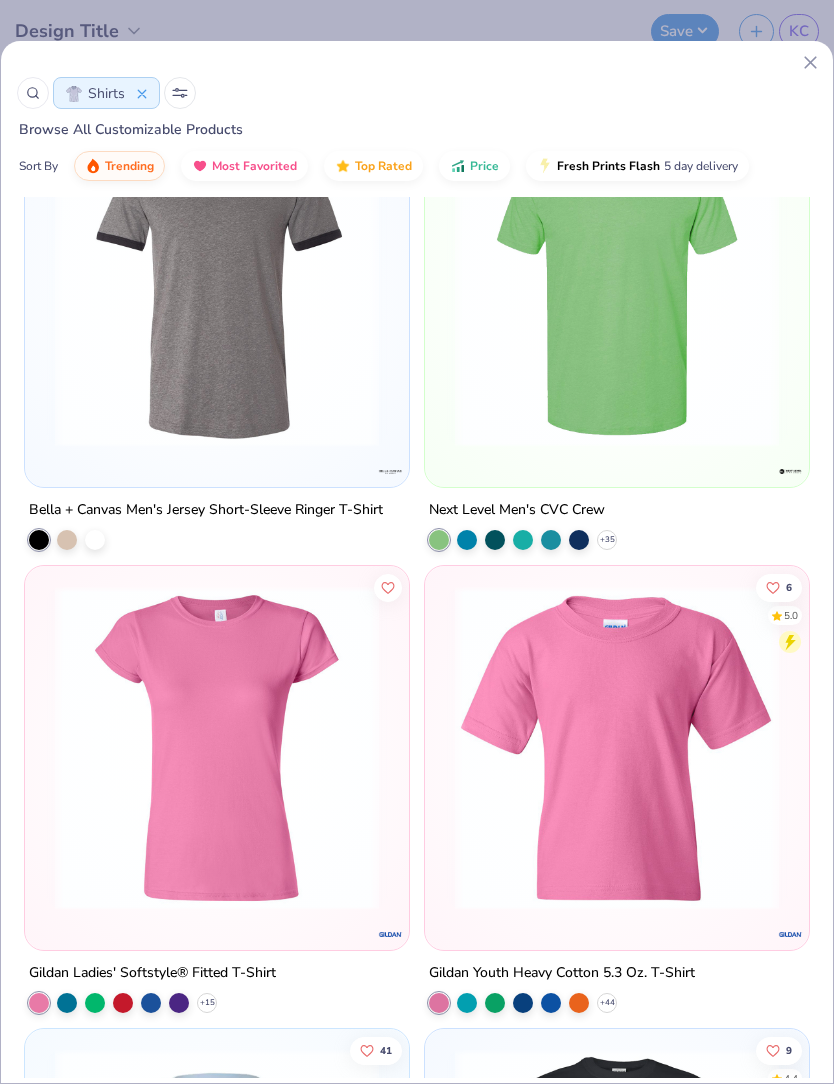 click at bounding box center (617, 748) 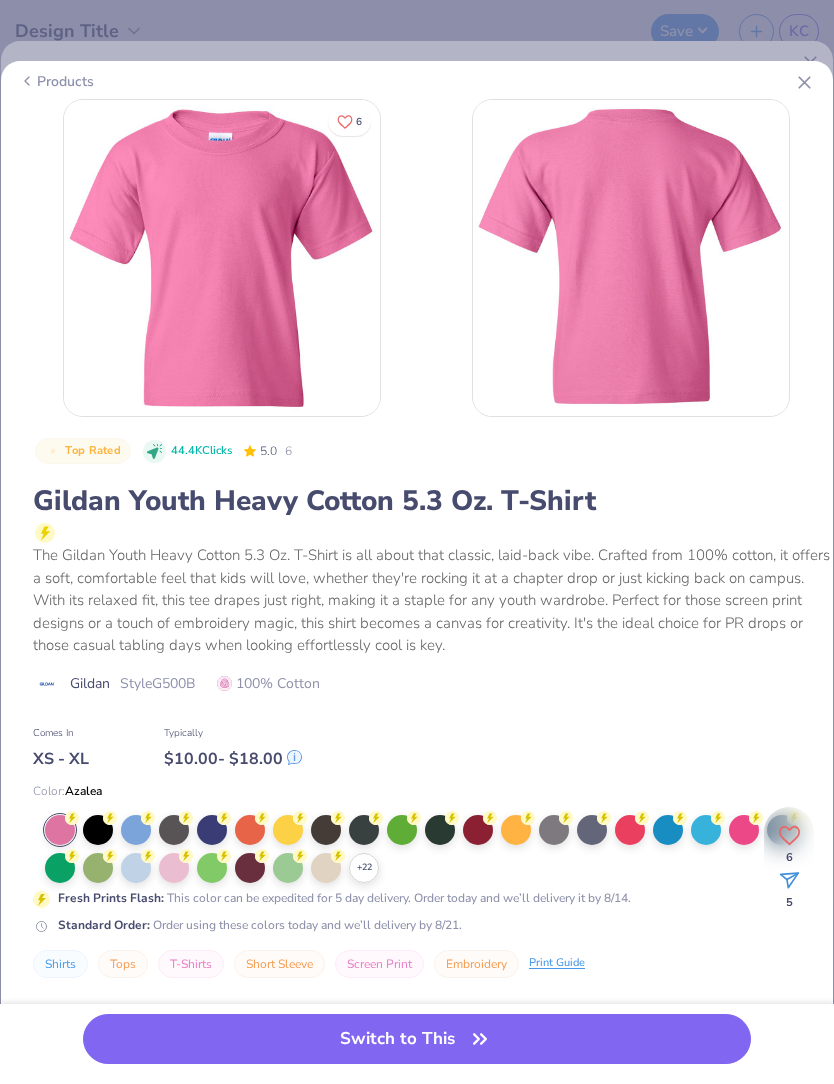scroll, scrollTop: 0, scrollLeft: 0, axis: both 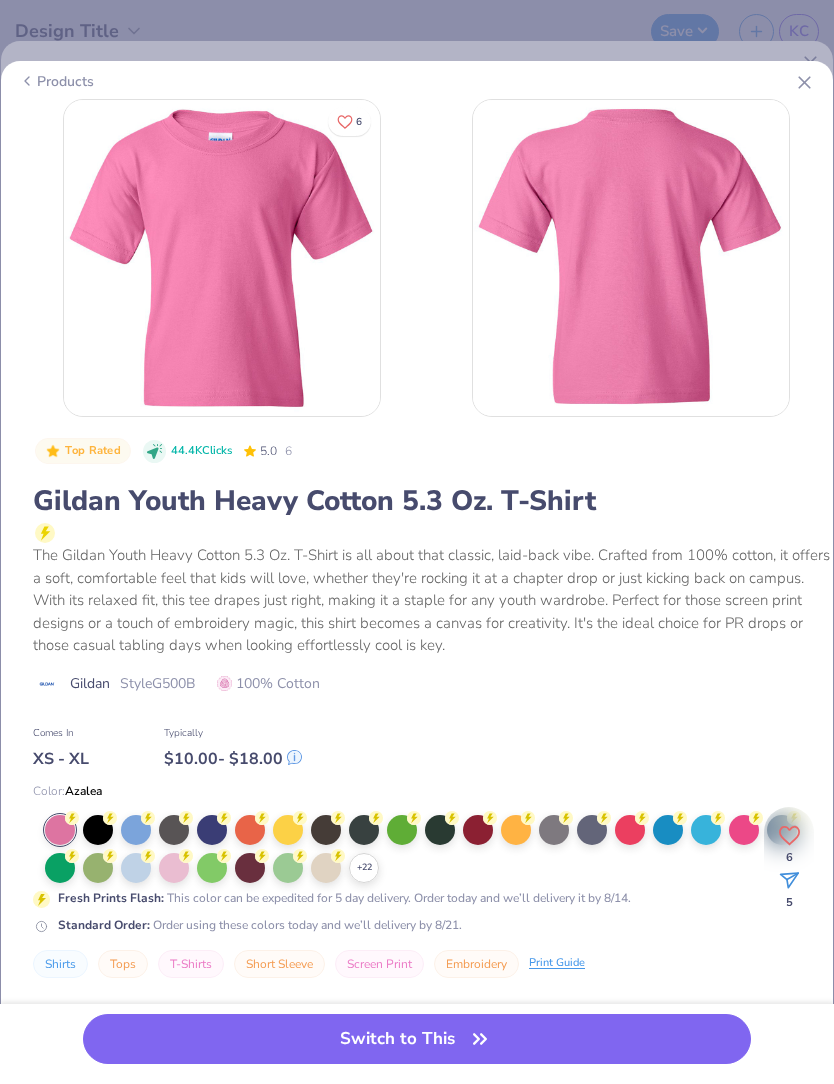 click 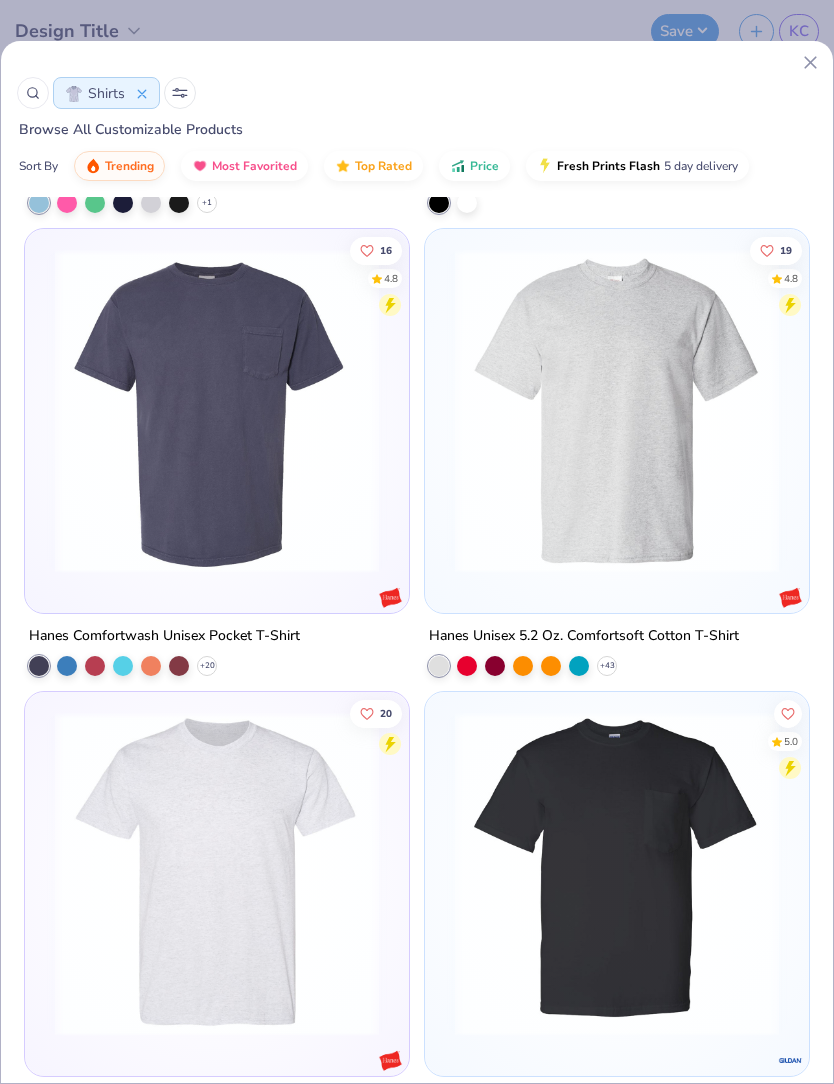 scroll, scrollTop: 12023, scrollLeft: 0, axis: vertical 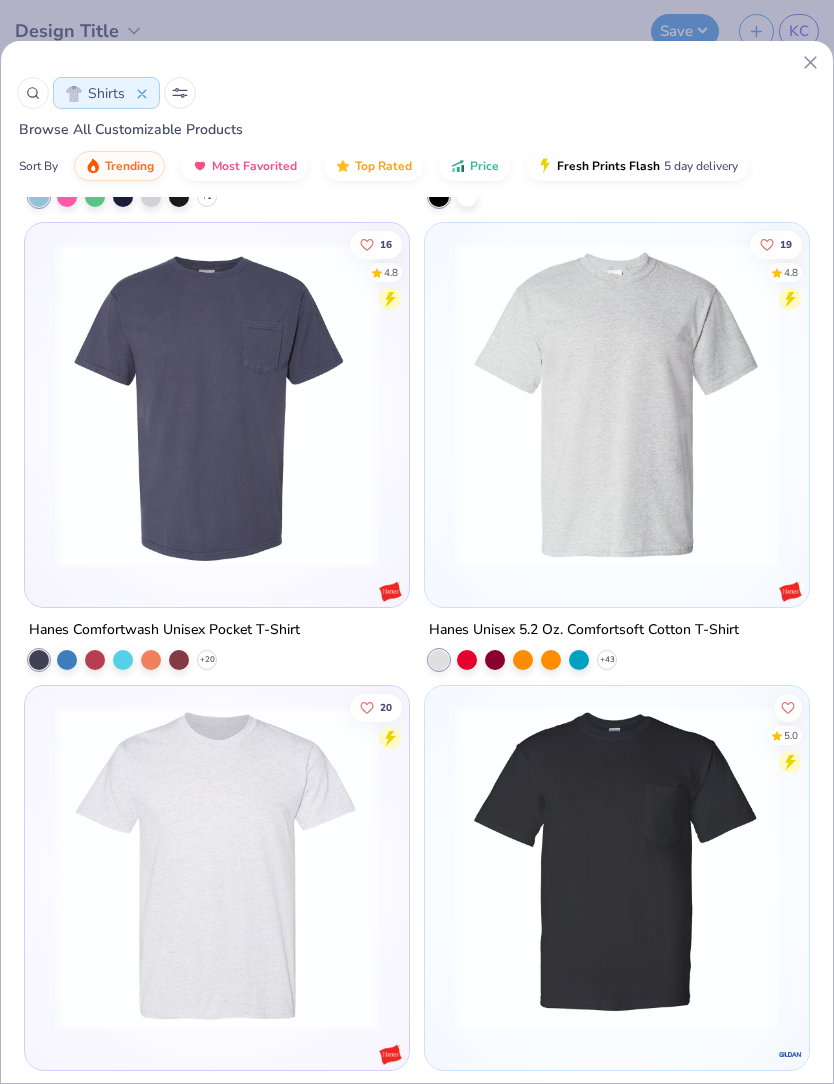 click at bounding box center [217, 405] 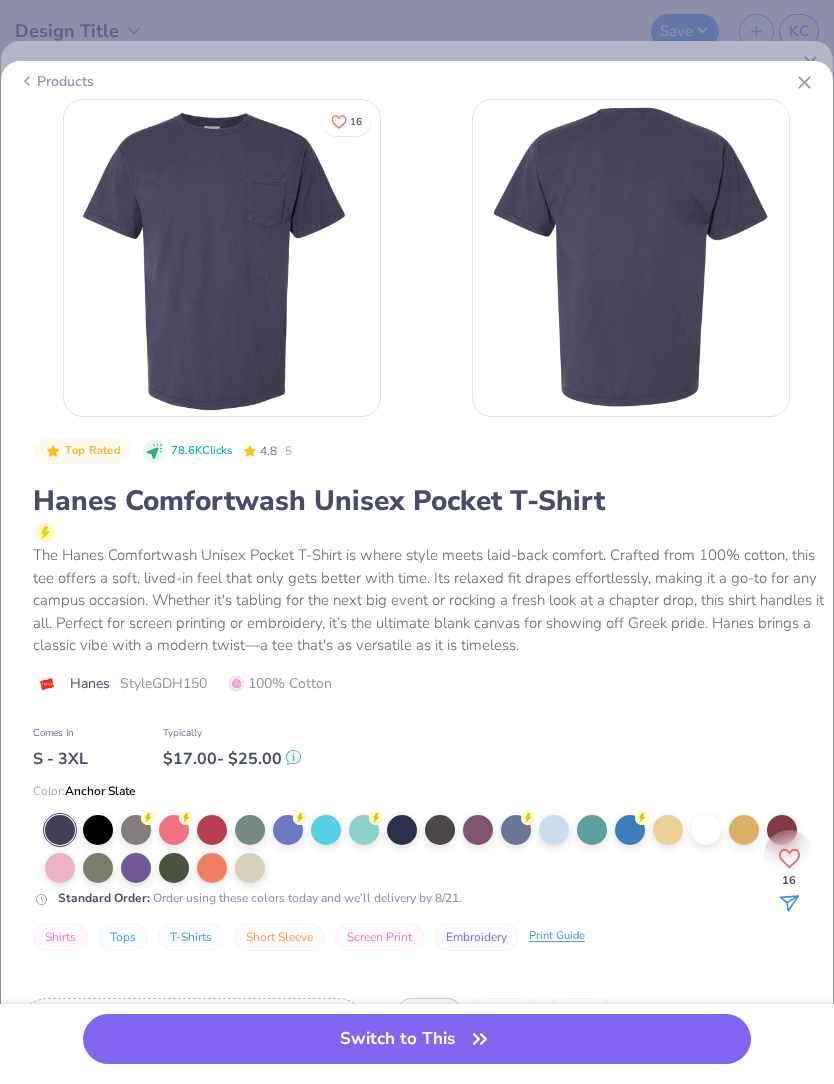 click 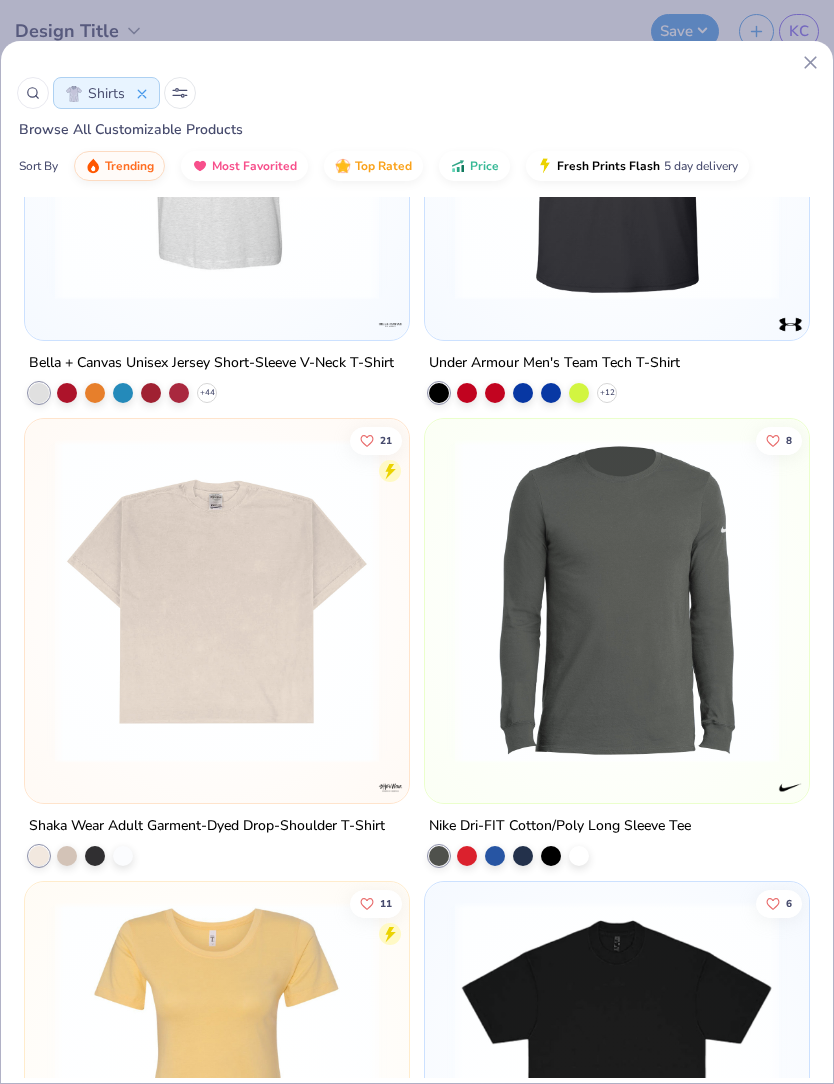 scroll, scrollTop: 15542, scrollLeft: 0, axis: vertical 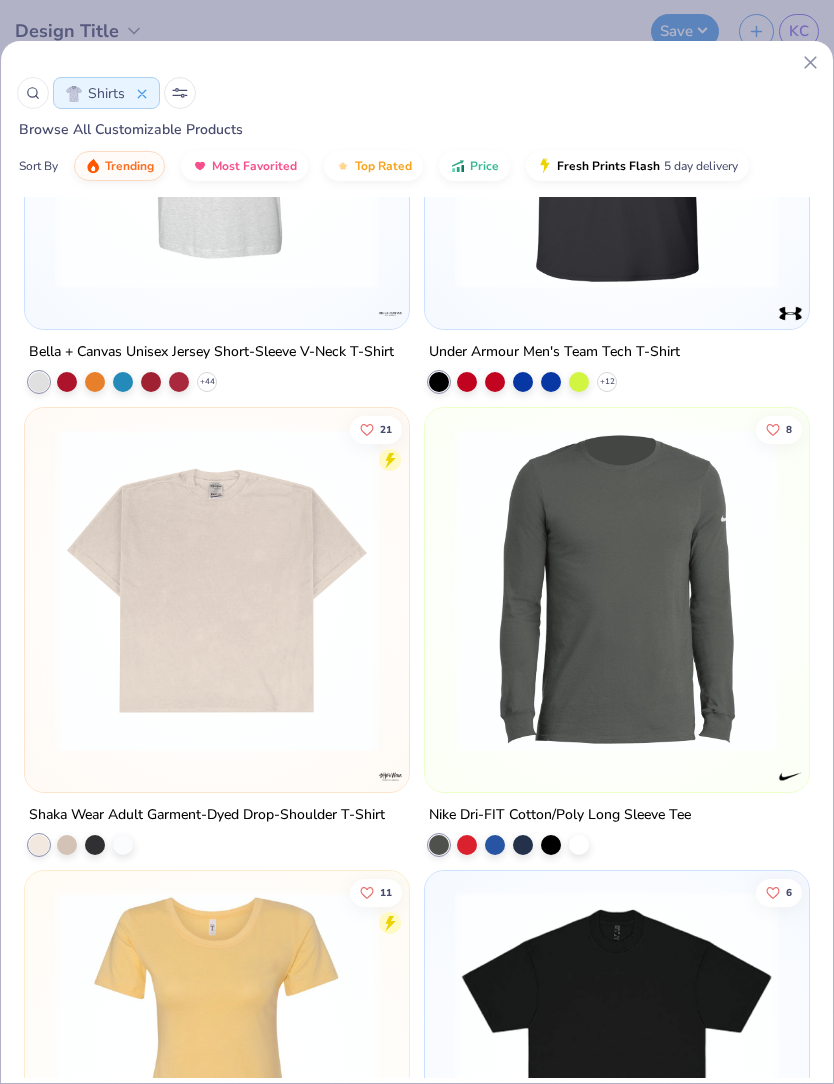 click at bounding box center (217, 590) 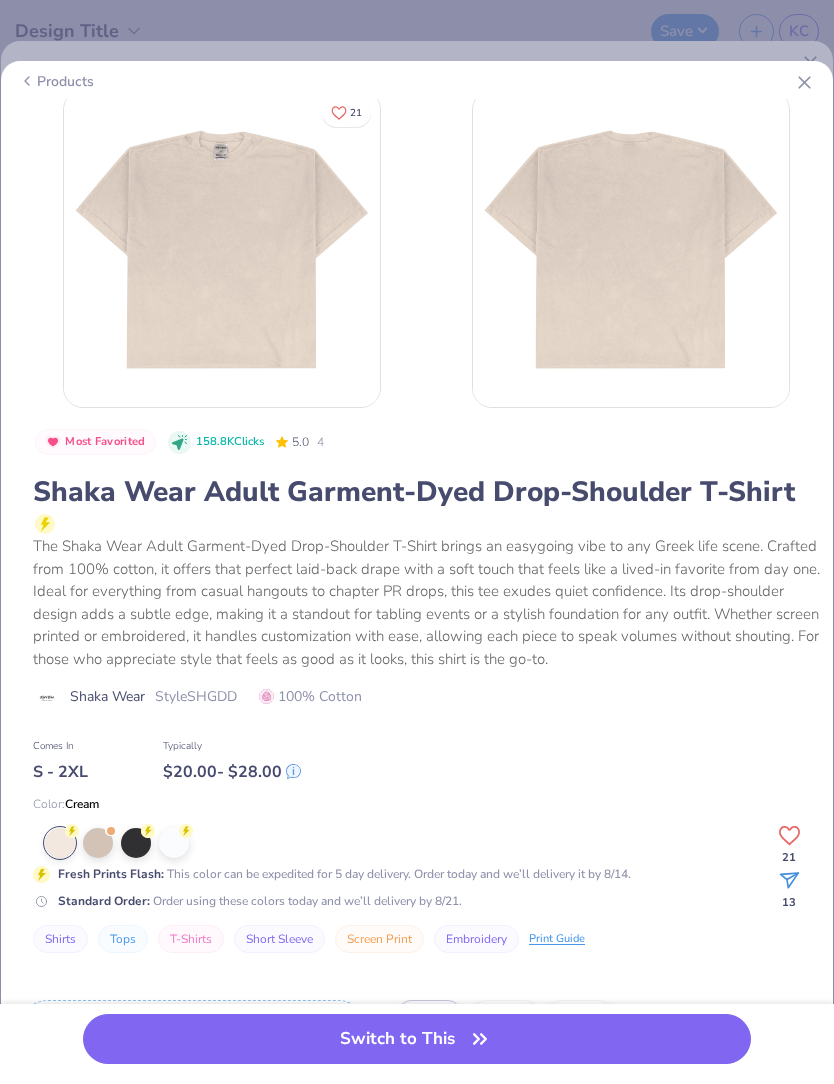 scroll, scrollTop: 3, scrollLeft: 0, axis: vertical 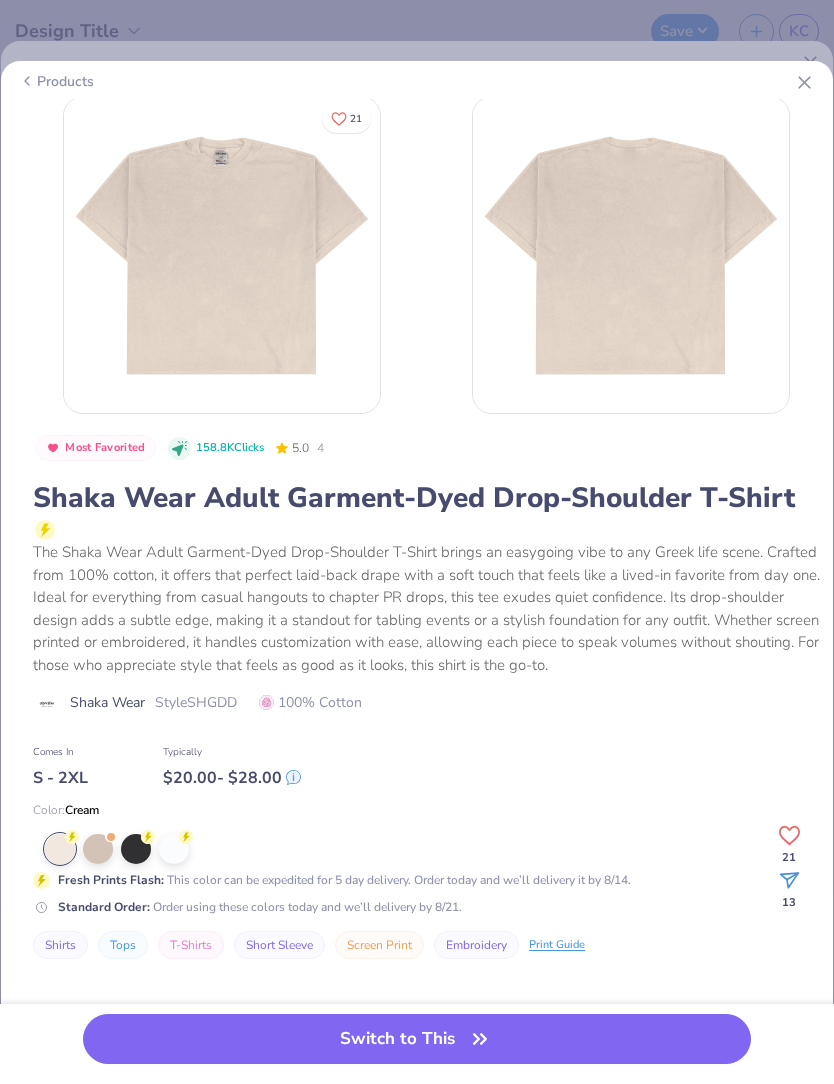click on "Switch to This" at bounding box center (416, 1039) 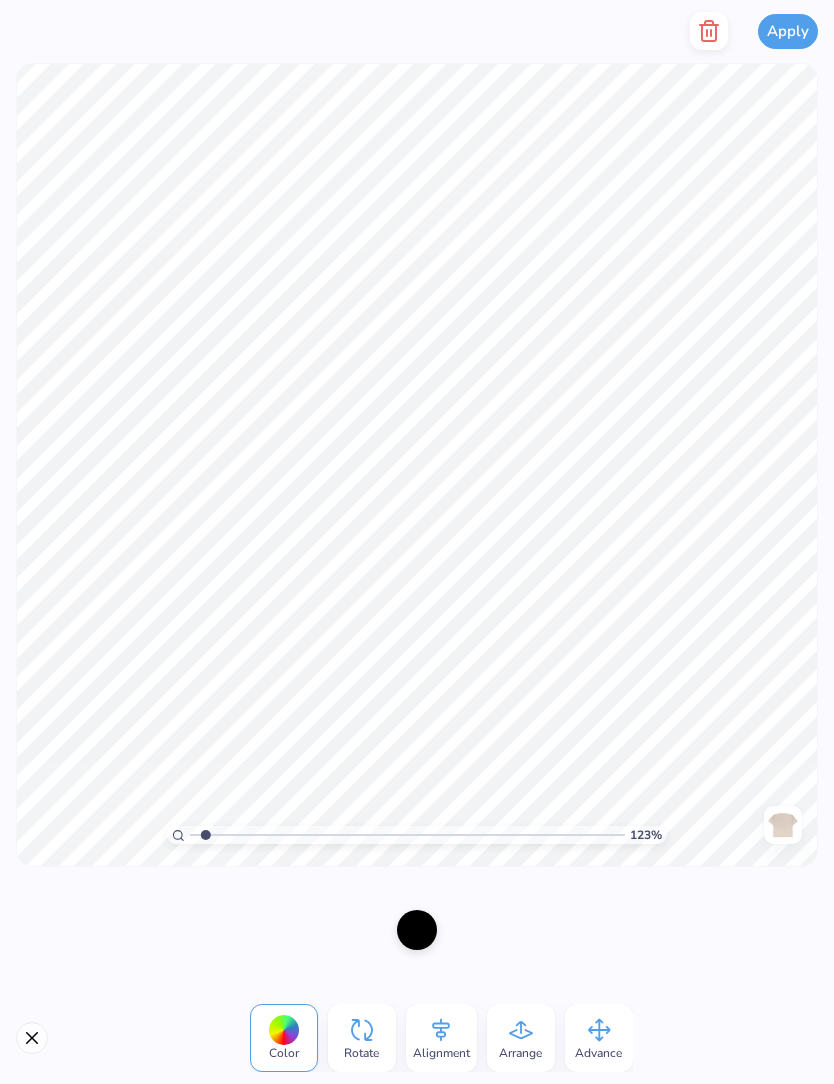 click 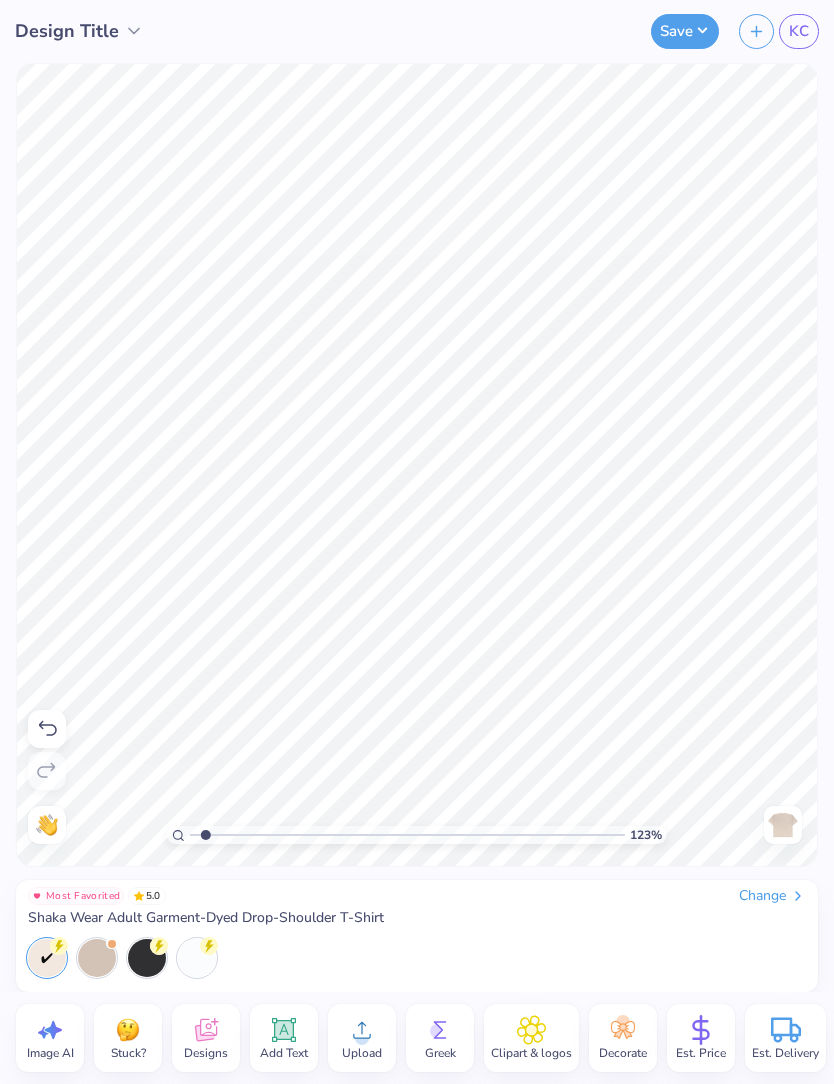 click 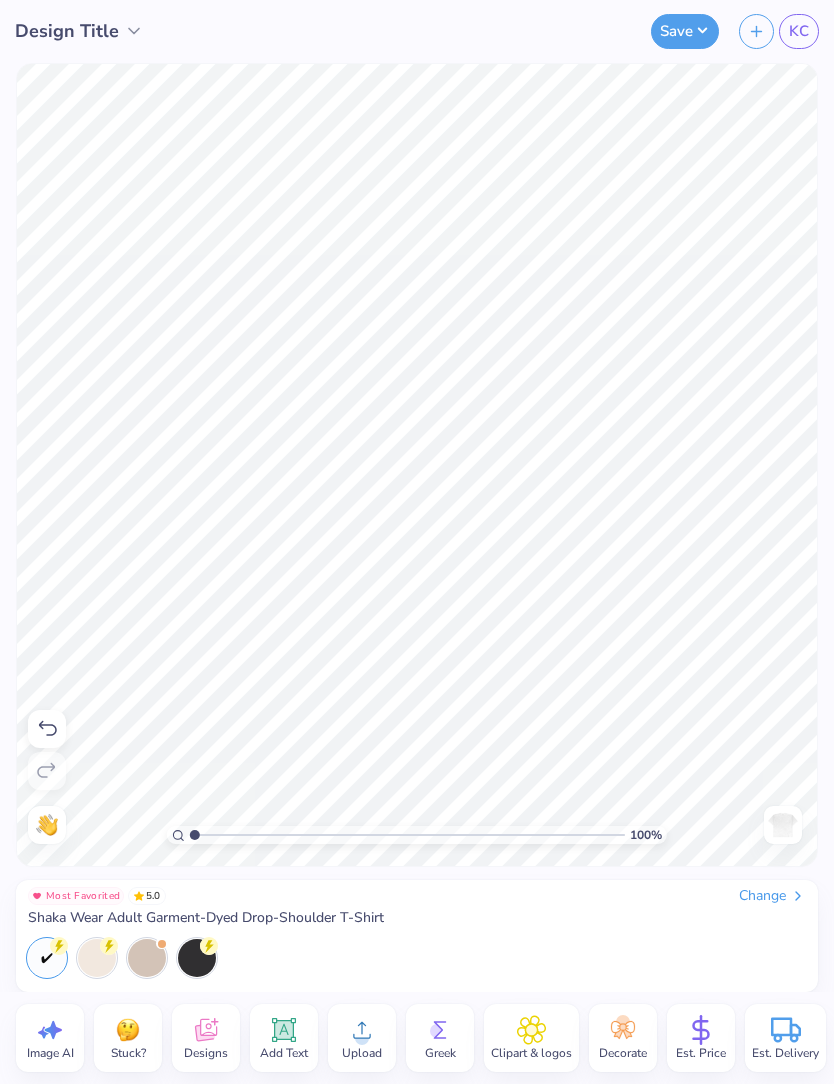 click 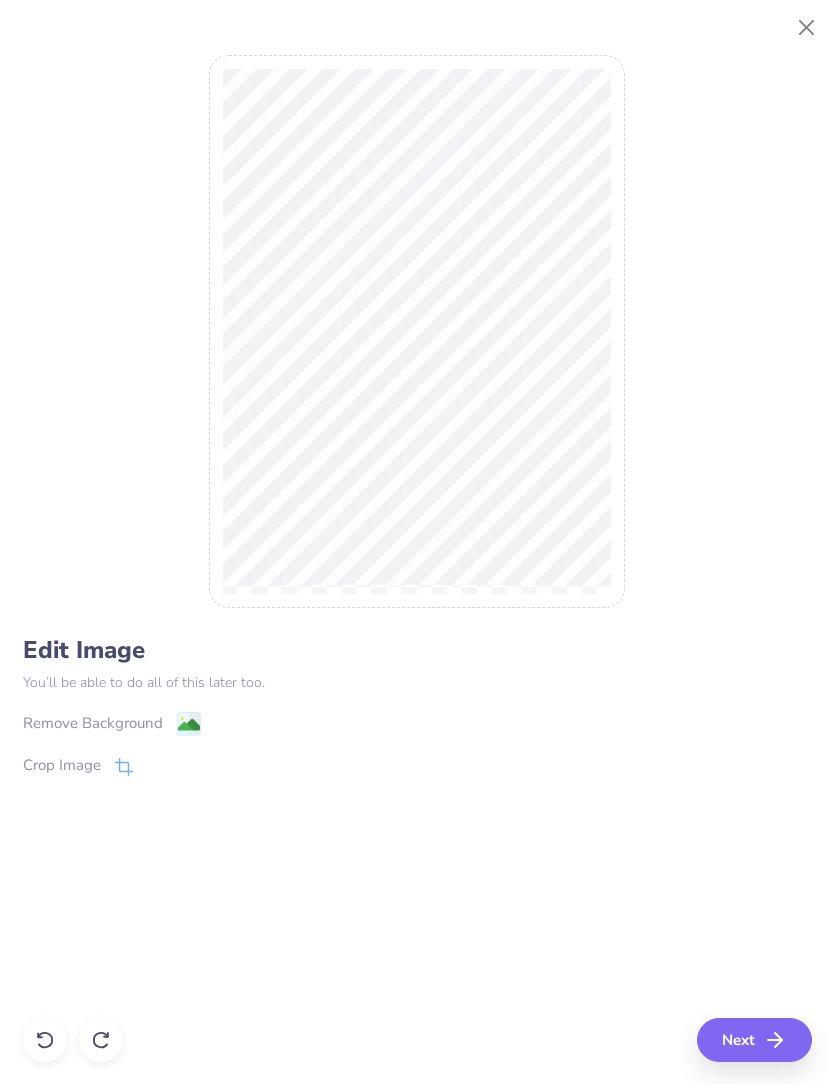 click on "Remove Background" at bounding box center [93, 723] 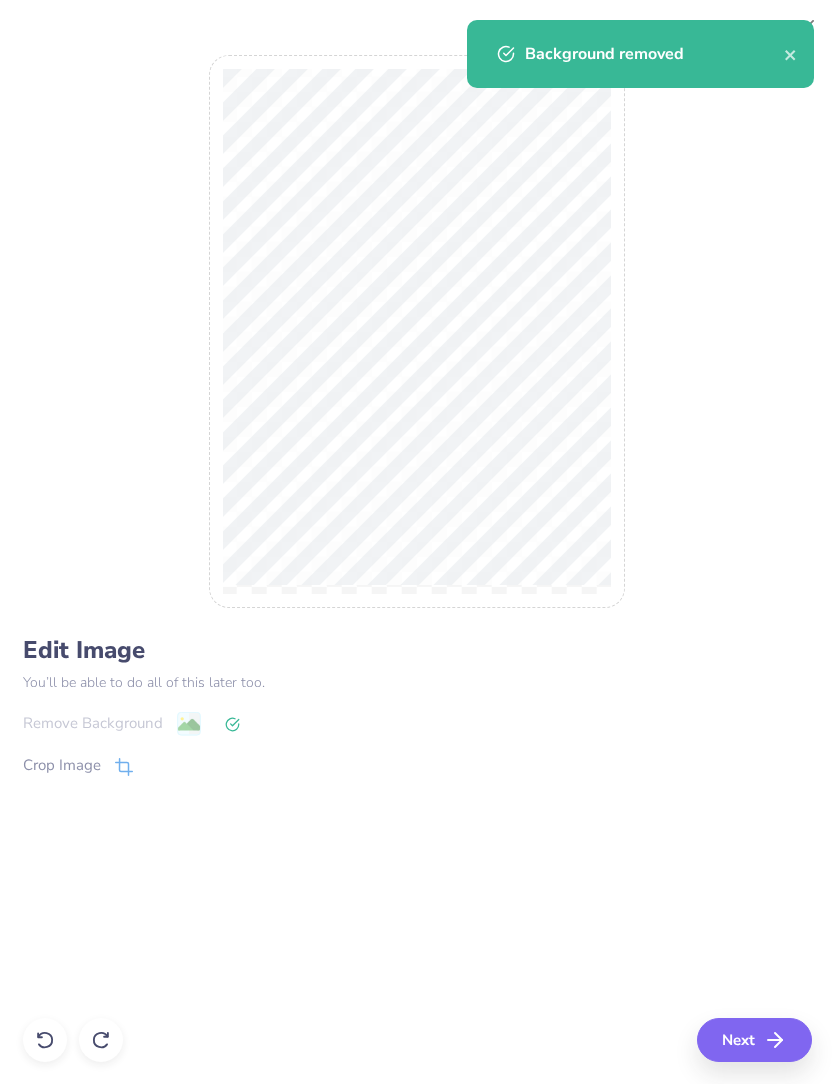 click 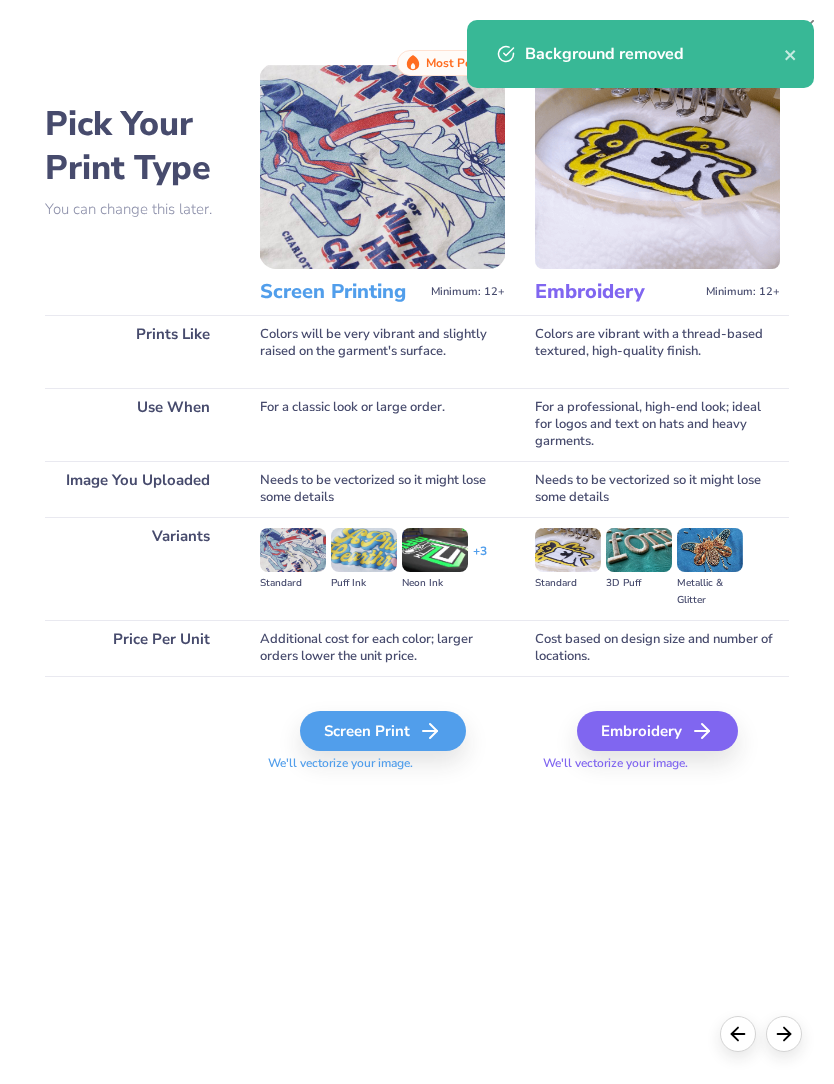 click 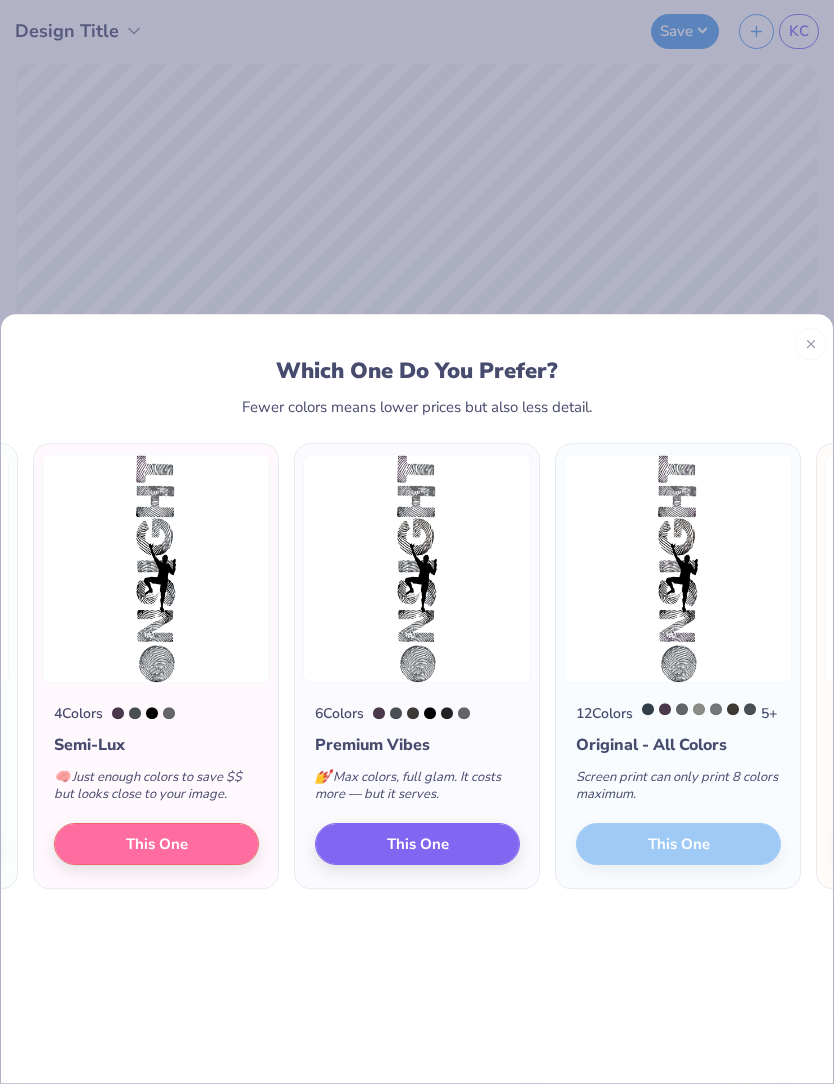 scroll, scrollTop: 0, scrollLeft: -229, axis: horizontal 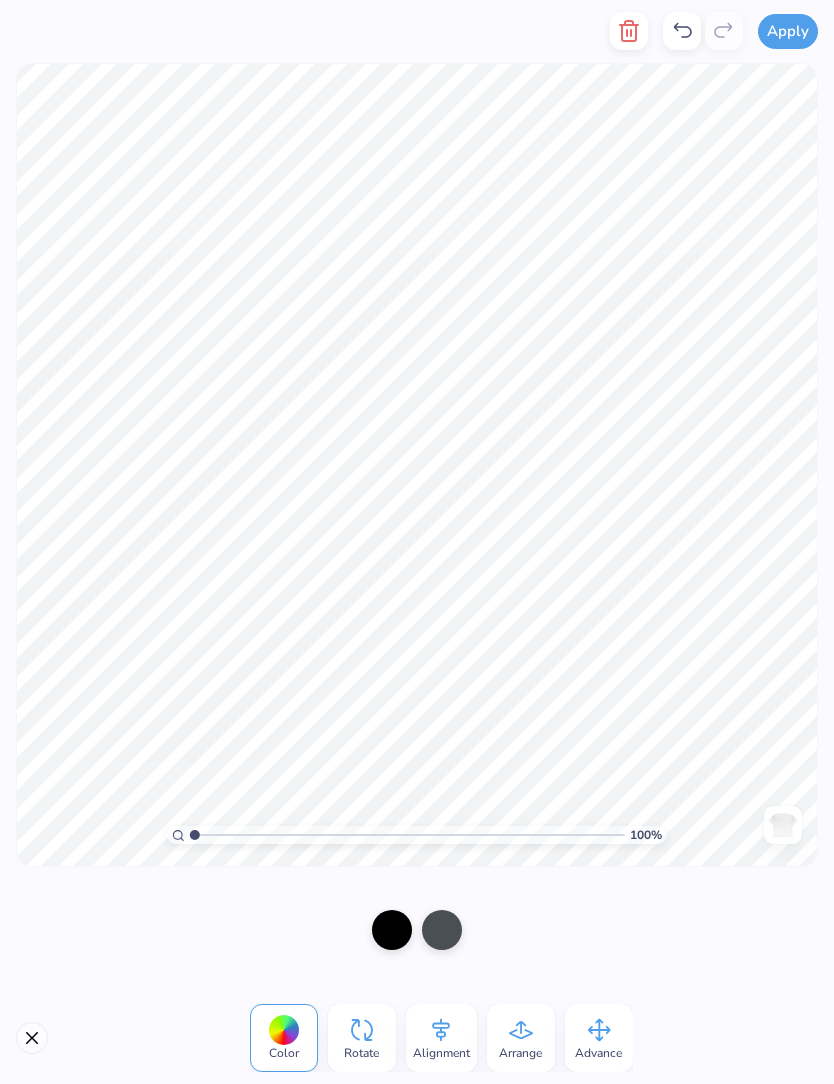 click at bounding box center (442, 930) 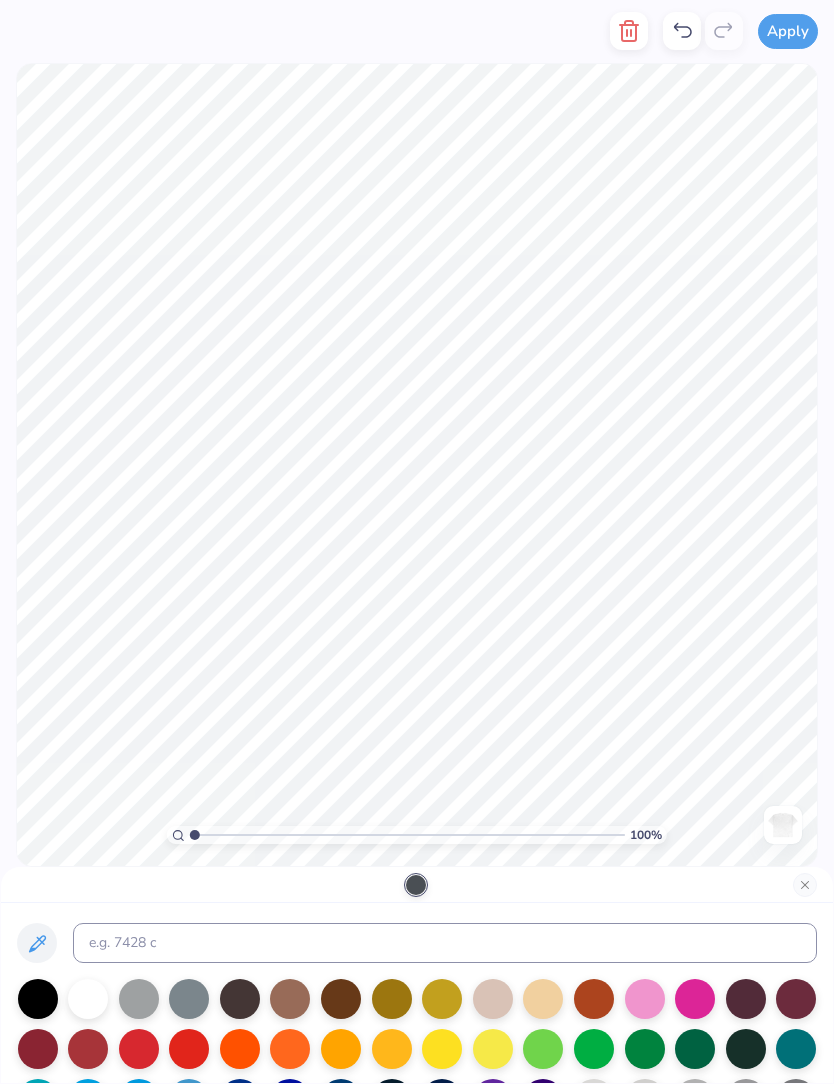 click at bounding box center (38, 999) 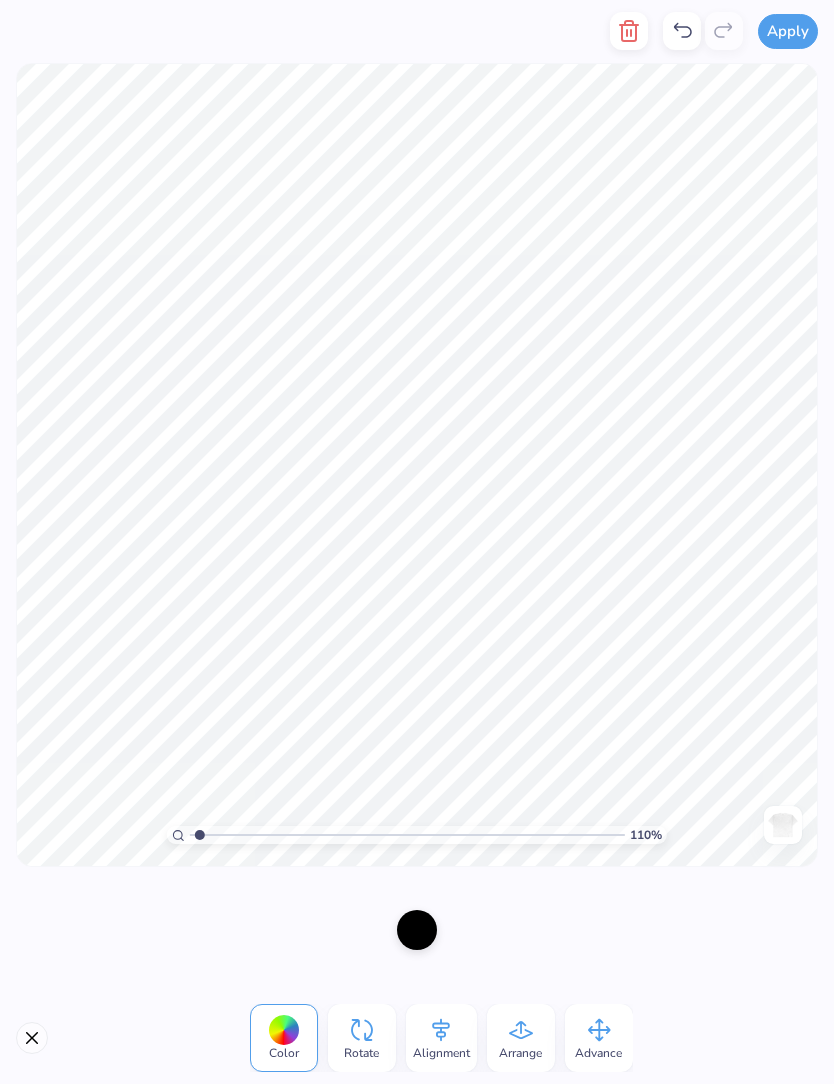 type on "1.09838136699349" 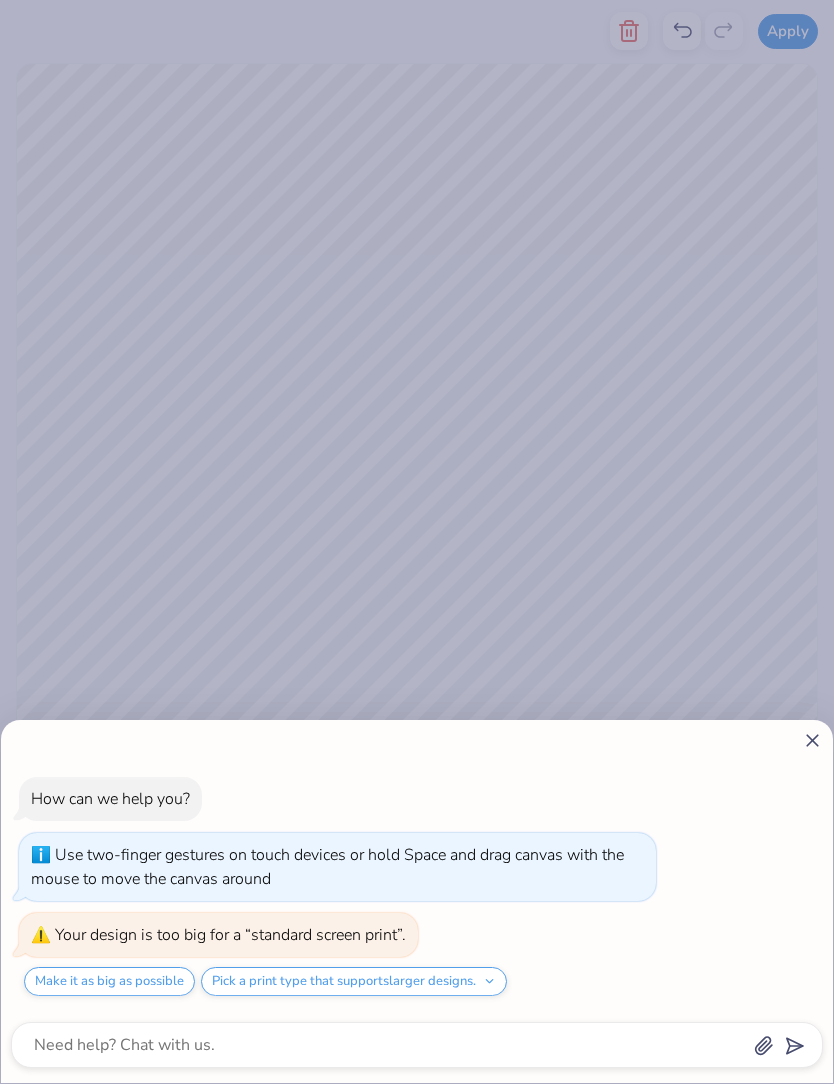 click on "How can we help you? Use two-finger gestures on touch devices or hold Space and drag canvas with the mouse to move the canvas around Your design is too big for a “standard screen print”. Make it as big as possible Pick a print type that supports  larger   designs." at bounding box center (417, 901) 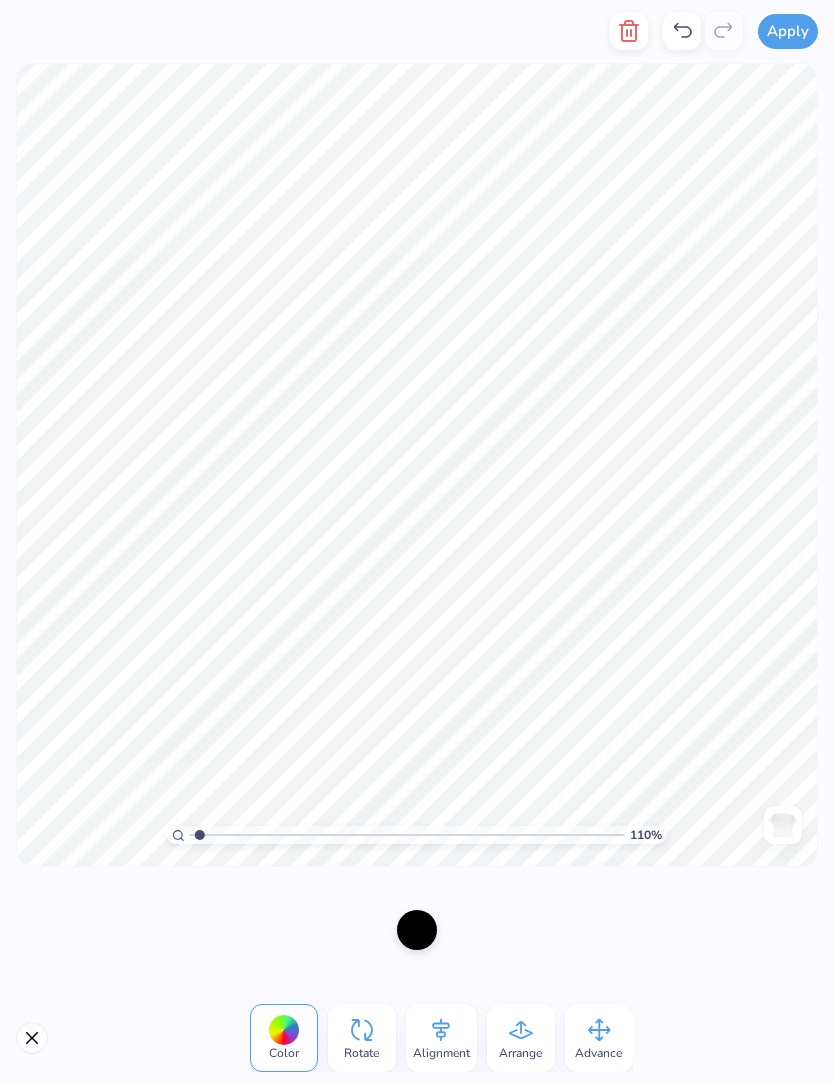 type on "1.09838136699349" 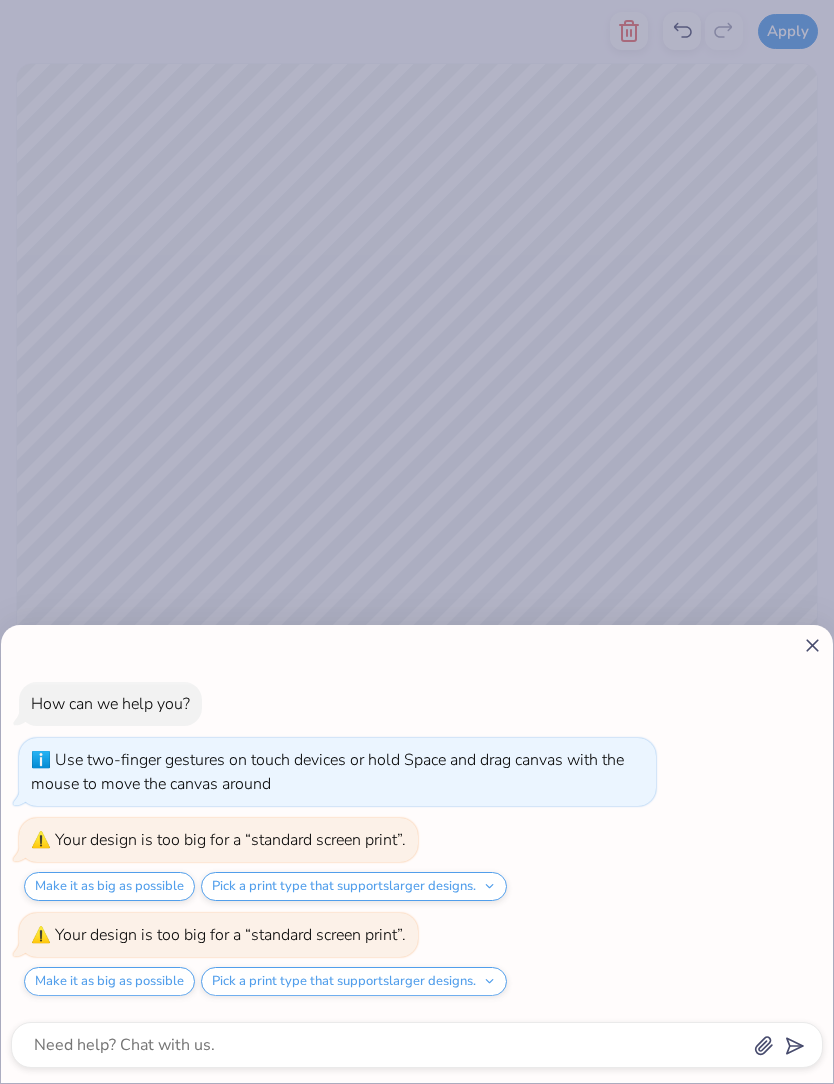 click on "Make it as big as possible" at bounding box center (109, 886) 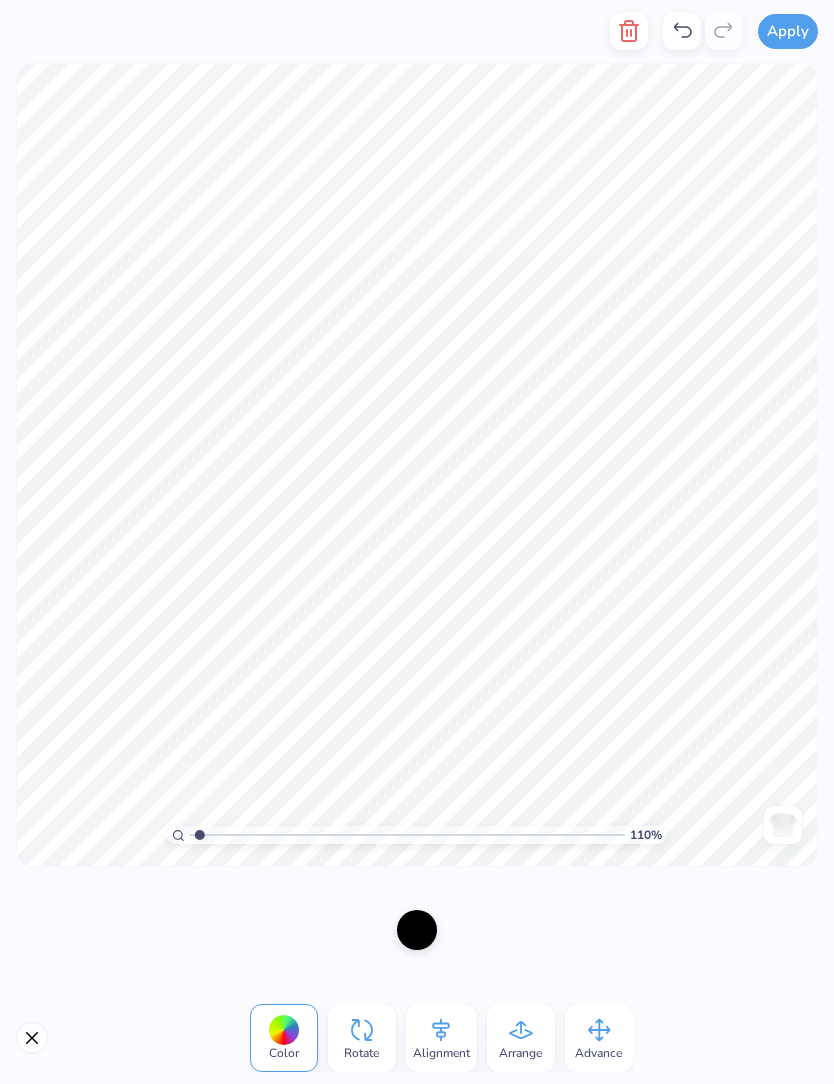 type on "1.09838136699349" 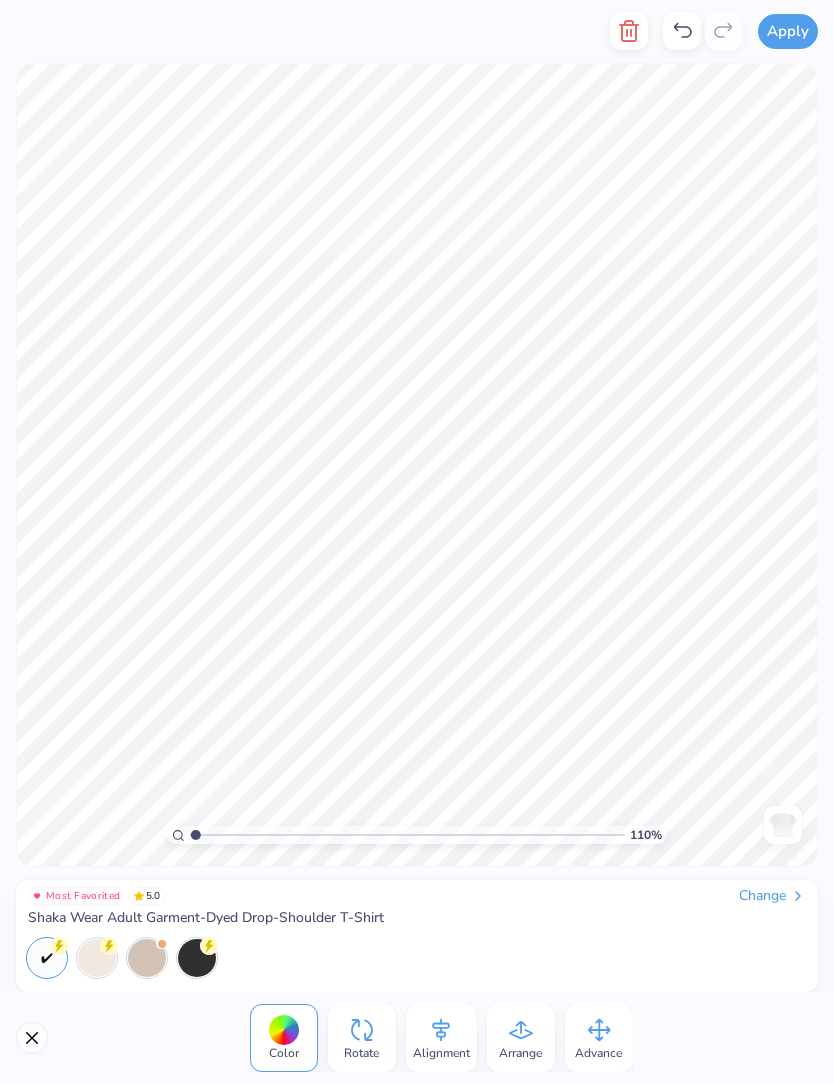 type on "1" 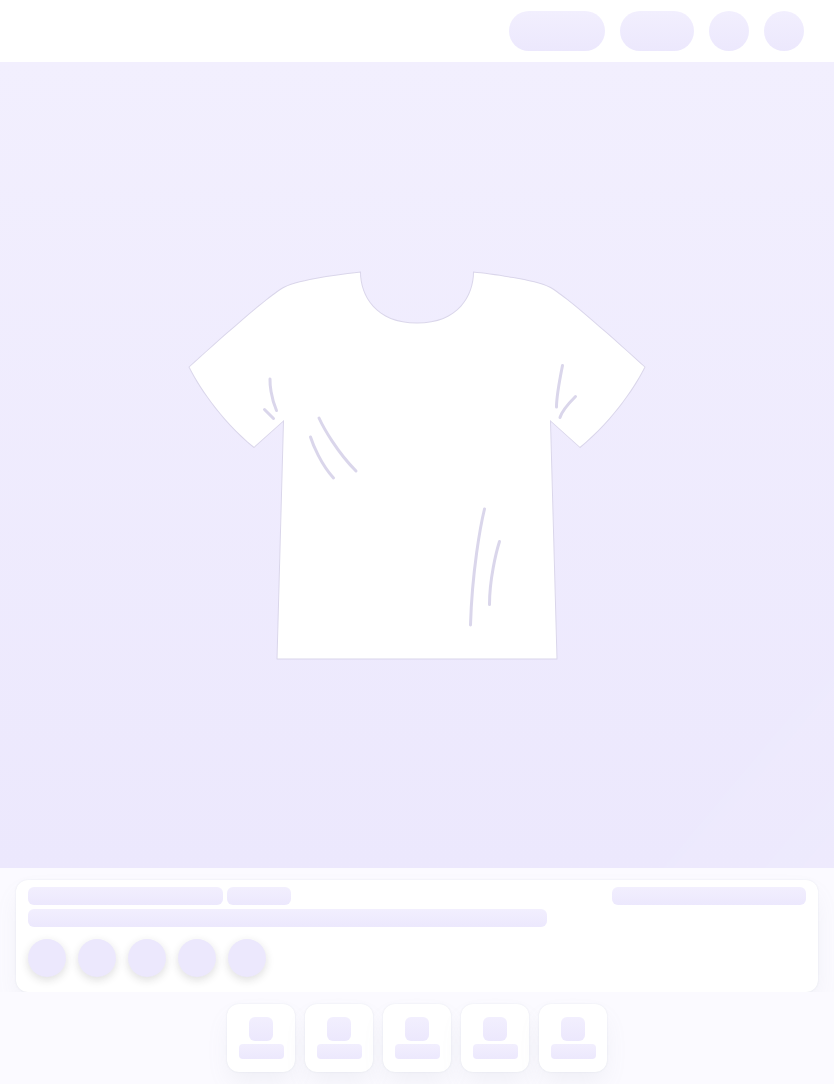 scroll, scrollTop: 0, scrollLeft: 0, axis: both 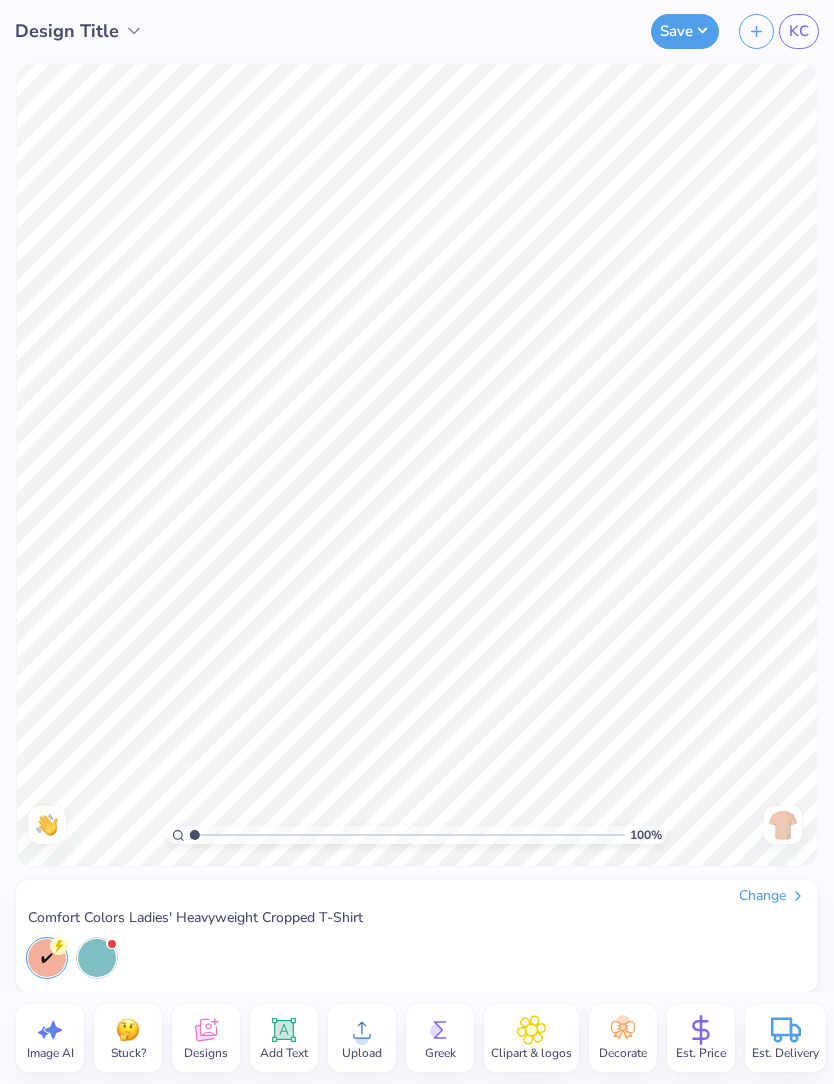 click on "Change" at bounding box center [772, 896] 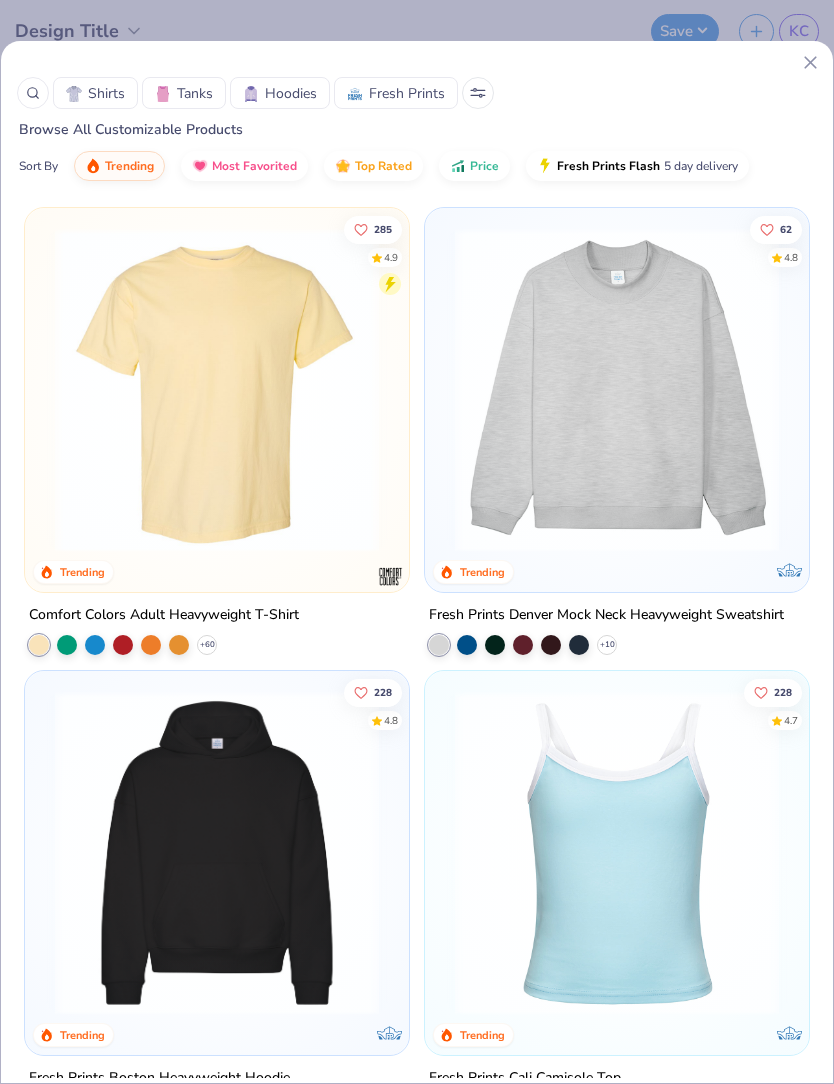 click at bounding box center (33, 93) 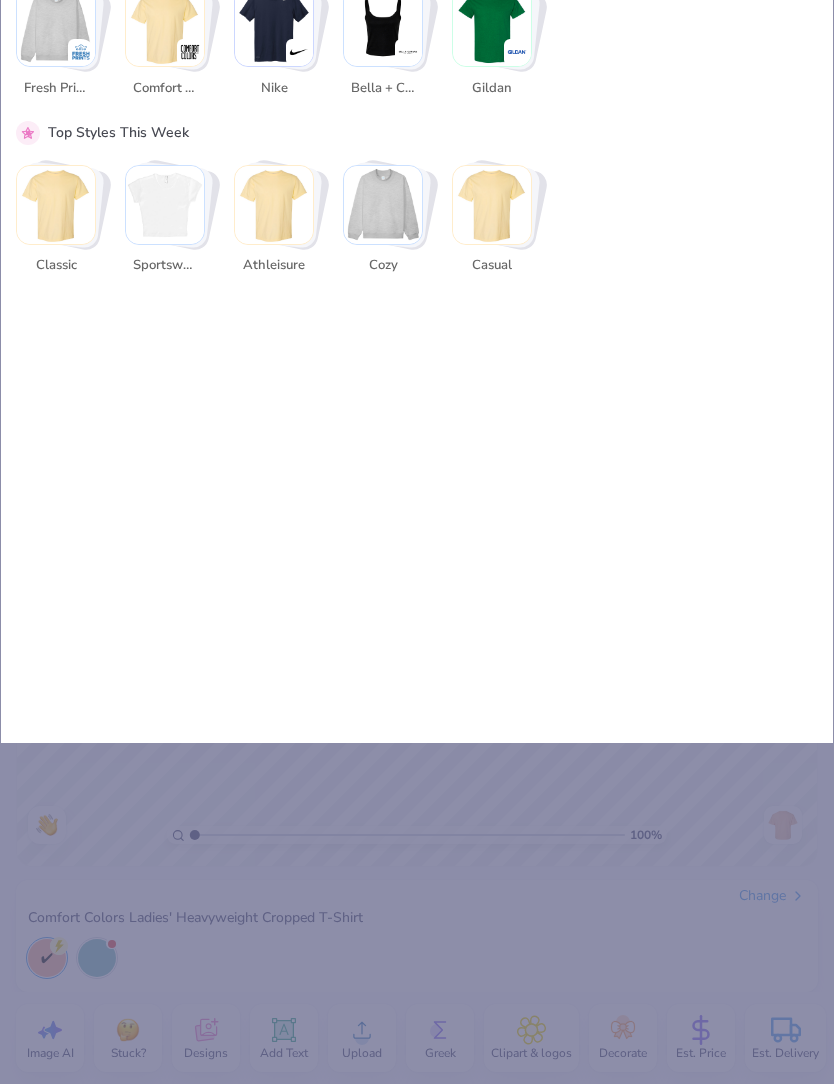 scroll, scrollTop: 0, scrollLeft: 0, axis: both 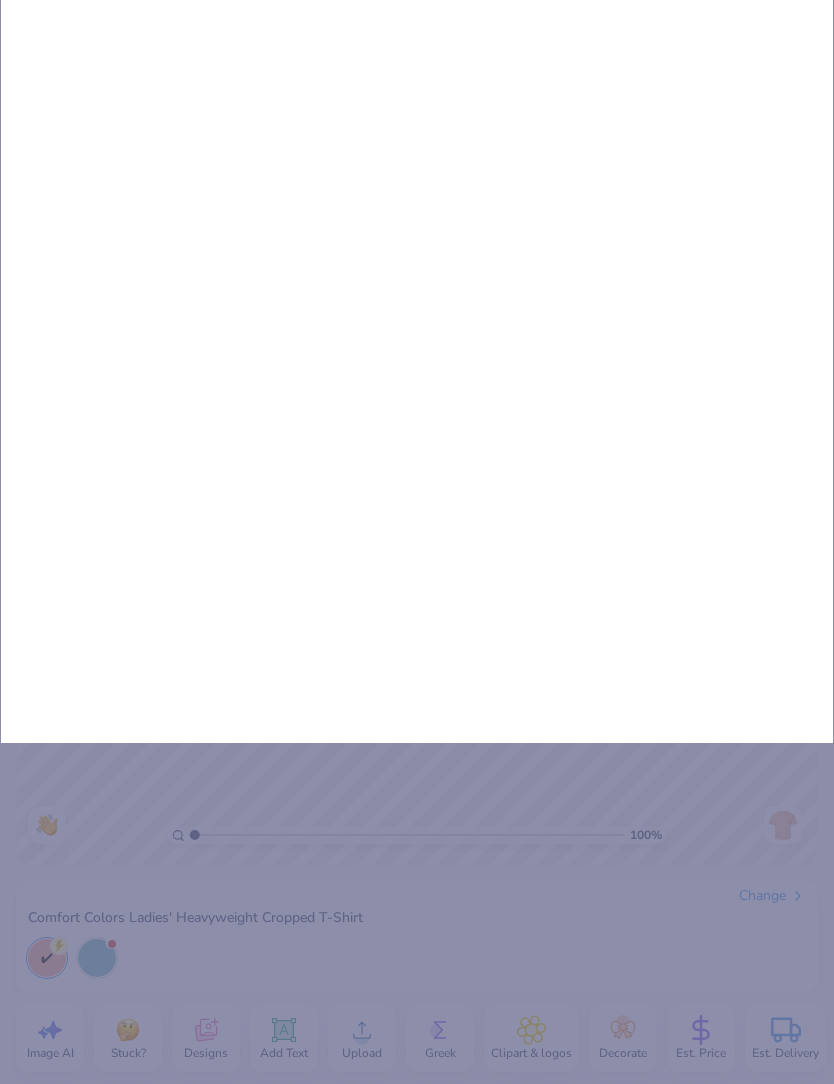 type on "sh" 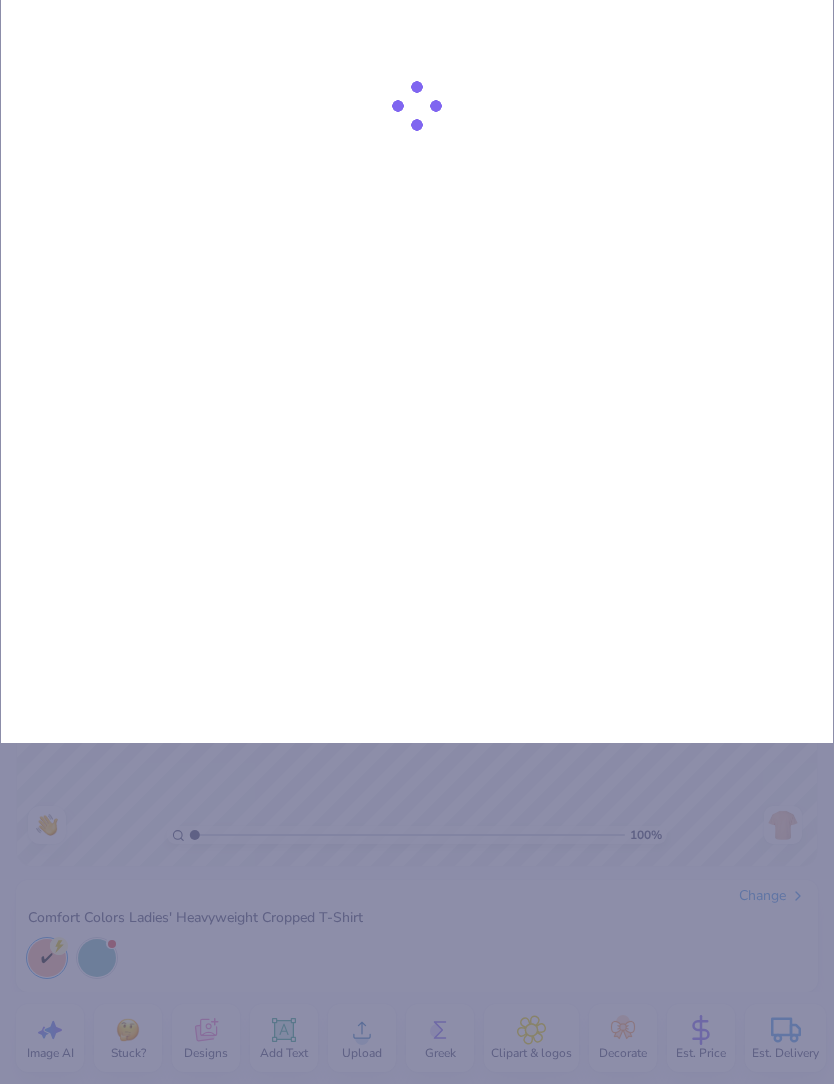 type on "shak" 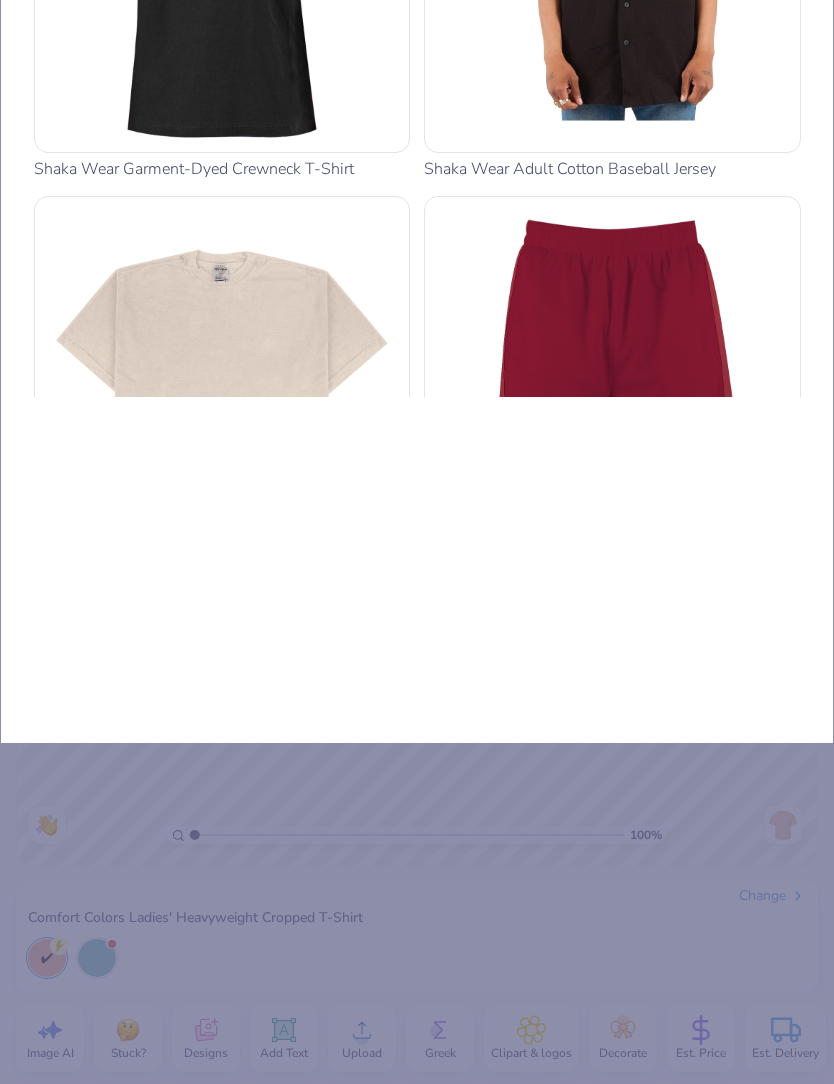 type on "shakra" 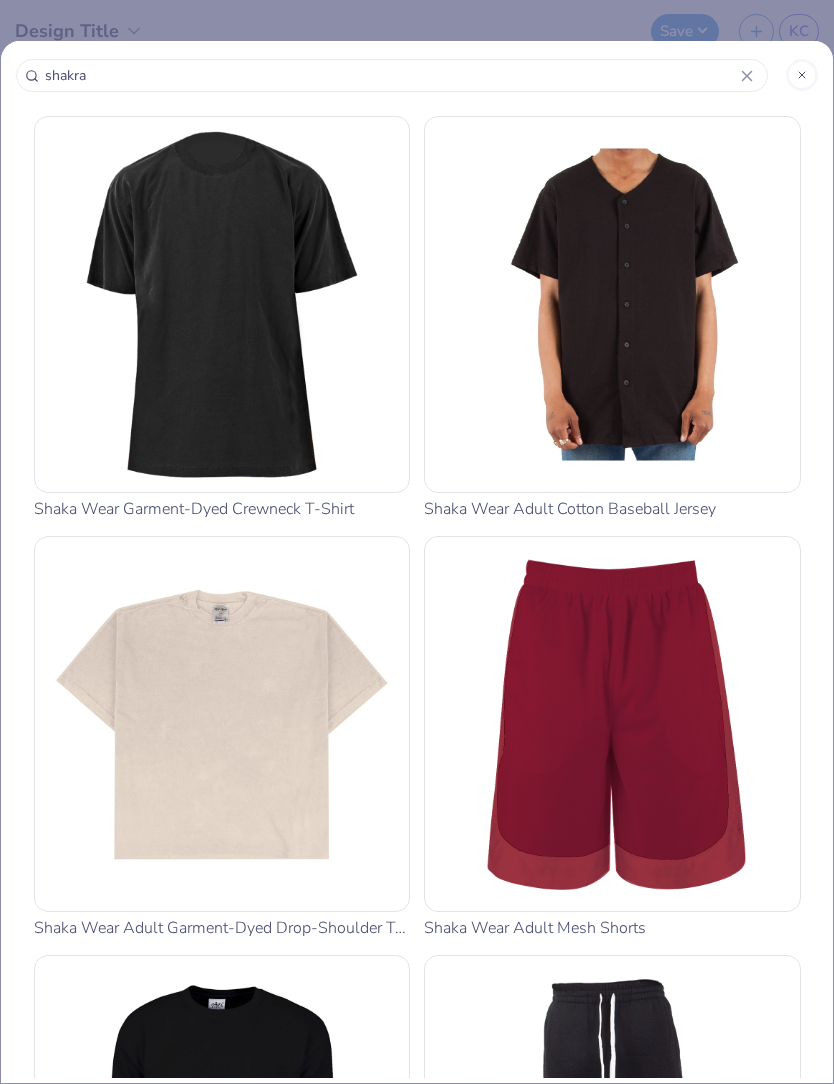 click at bounding box center (222, 724) 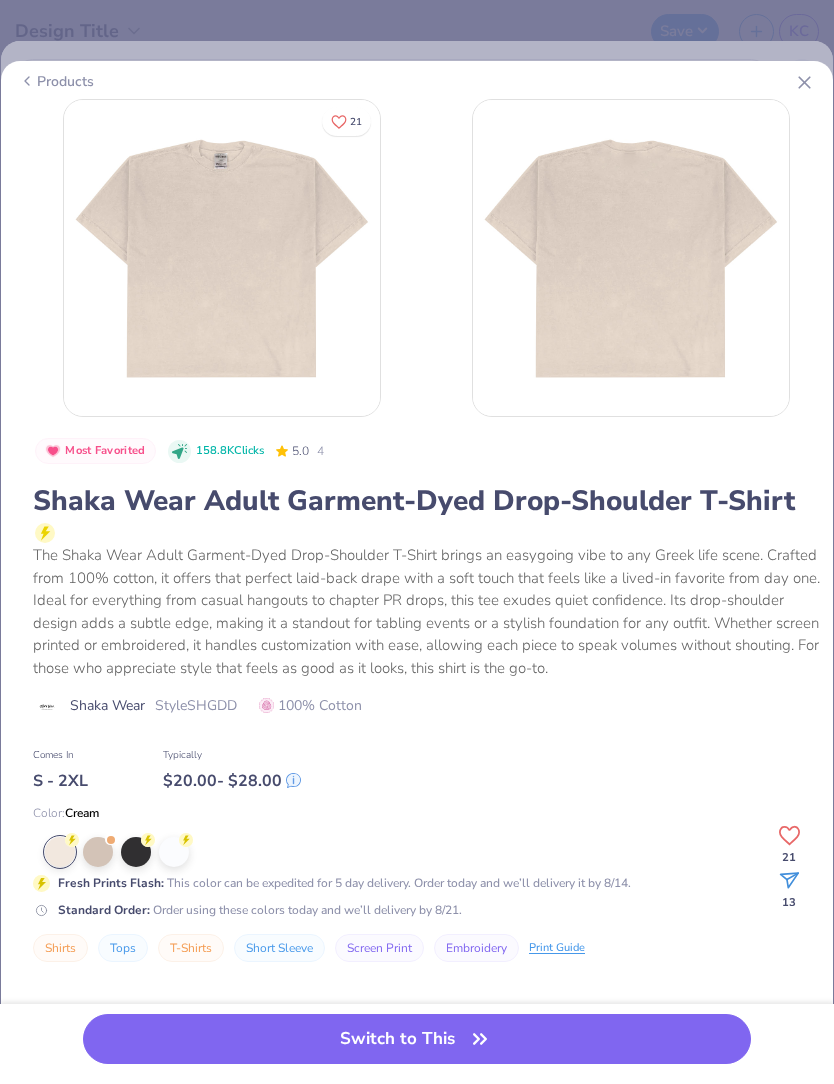 click at bounding box center [174, 852] 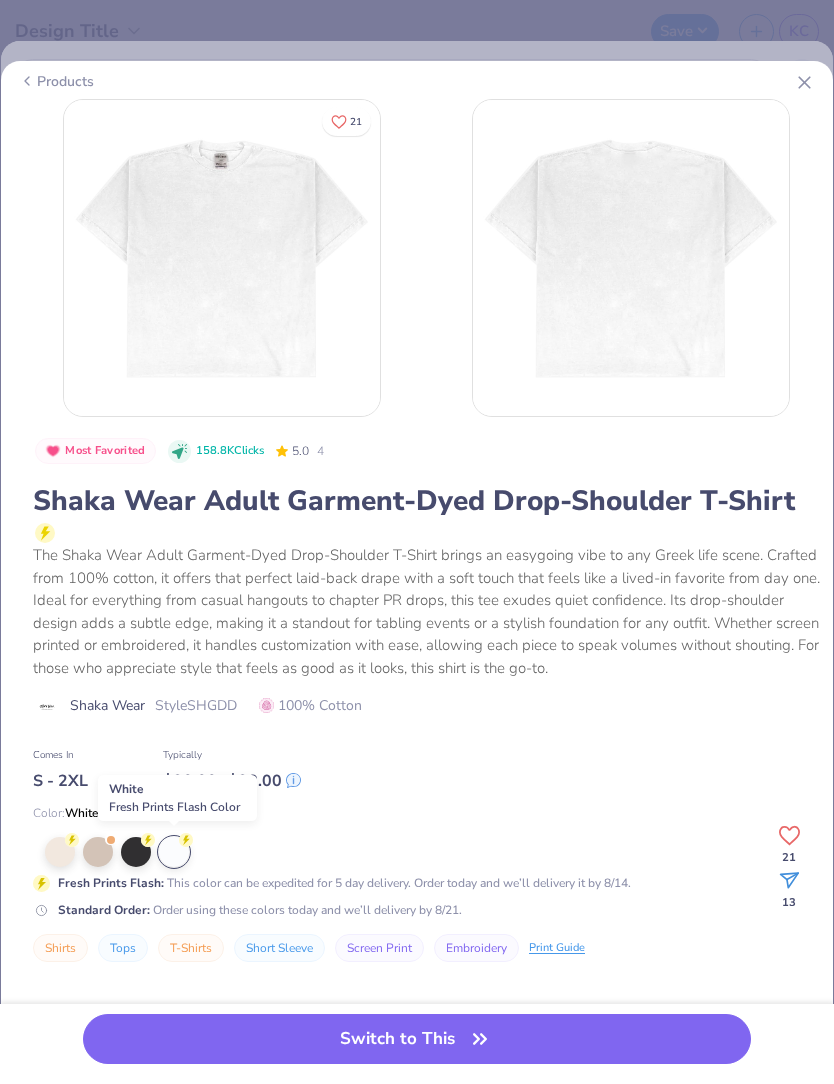 click 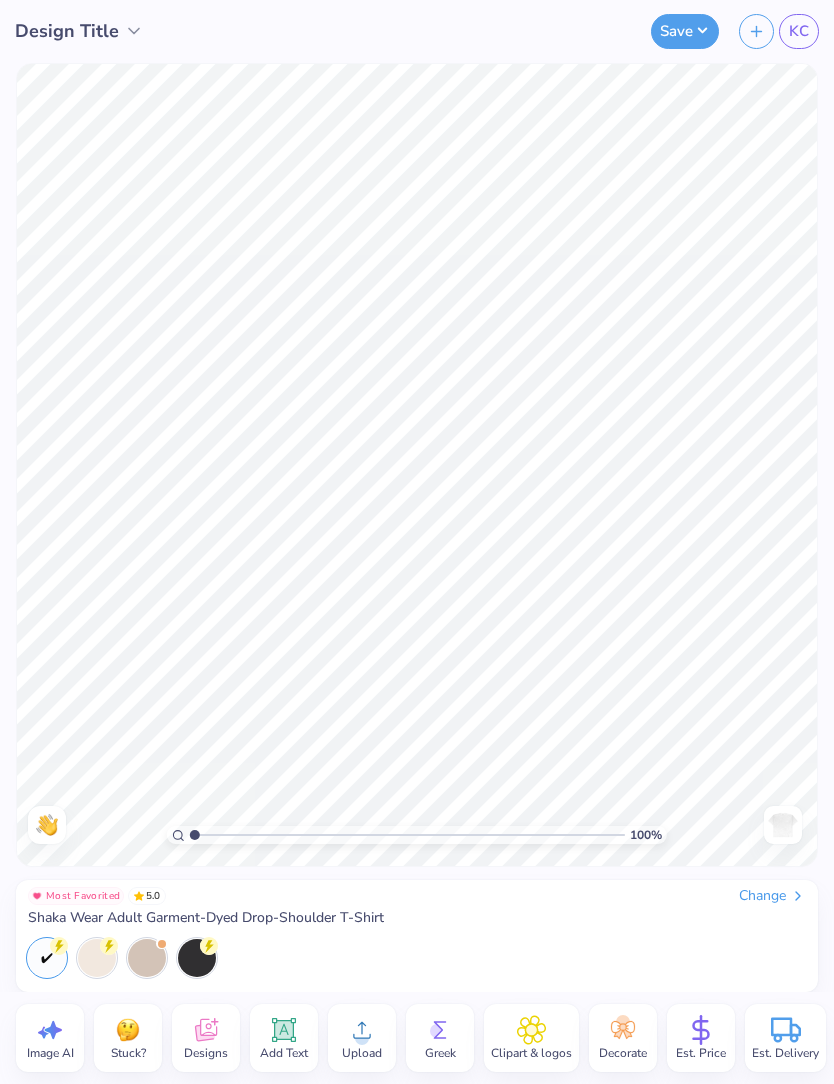 click on "Upload" at bounding box center [362, 1038] 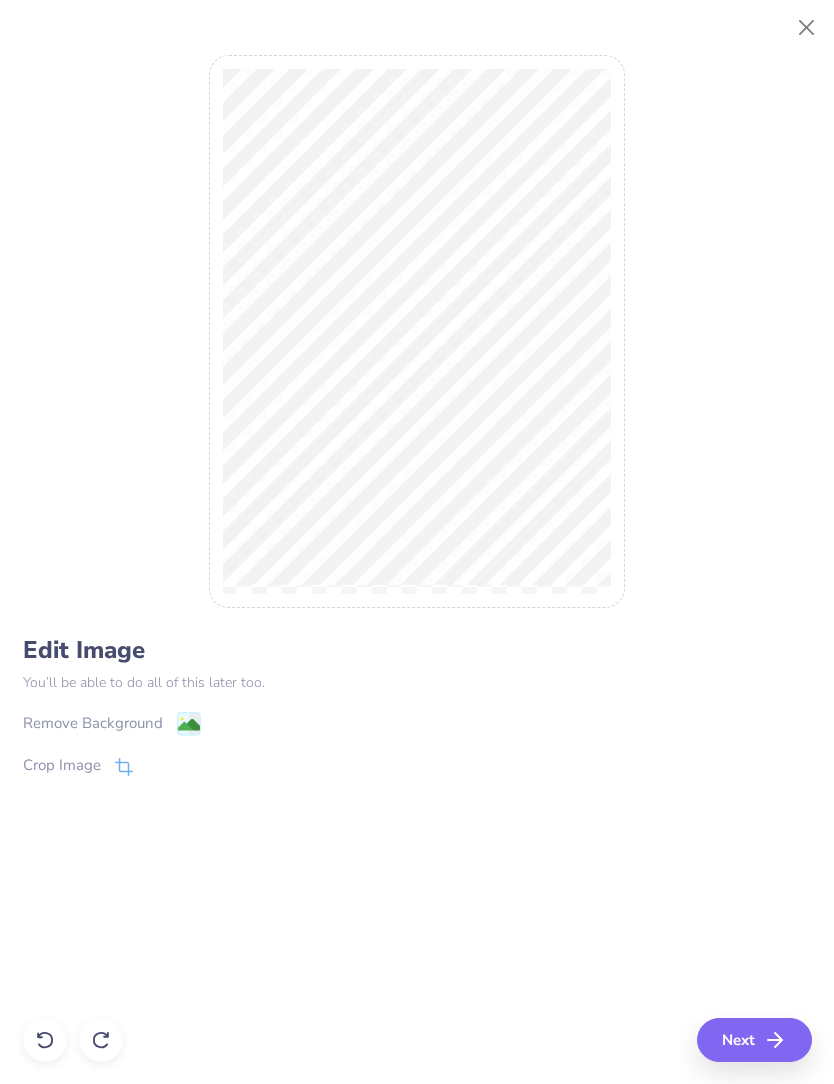 click on "Remove Background" at bounding box center [112, 723] 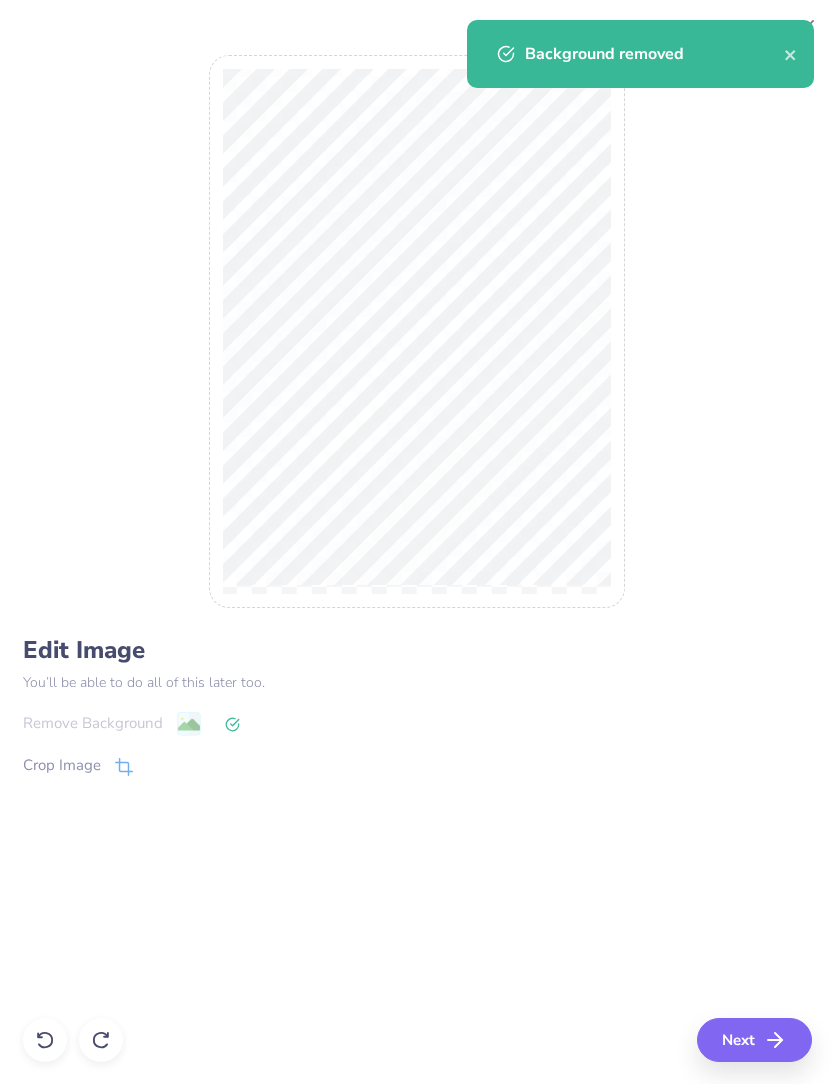 click on "Next" at bounding box center [754, 1040] 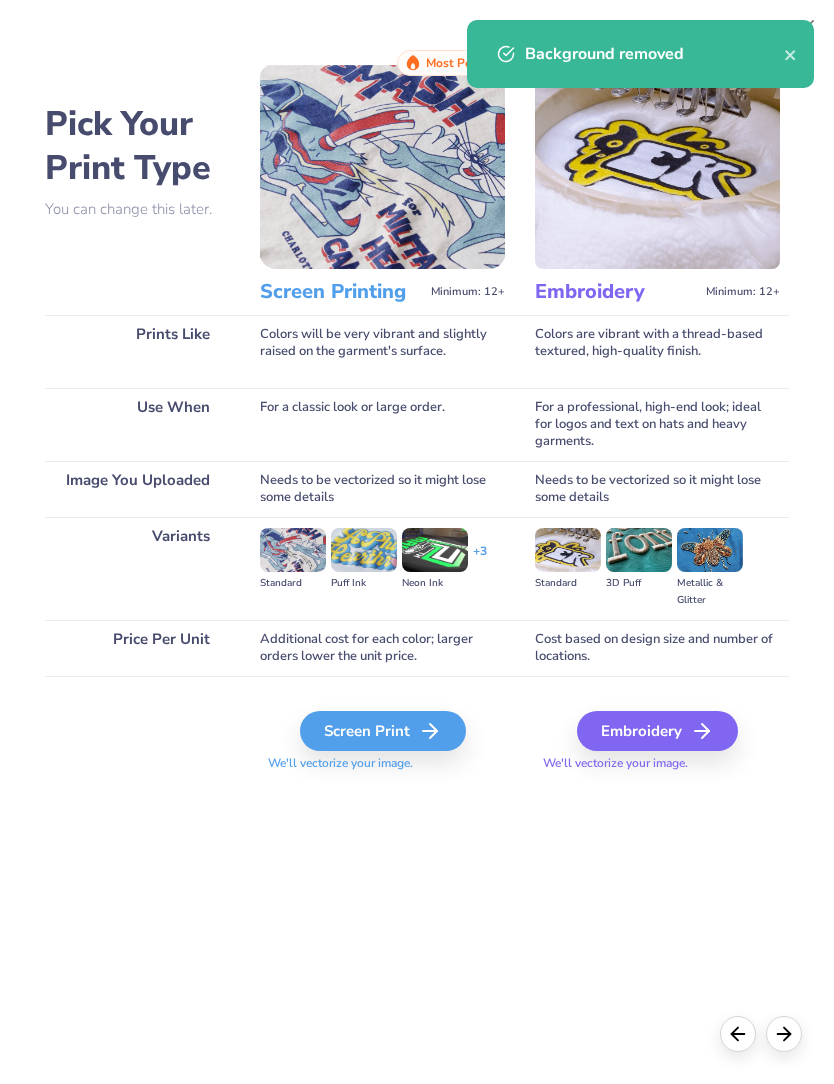 click 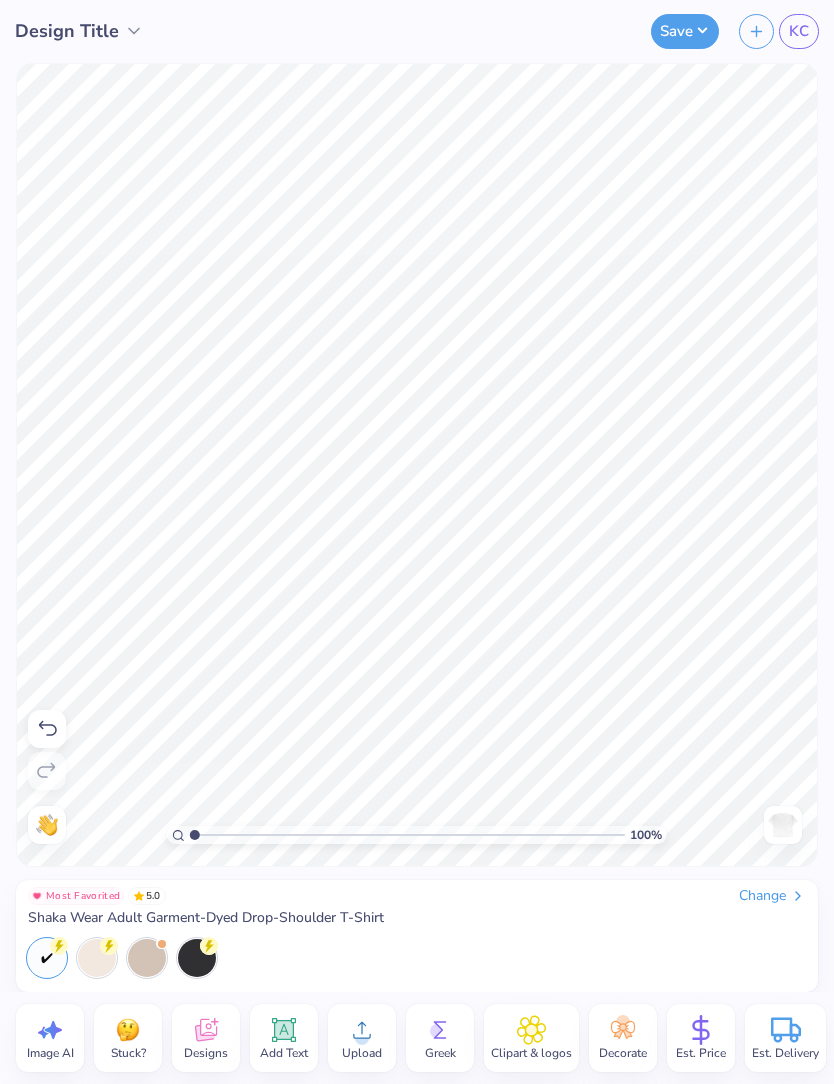 click at bounding box center [783, 825] 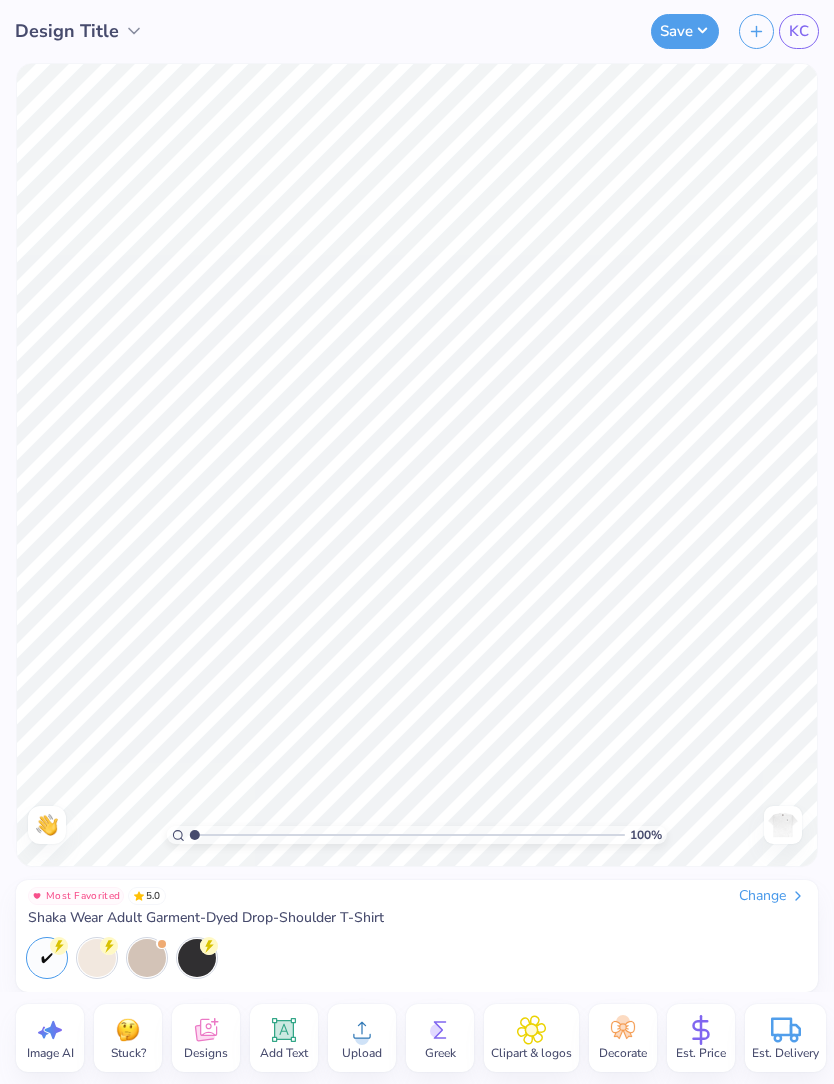 click at bounding box center (783, 825) 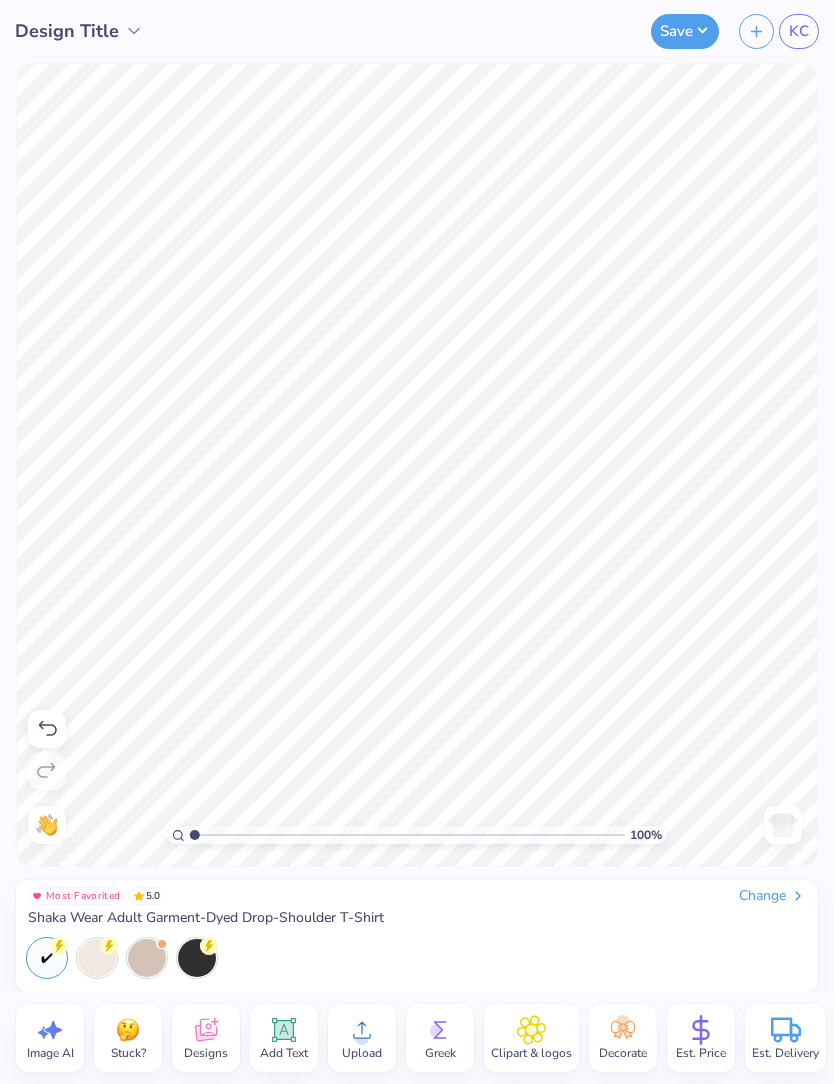 click at bounding box center (783, 825) 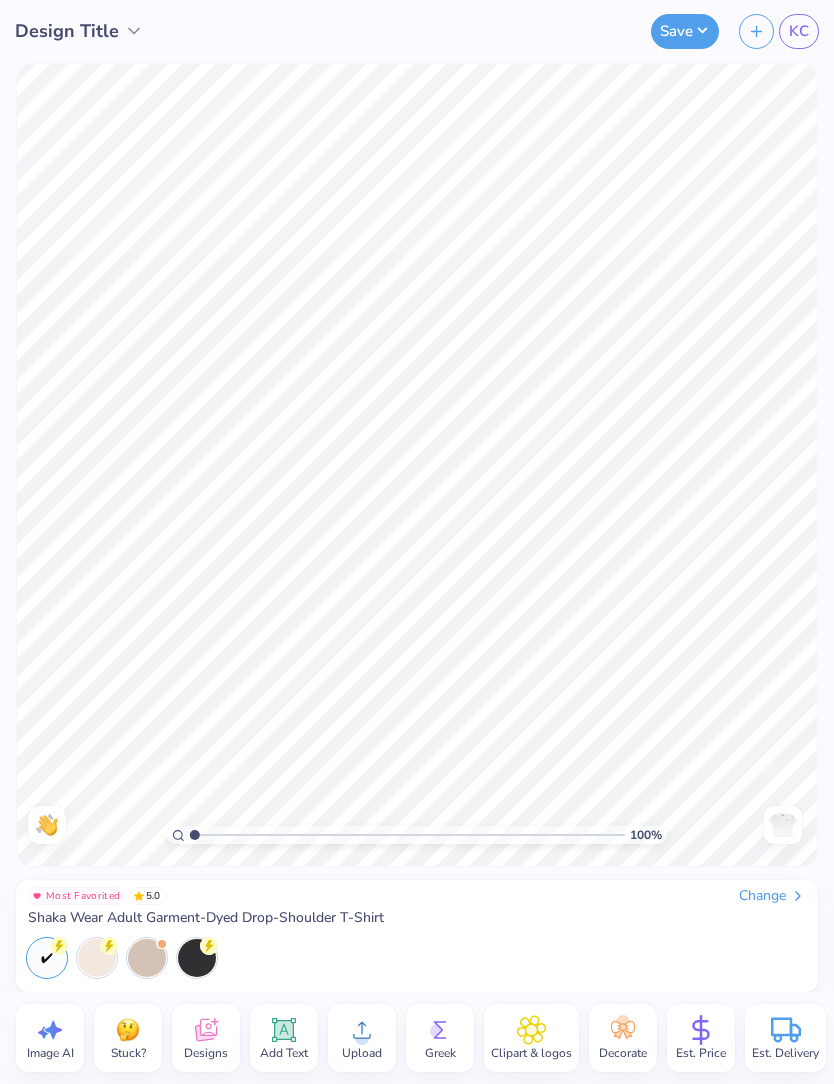 click 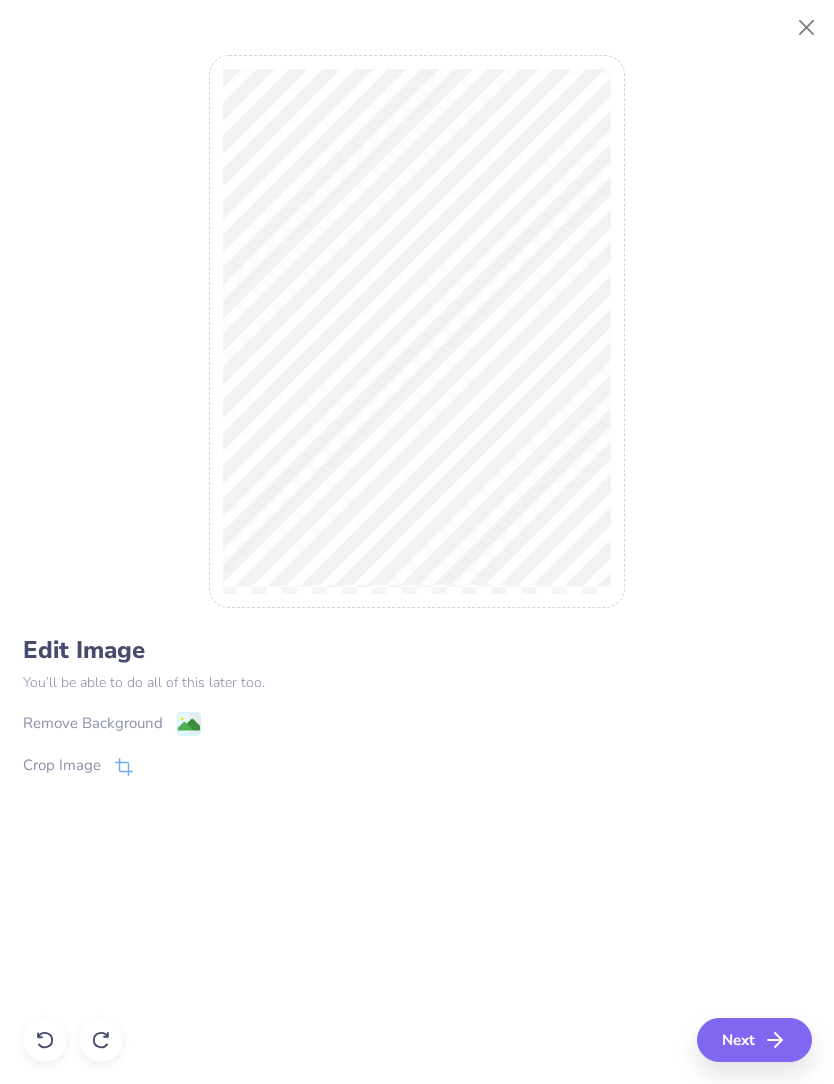click 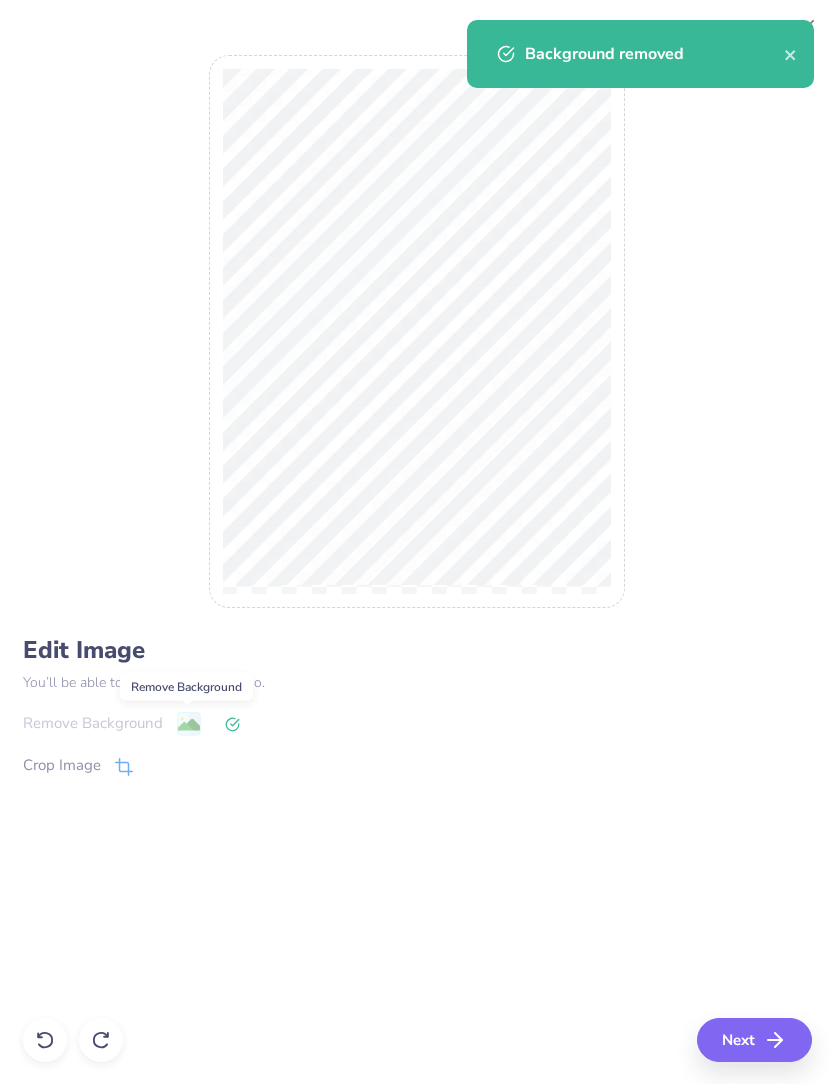 click 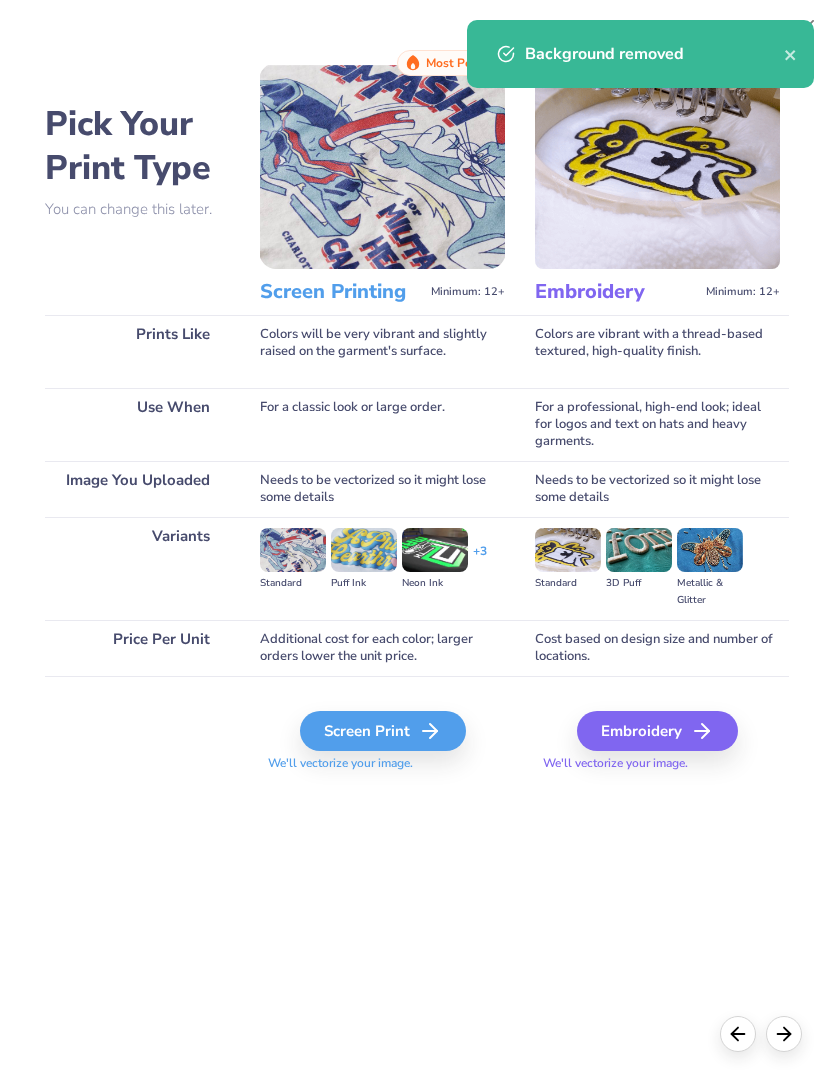 click 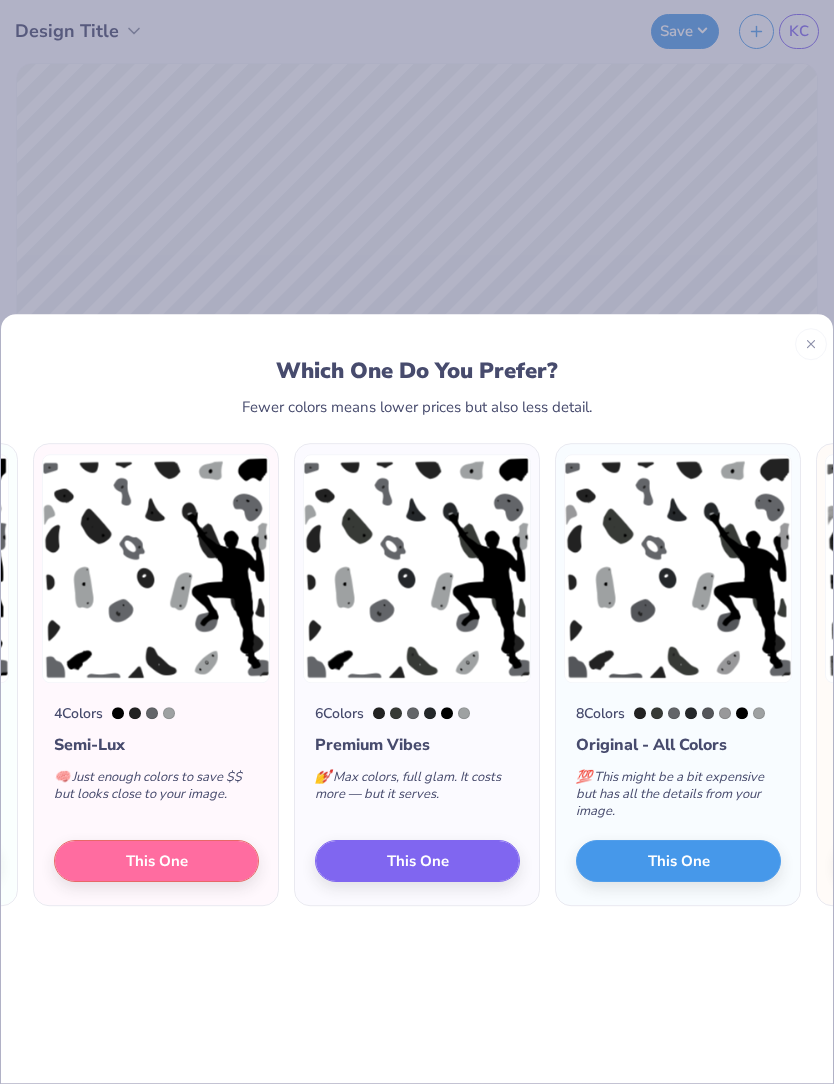 click on "This One" at bounding box center [156, 861] 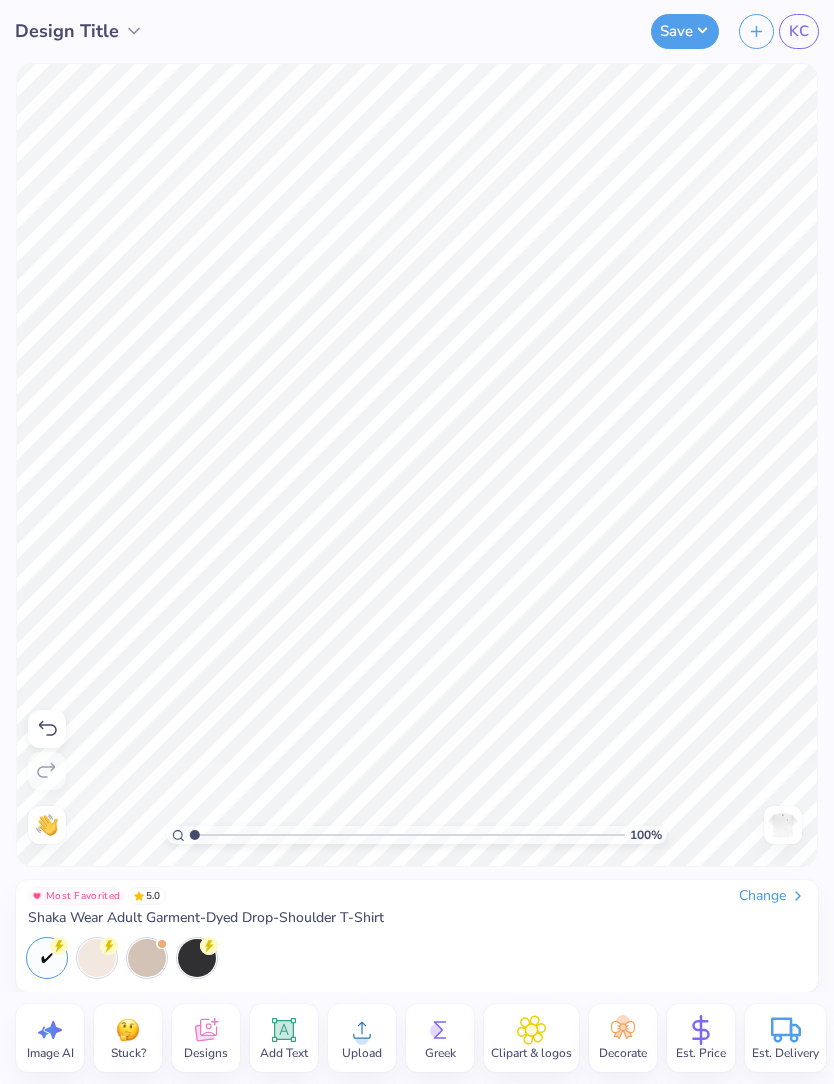 click at bounding box center [783, 825] 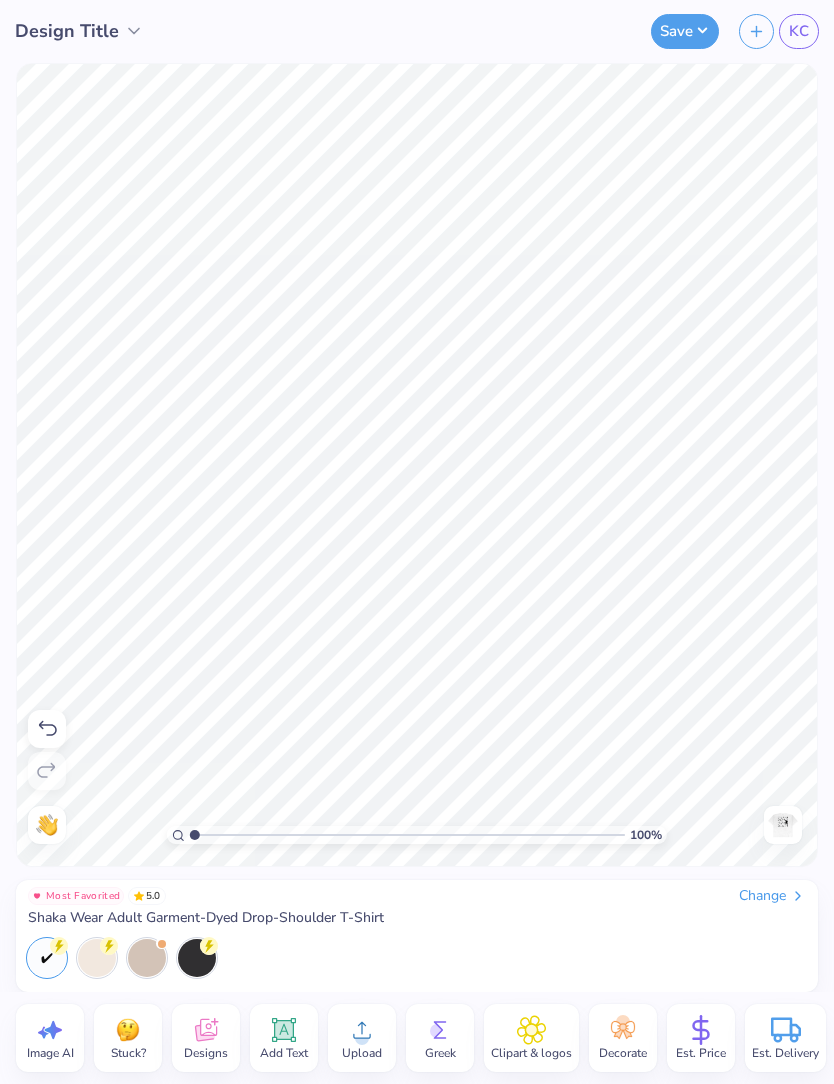 click at bounding box center (783, 825) 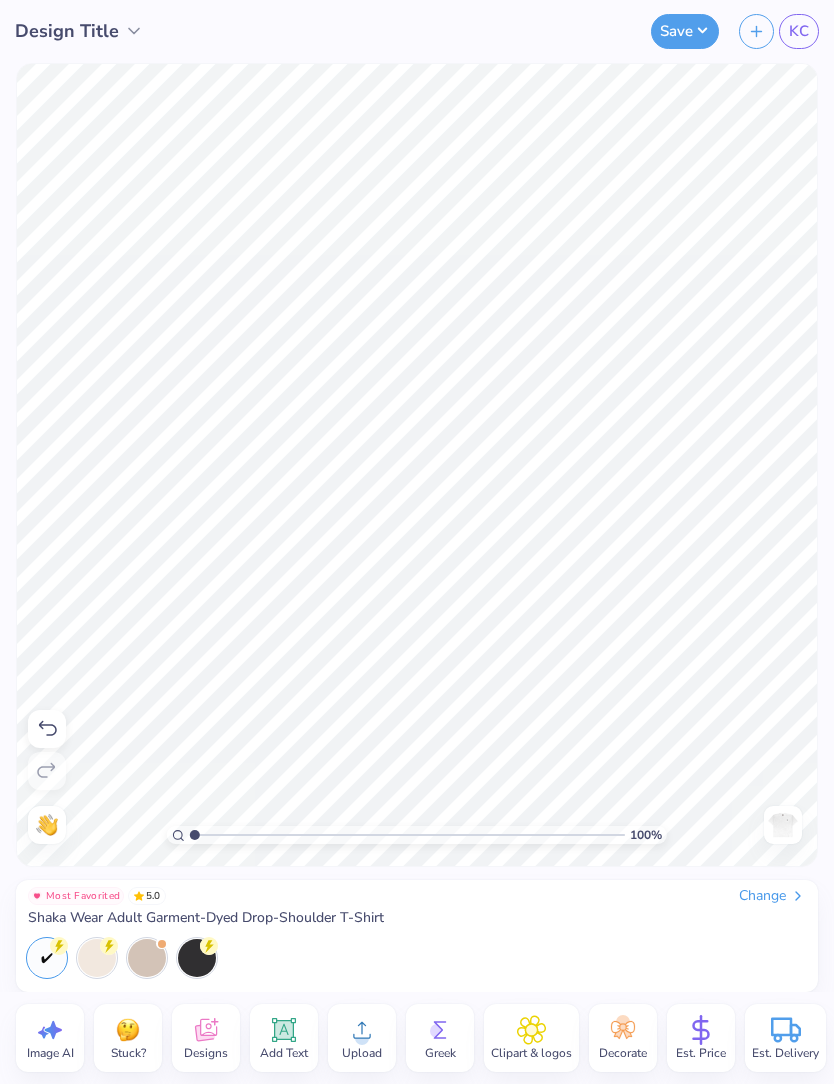 click at bounding box center (783, 825) 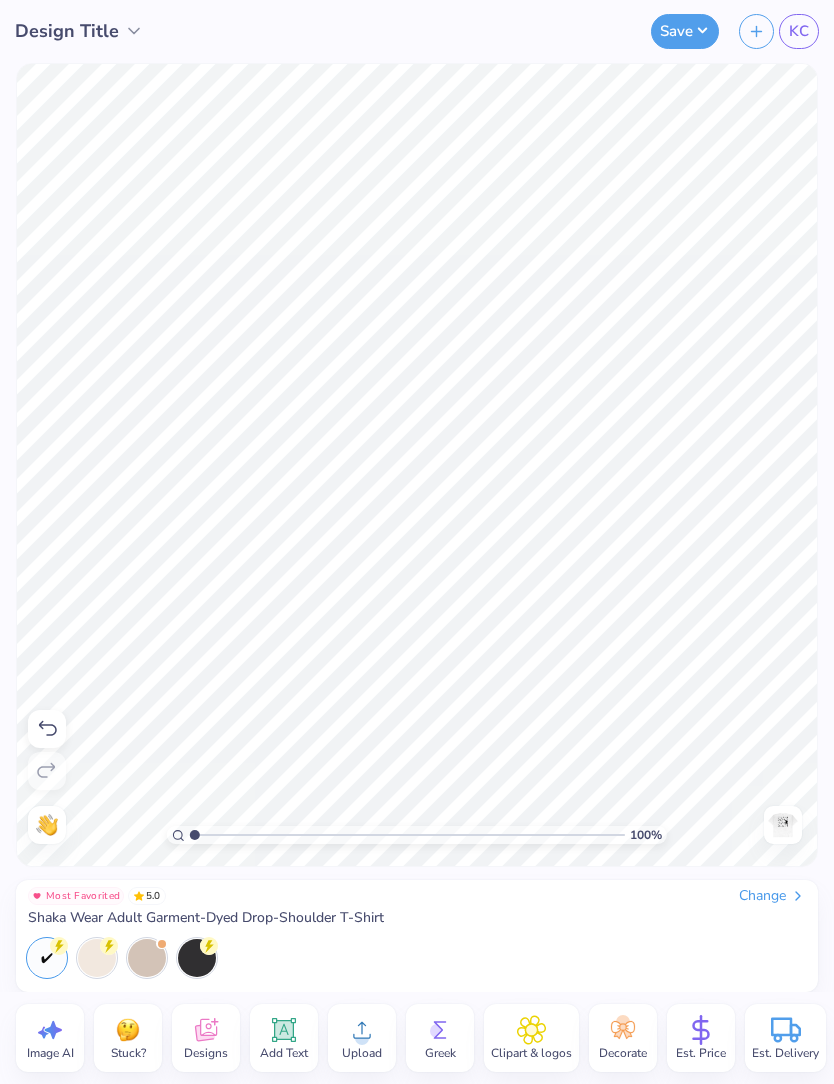 click at bounding box center [783, 825] 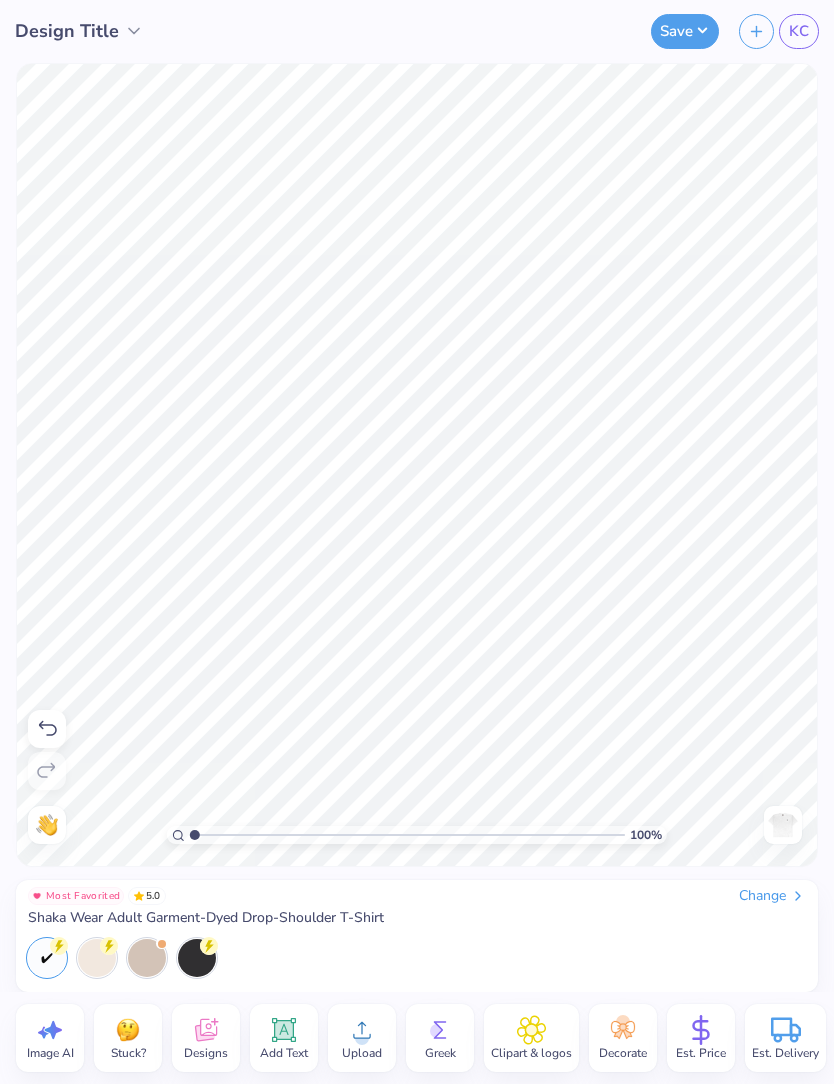 click at bounding box center (783, 825) 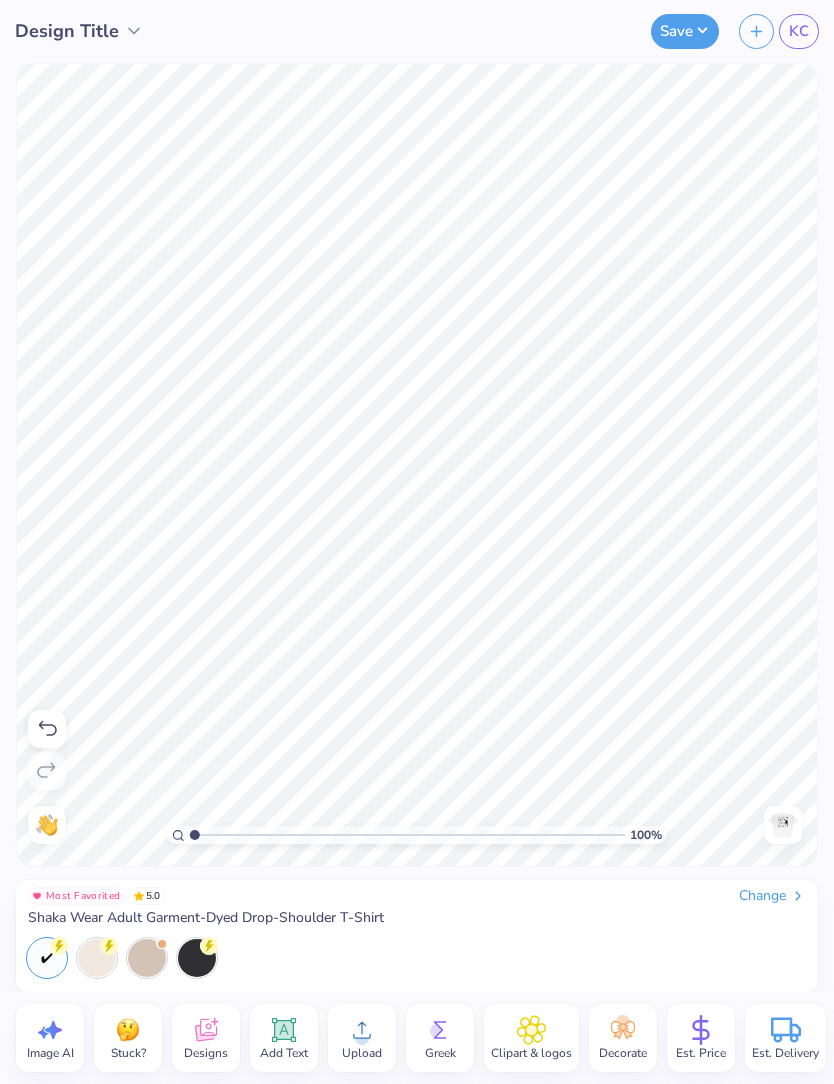 click at bounding box center (783, 825) 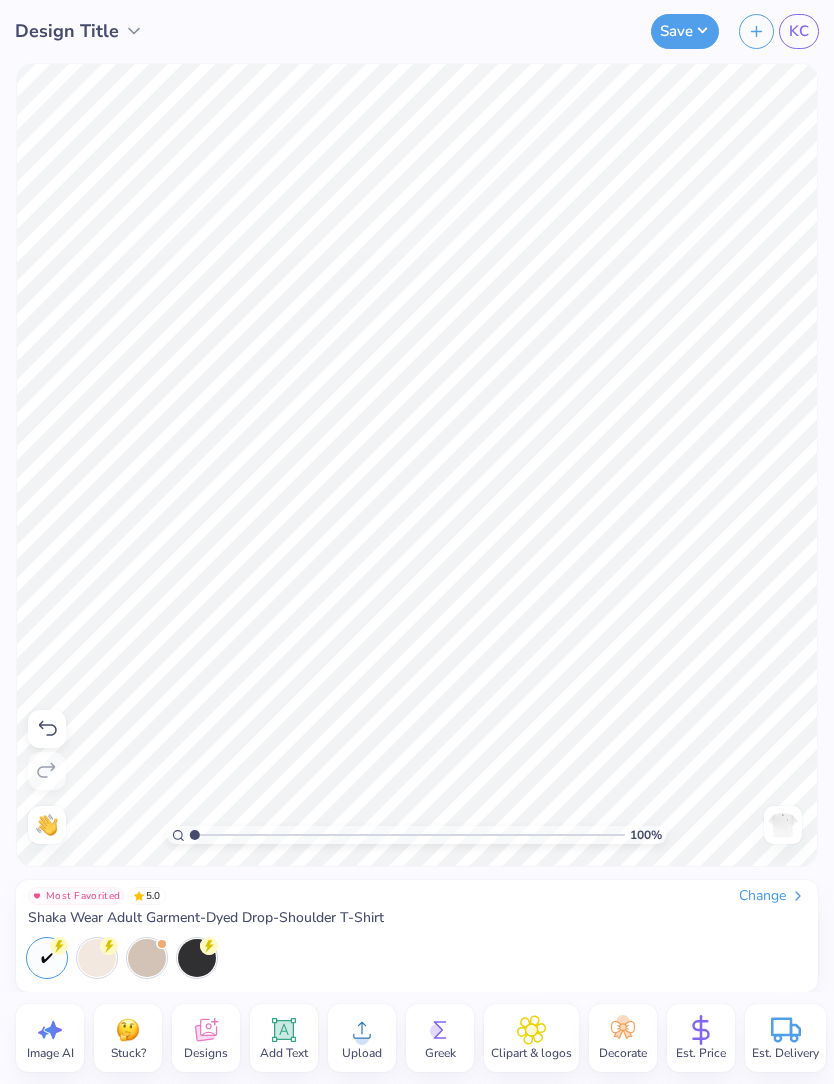 click at bounding box center (783, 825) 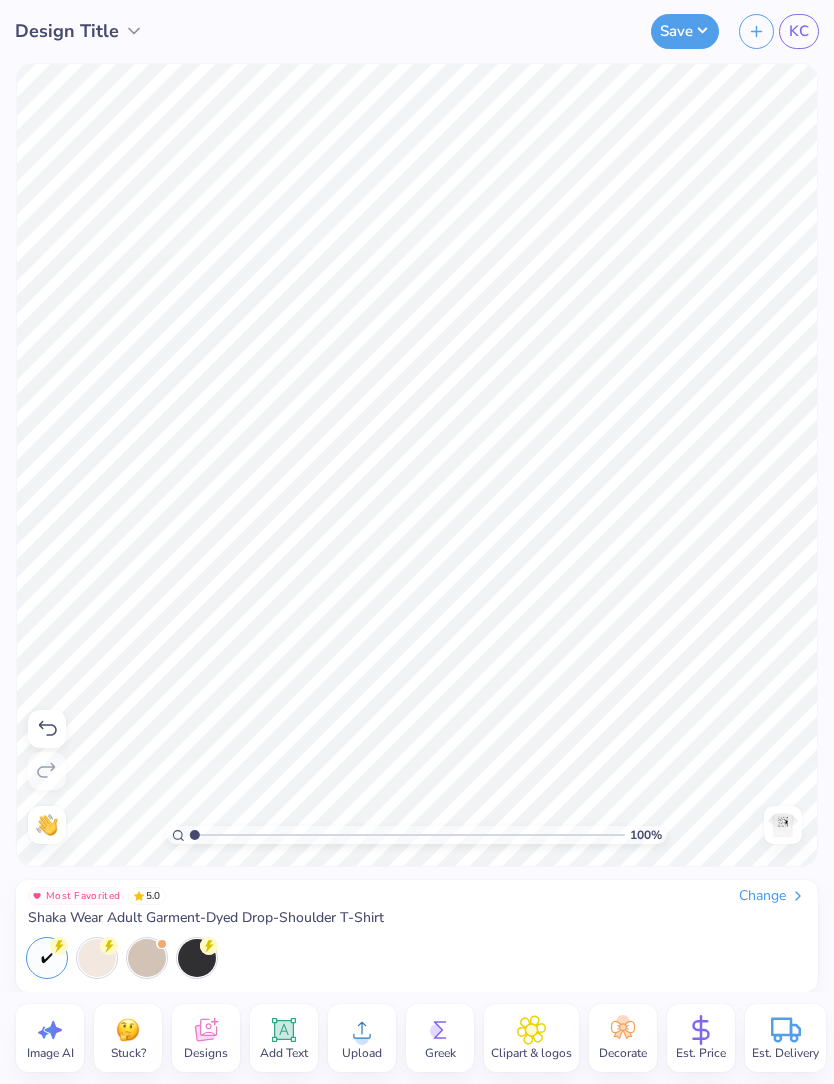 click at bounding box center (783, 825) 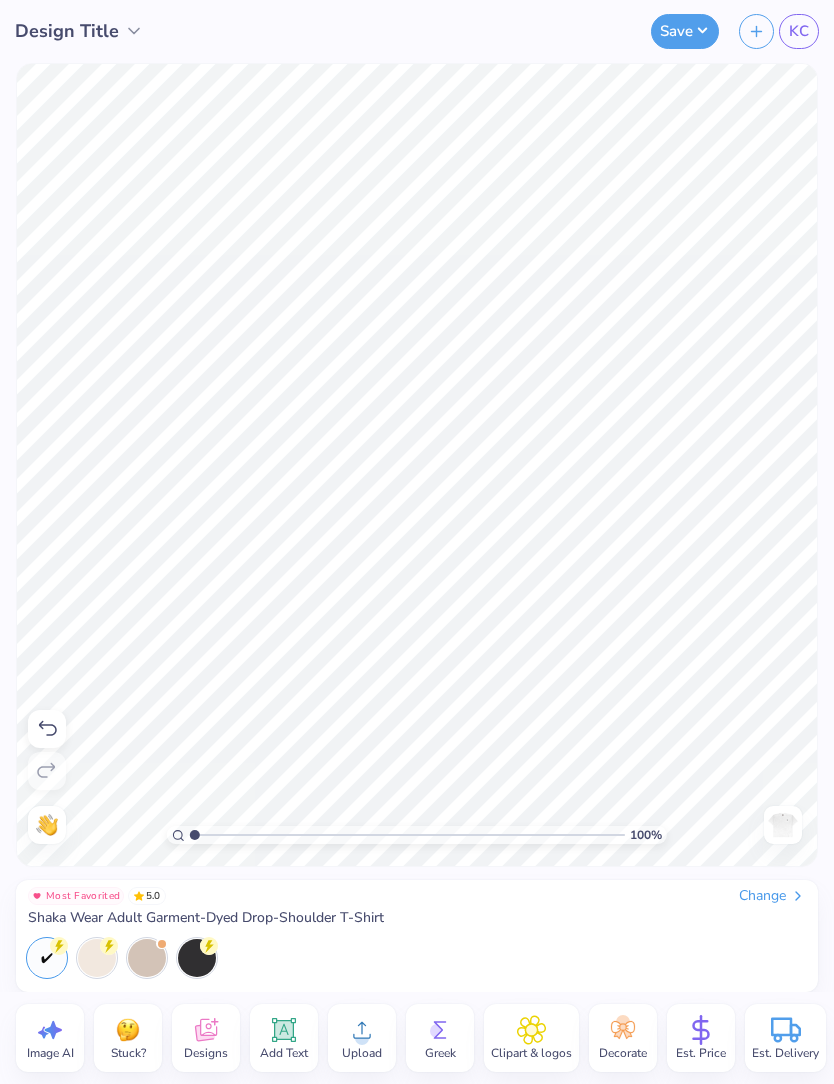 click at bounding box center (783, 825) 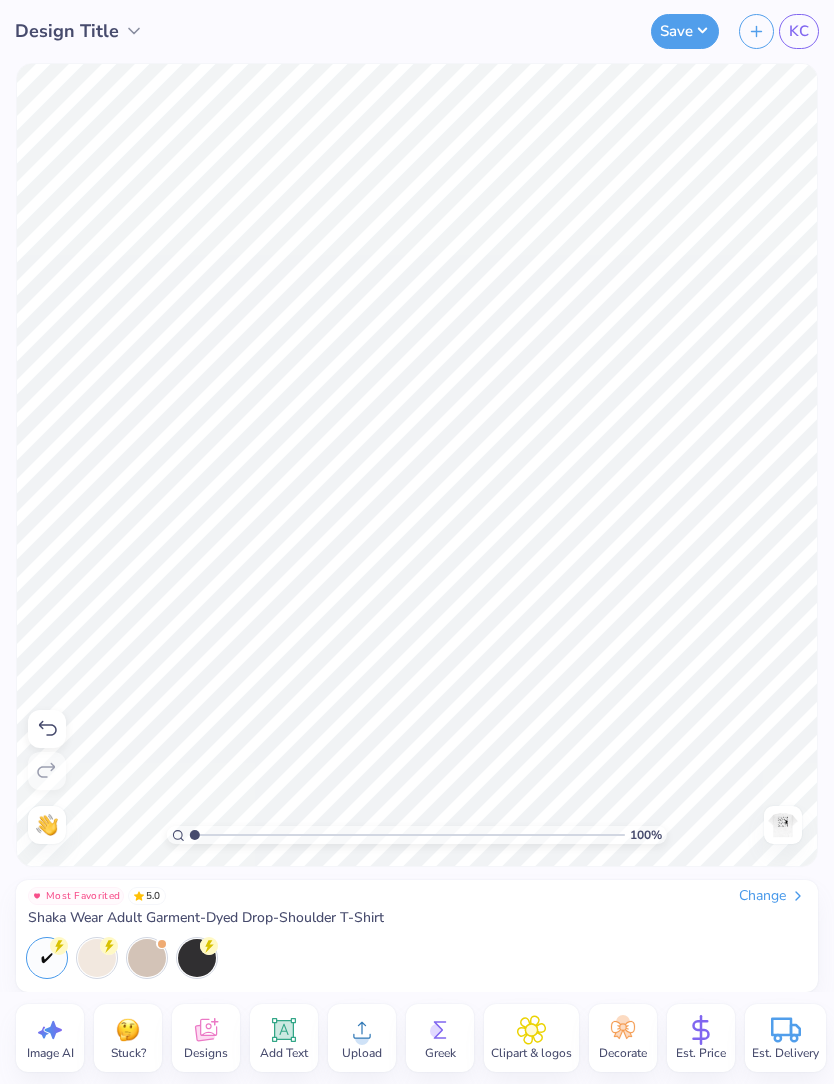click at bounding box center (783, 825) 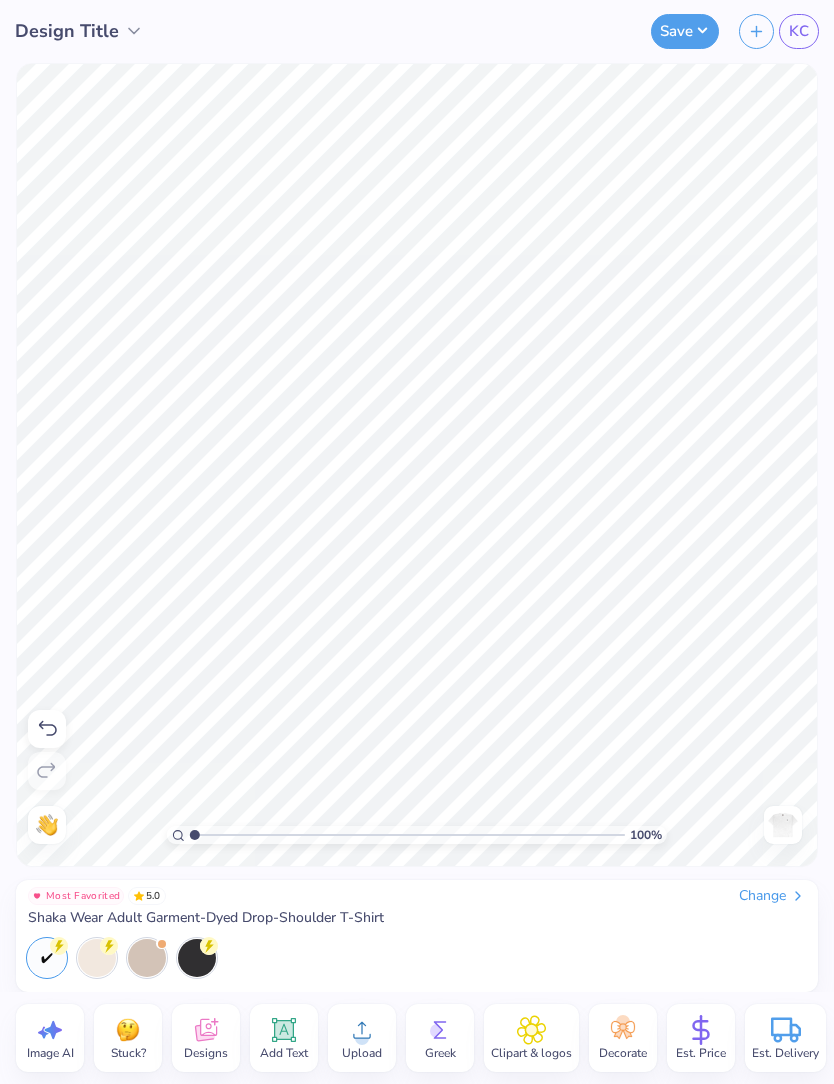 click at bounding box center [783, 825] 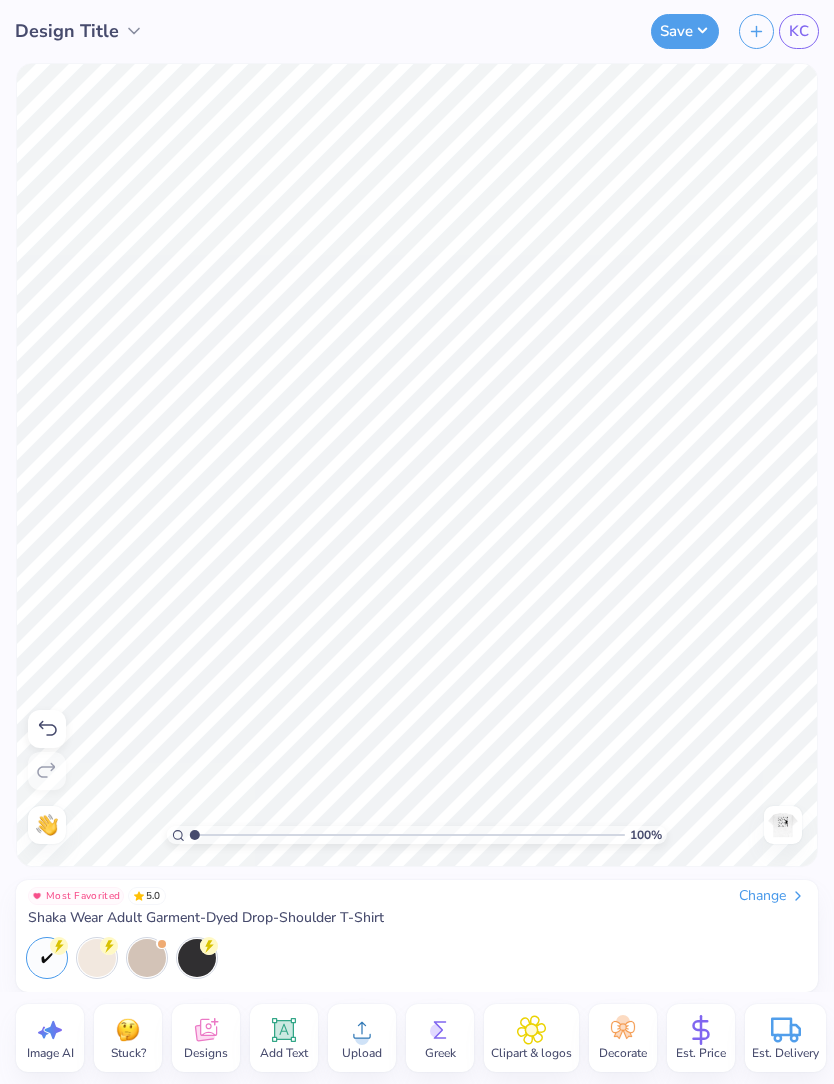 click at bounding box center (783, 825) 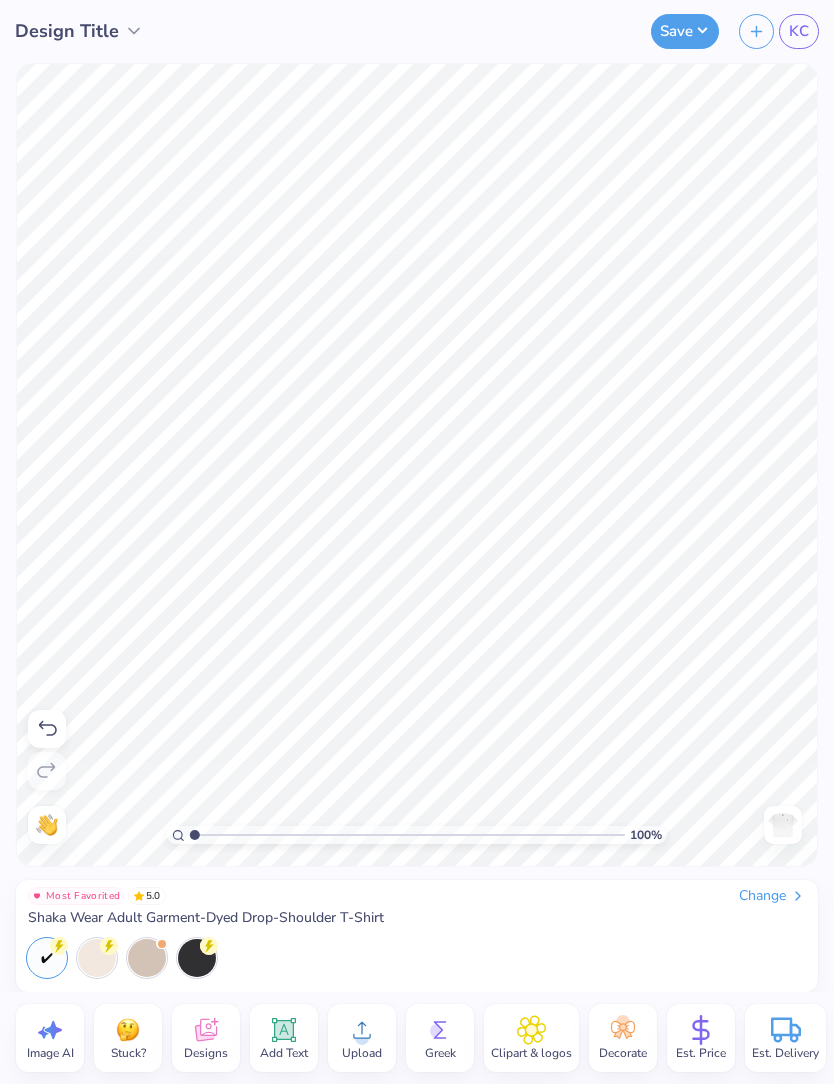 click at bounding box center (783, 825) 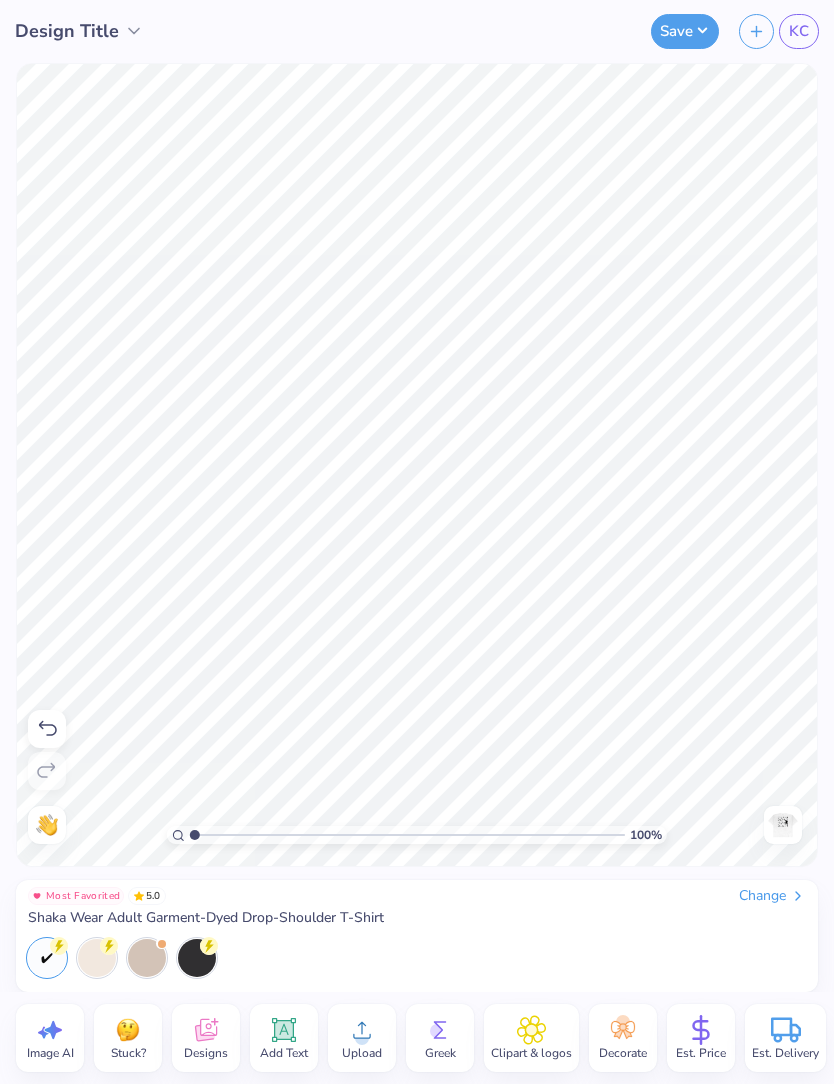 click at bounding box center (783, 825) 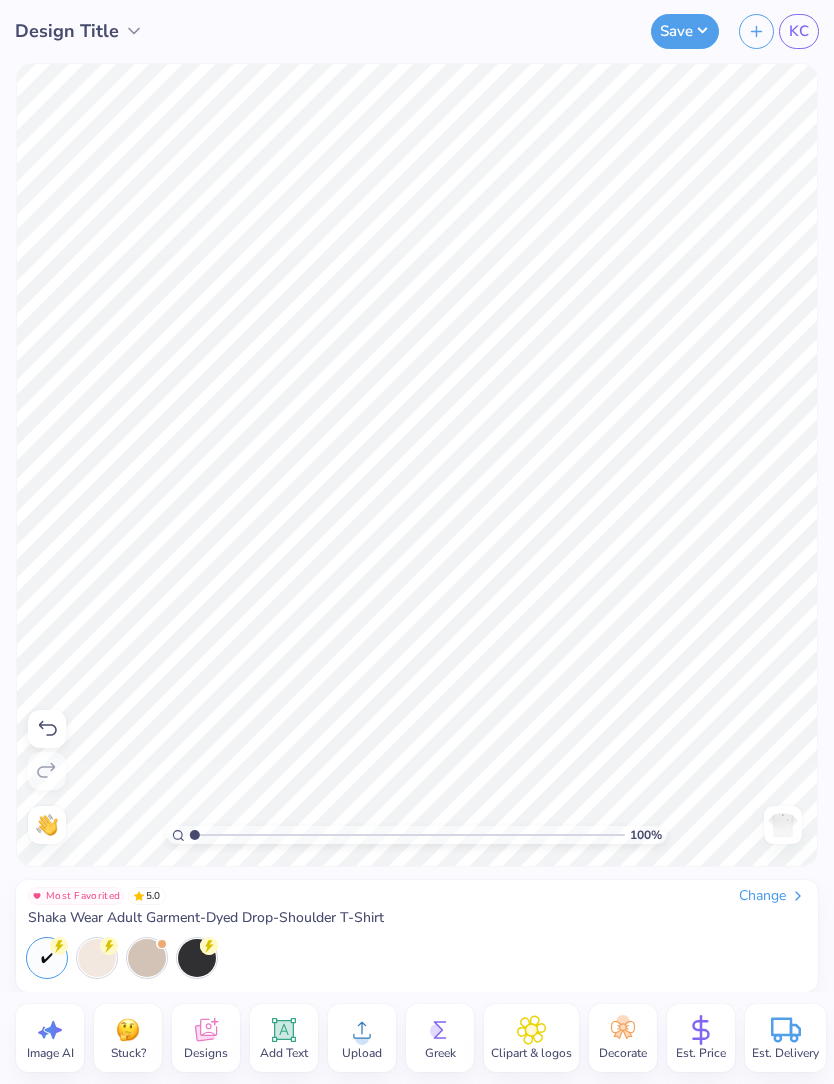 click at bounding box center [783, 825] 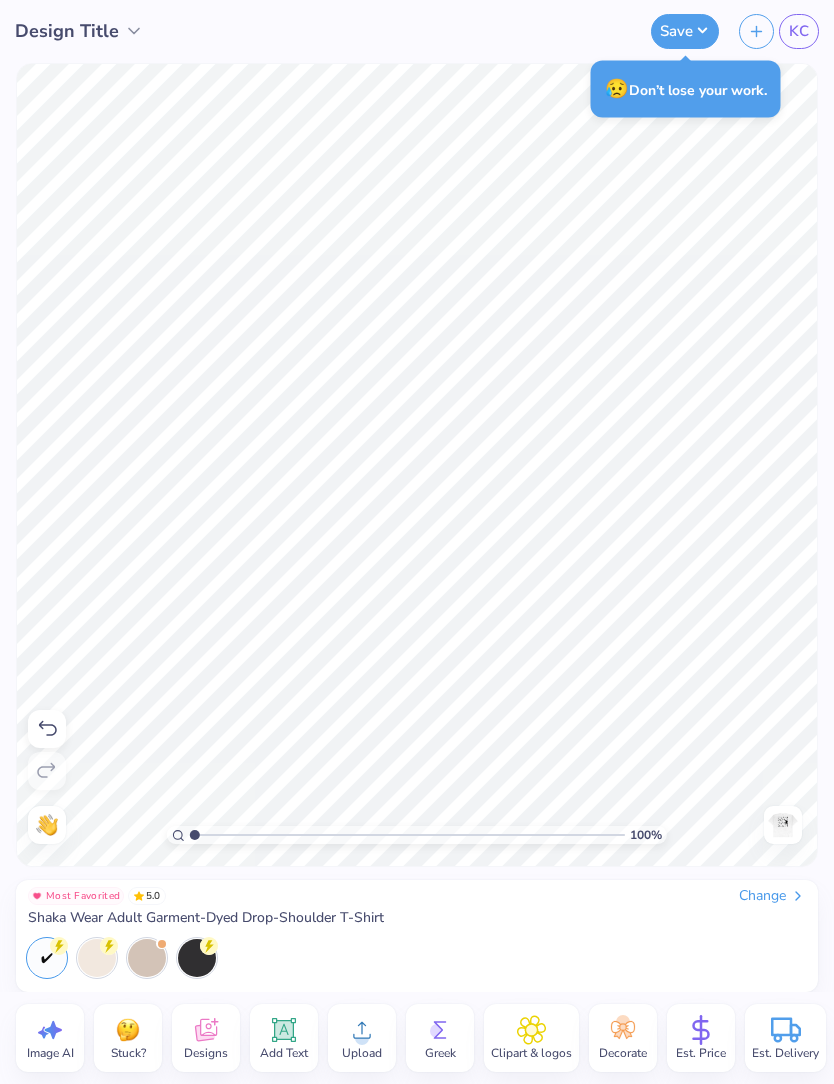 click at bounding box center [783, 825] 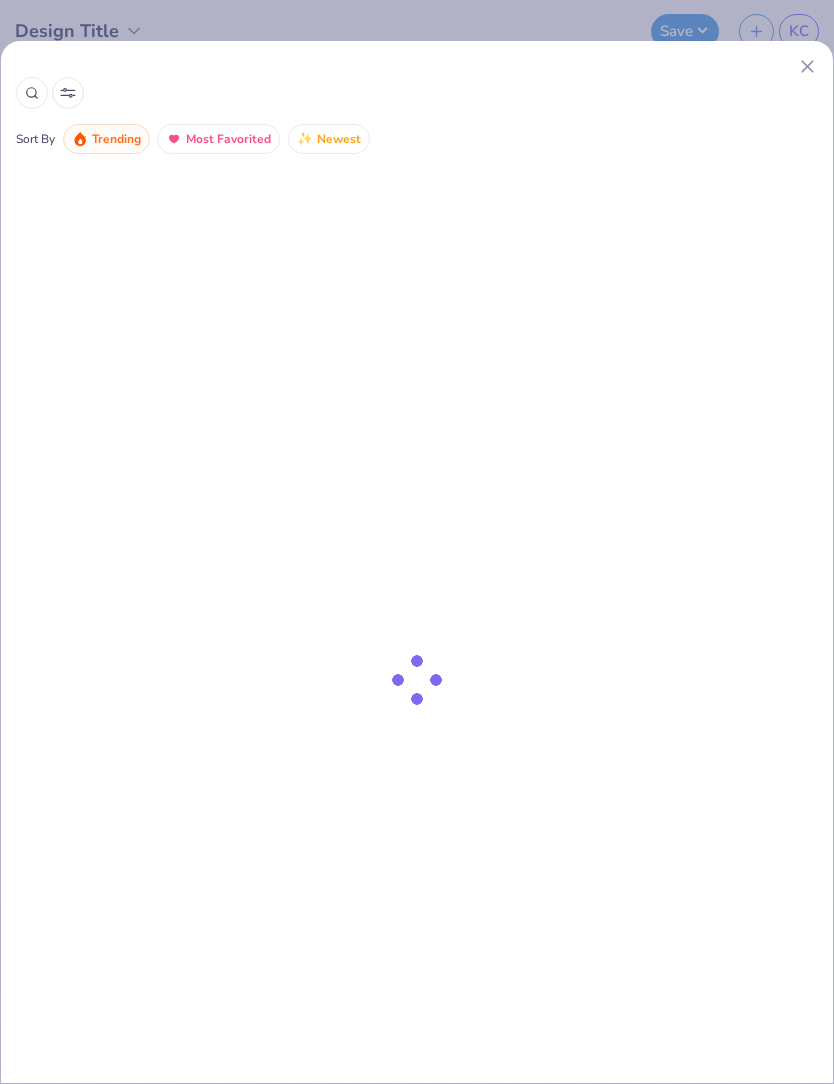 scroll, scrollTop: 0, scrollLeft: 0, axis: both 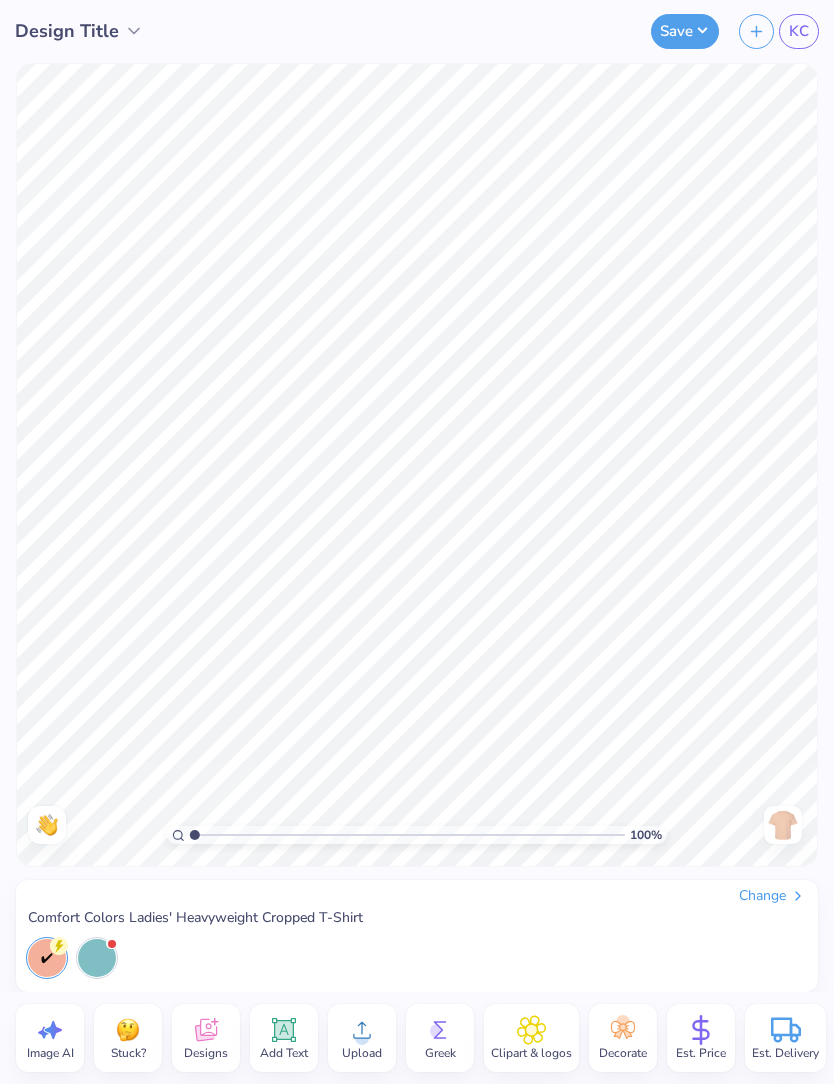 click on "Change" at bounding box center (772, 896) 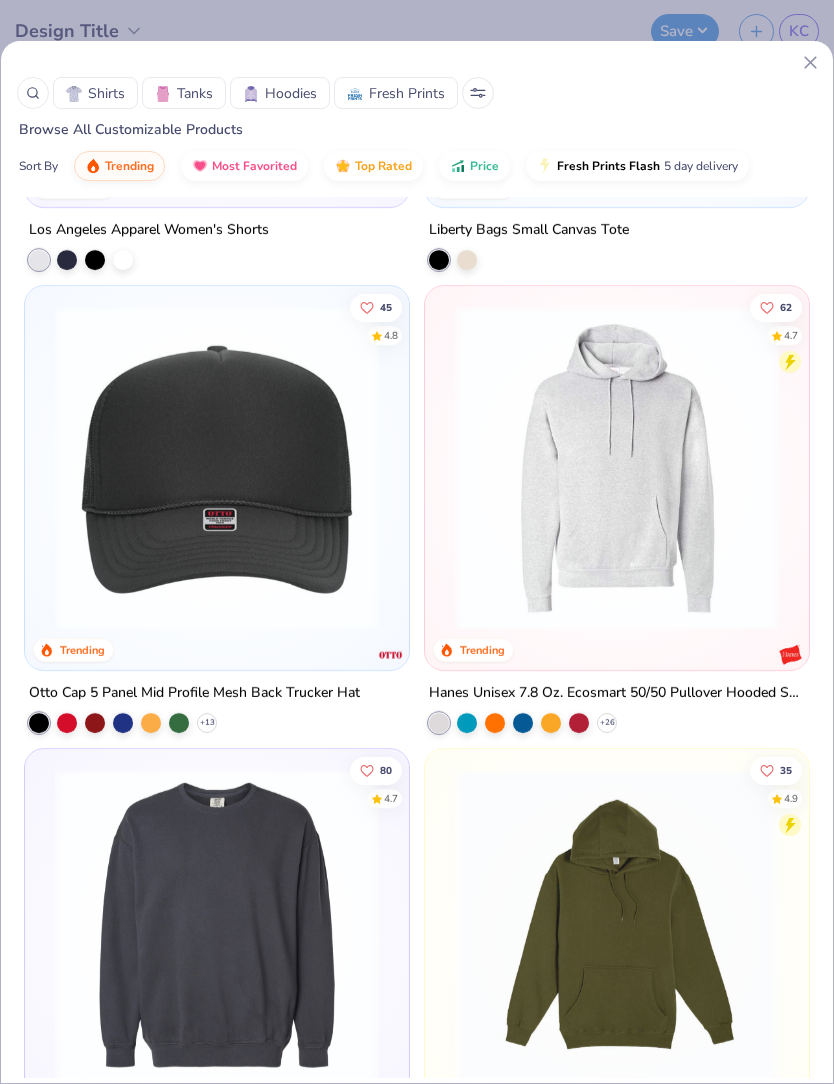 scroll, scrollTop: 13813, scrollLeft: 0, axis: vertical 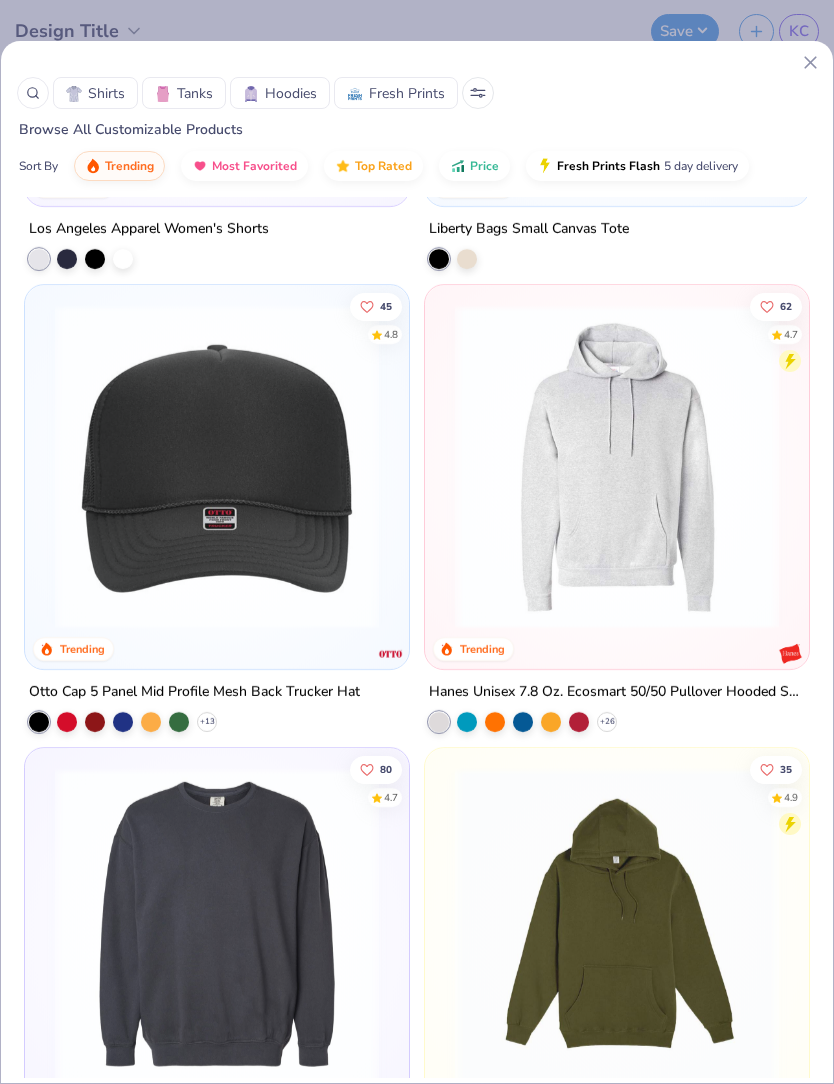 click on "Shirts" at bounding box center [106, 93] 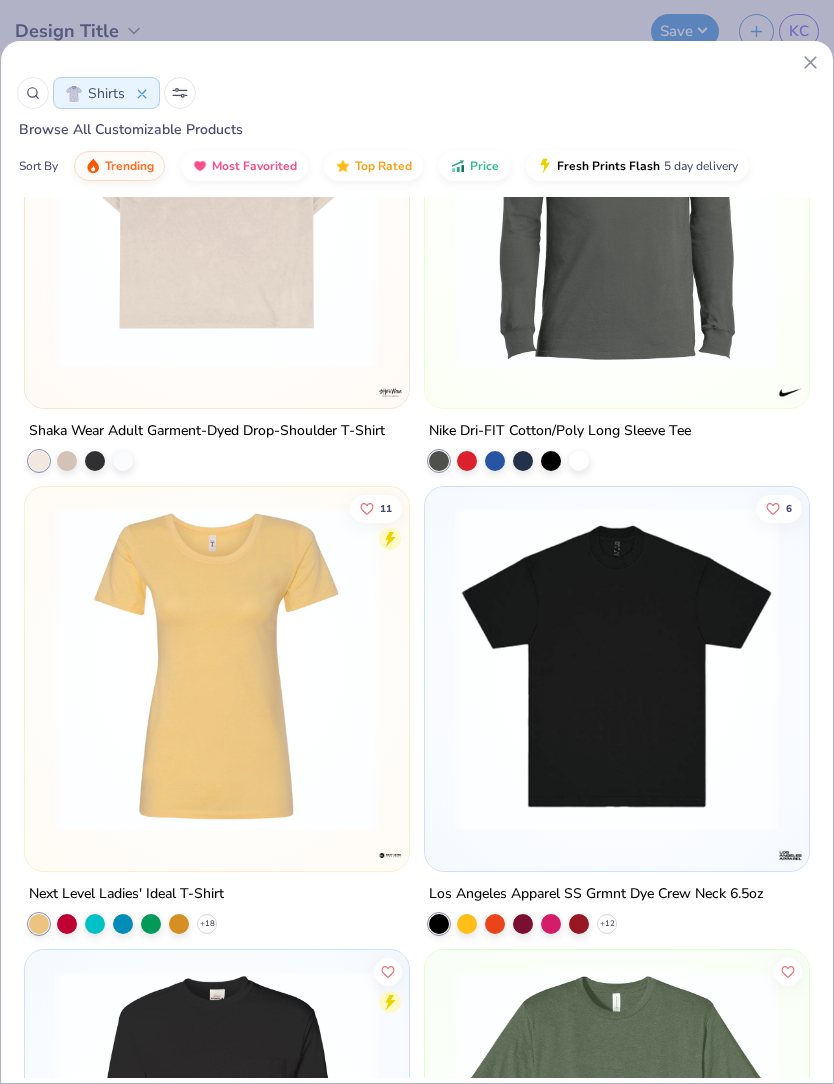 scroll, scrollTop: 15748, scrollLeft: 0, axis: vertical 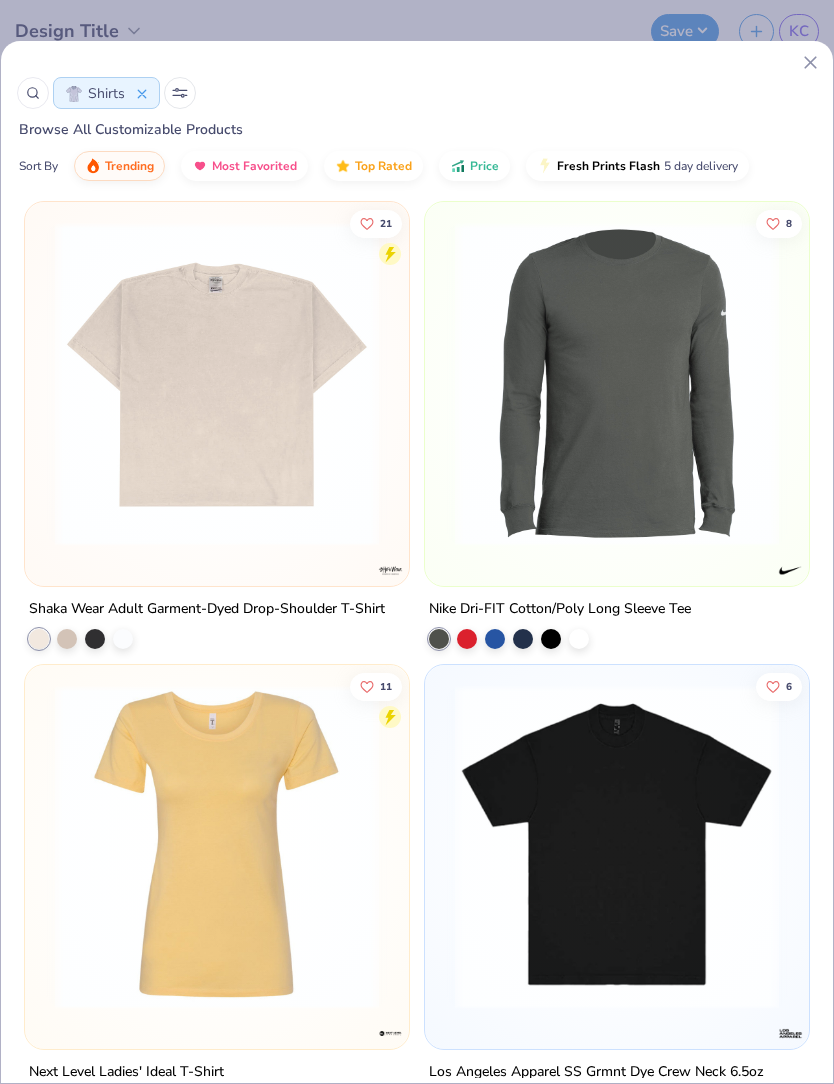 click at bounding box center [217, 384] 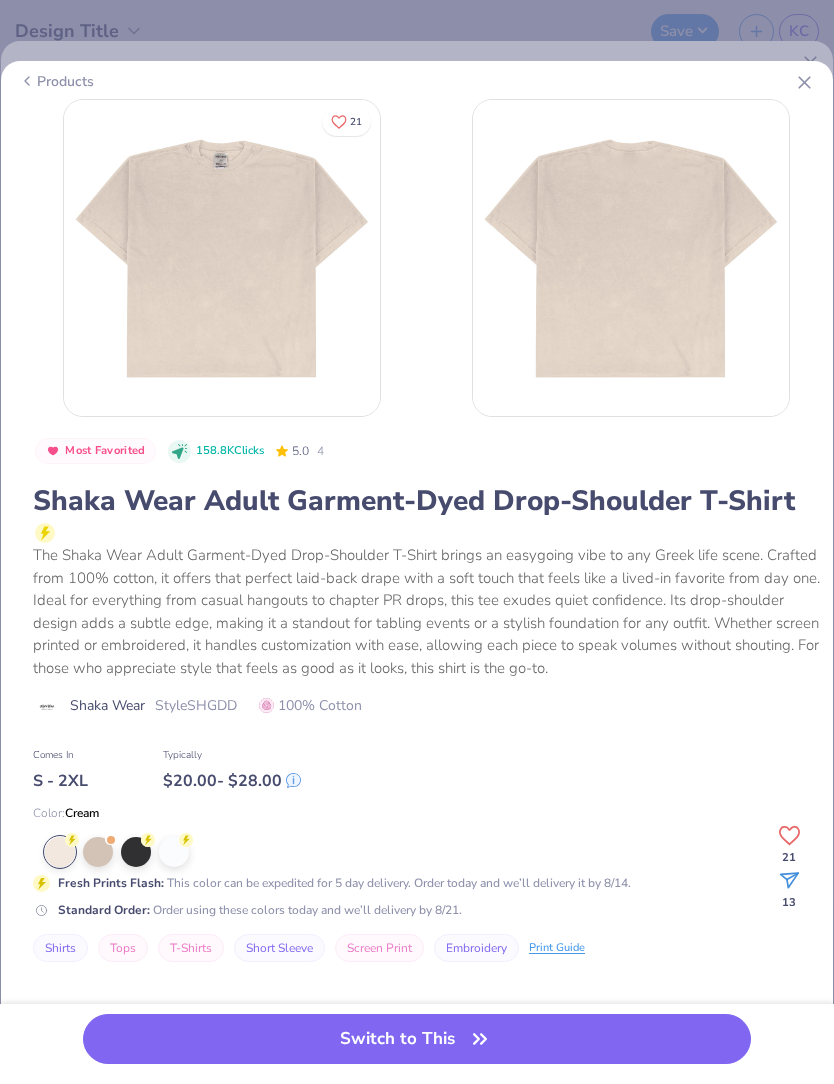 click at bounding box center [136, 852] 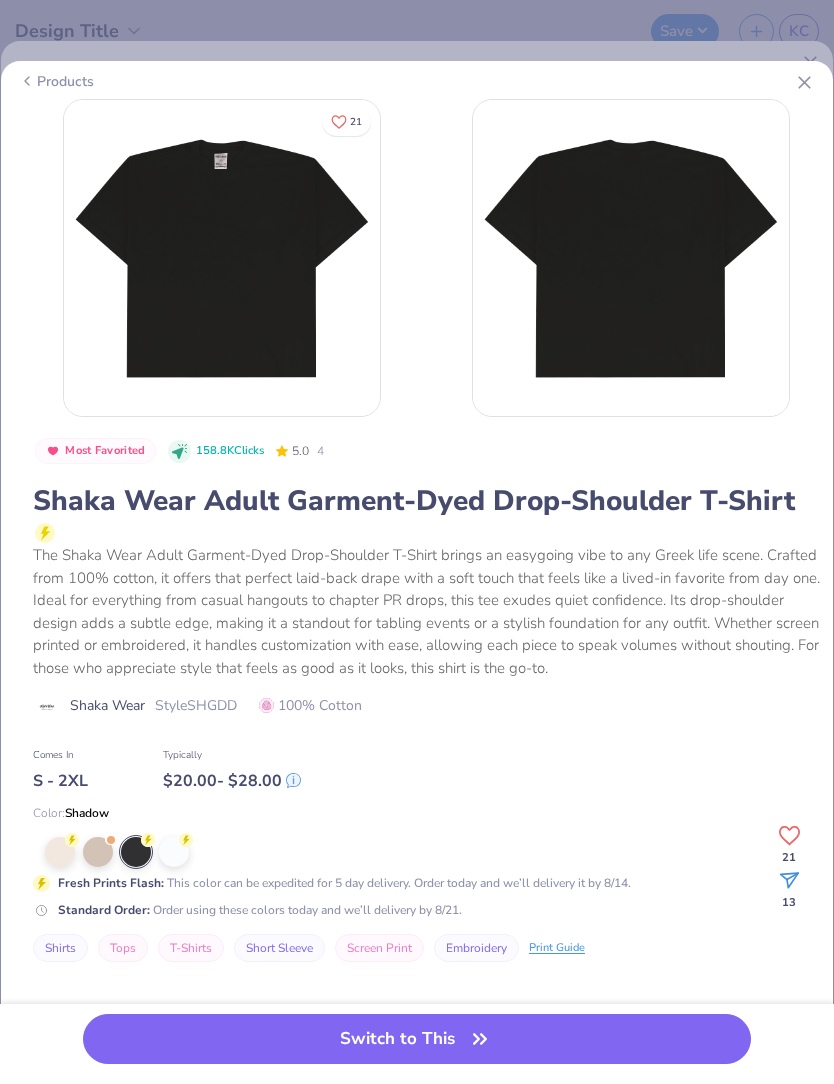 click on "Switch to This" at bounding box center [416, 1039] 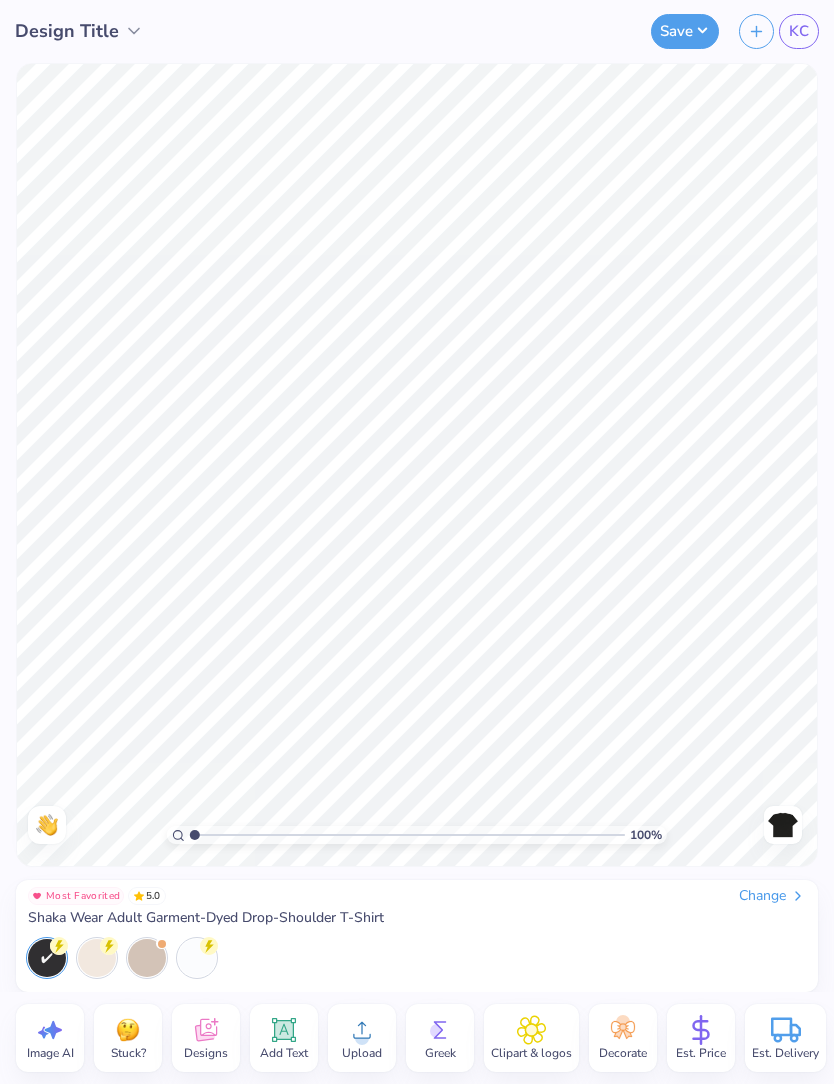 click 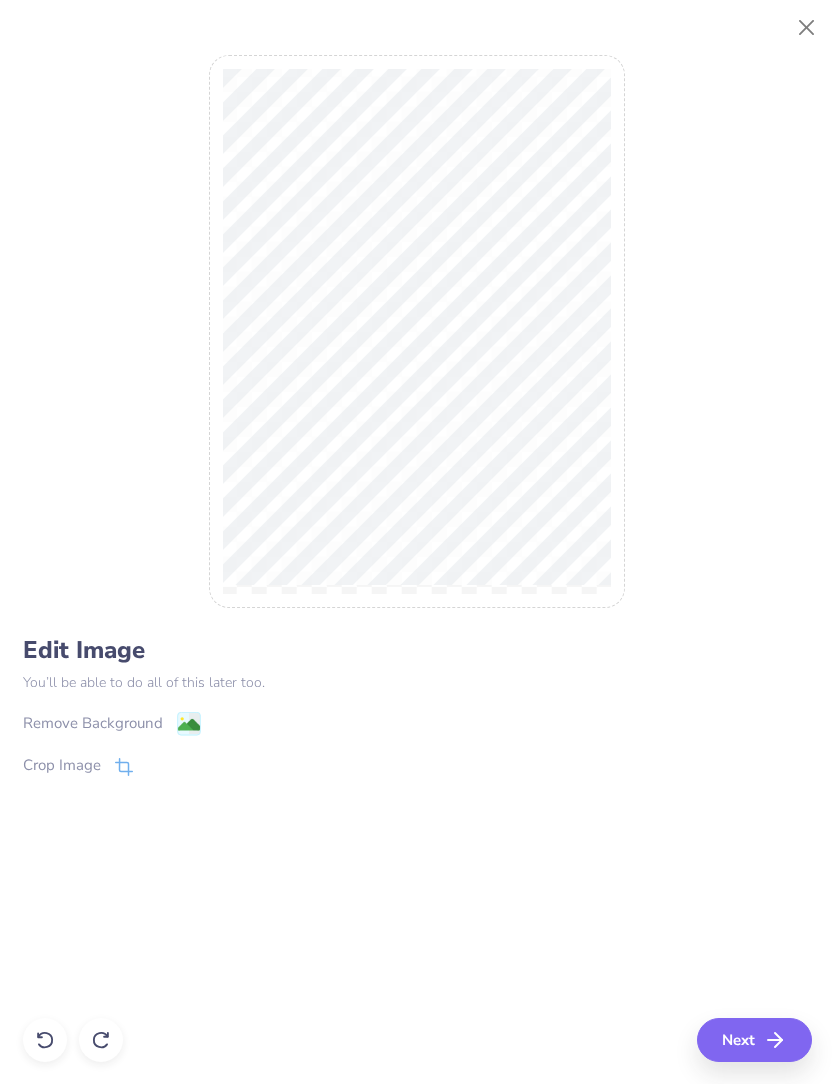 click 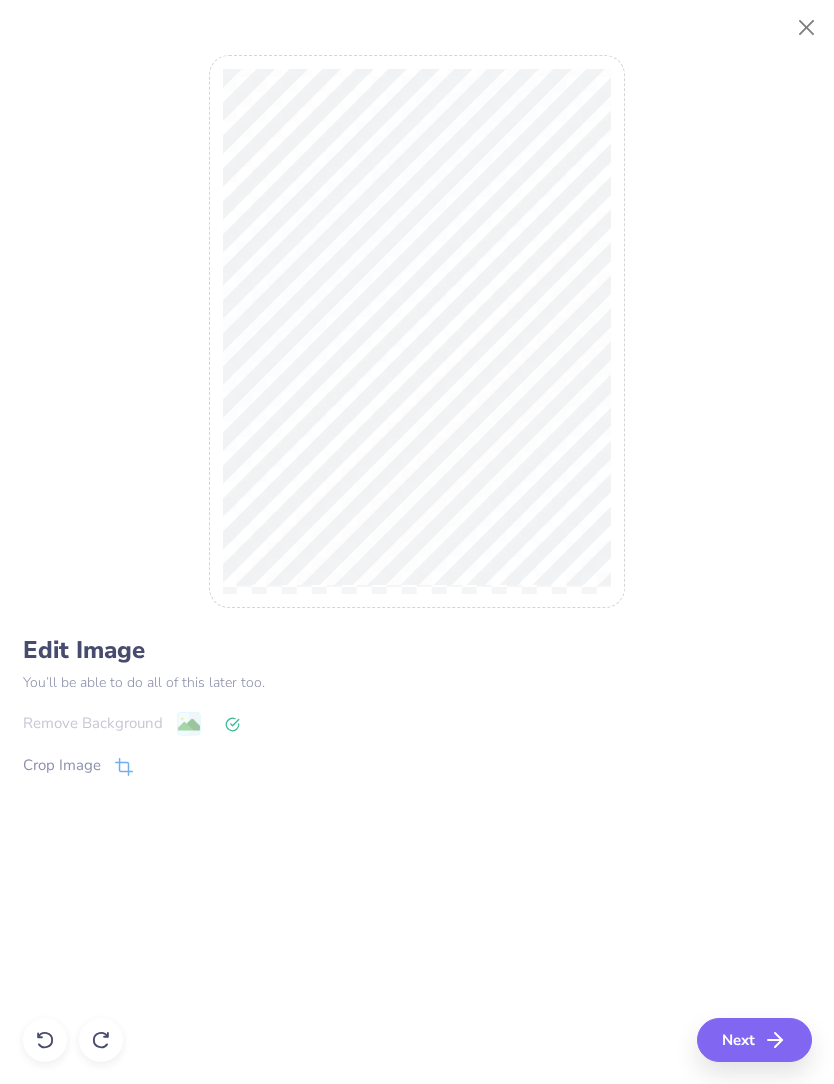 click on "Next" at bounding box center (754, 1040) 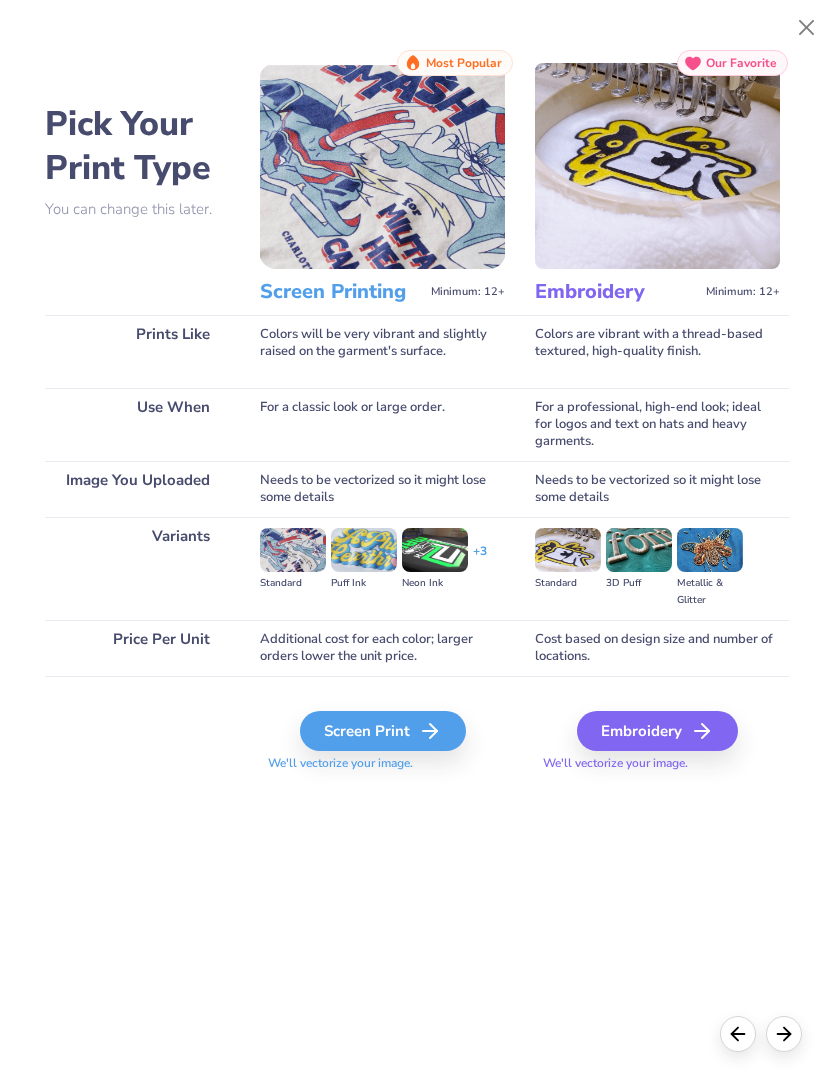 click 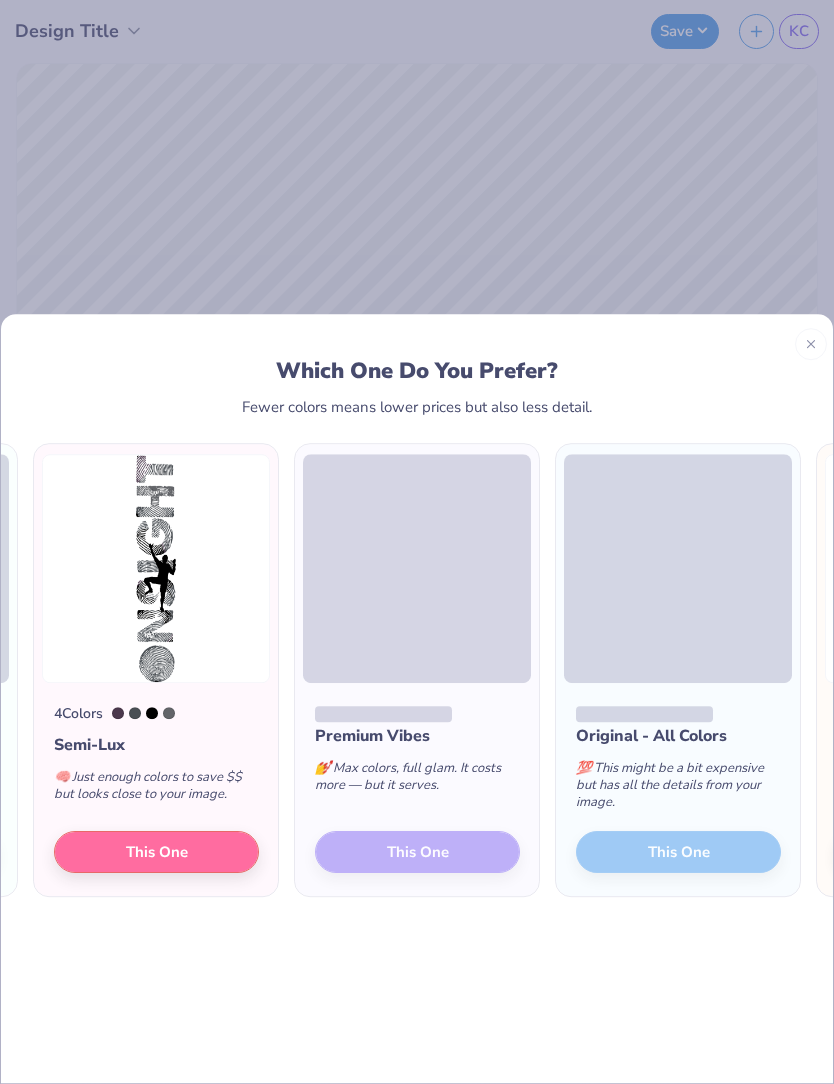 scroll, scrollTop: 0, scrollLeft: -229, axis: horizontal 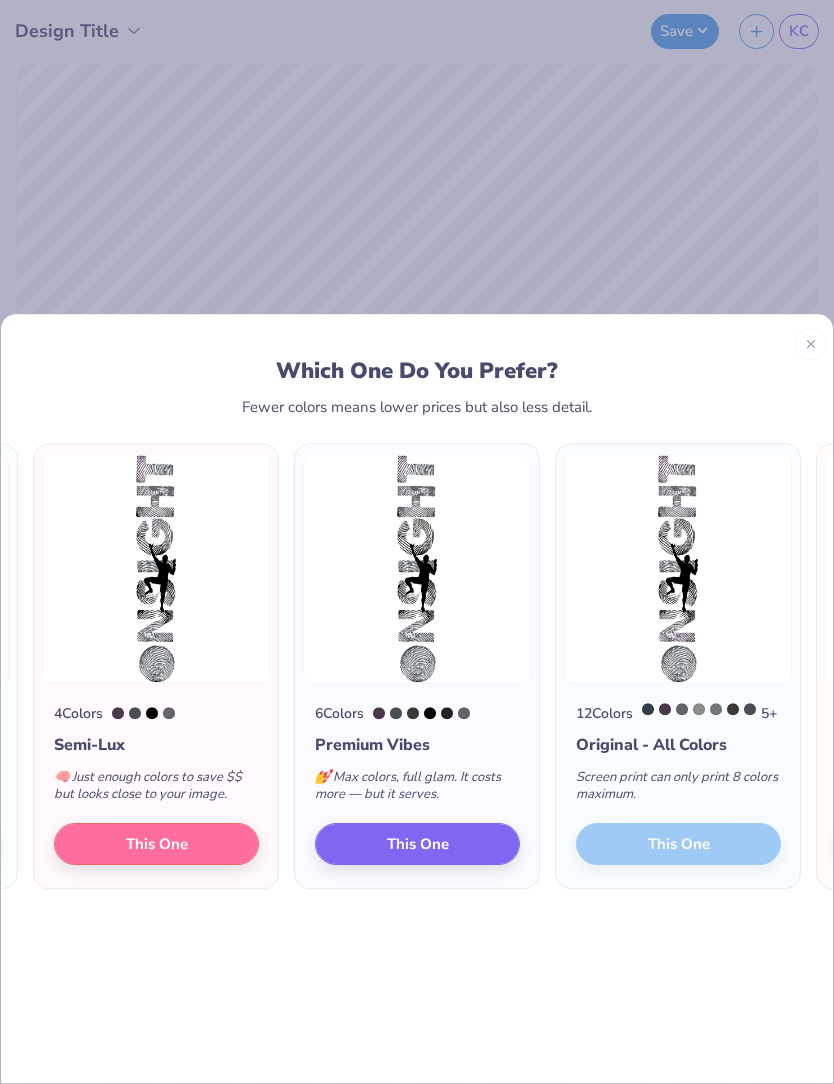 click on "This One" at bounding box center (-105, 844) 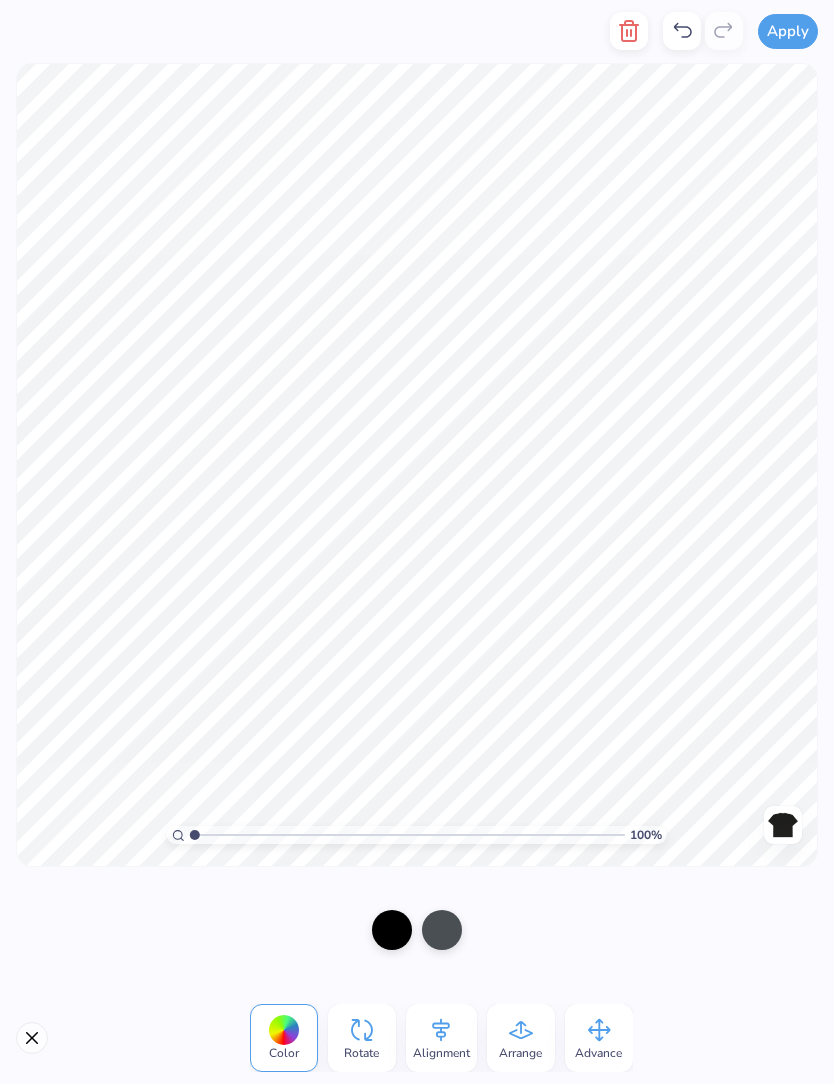 click at bounding box center (392, 930) 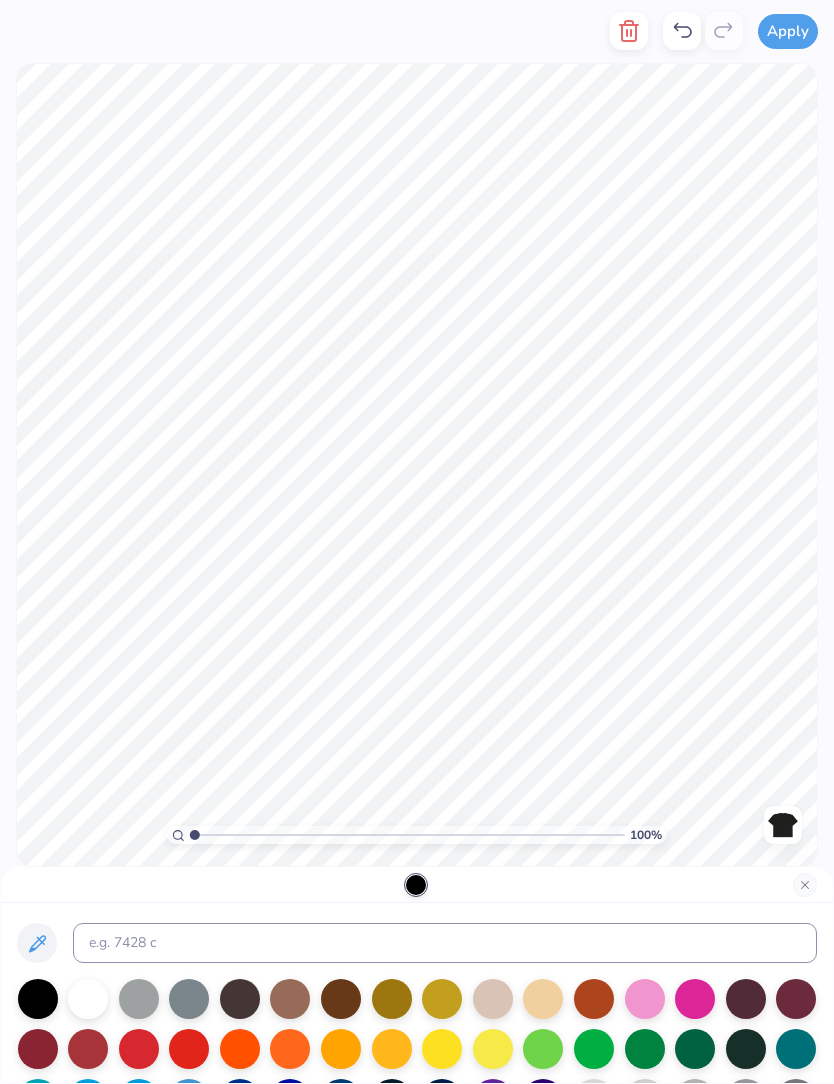 click at bounding box center (88, 999) 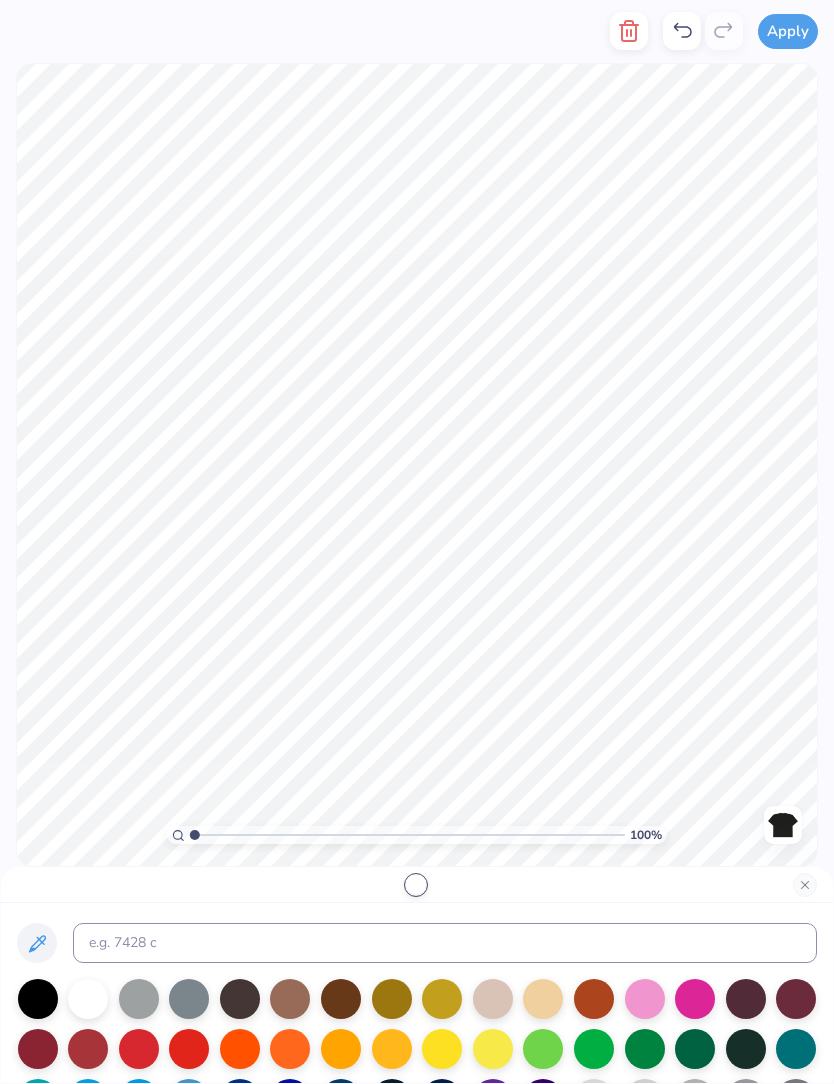 click at bounding box center [417, 885] 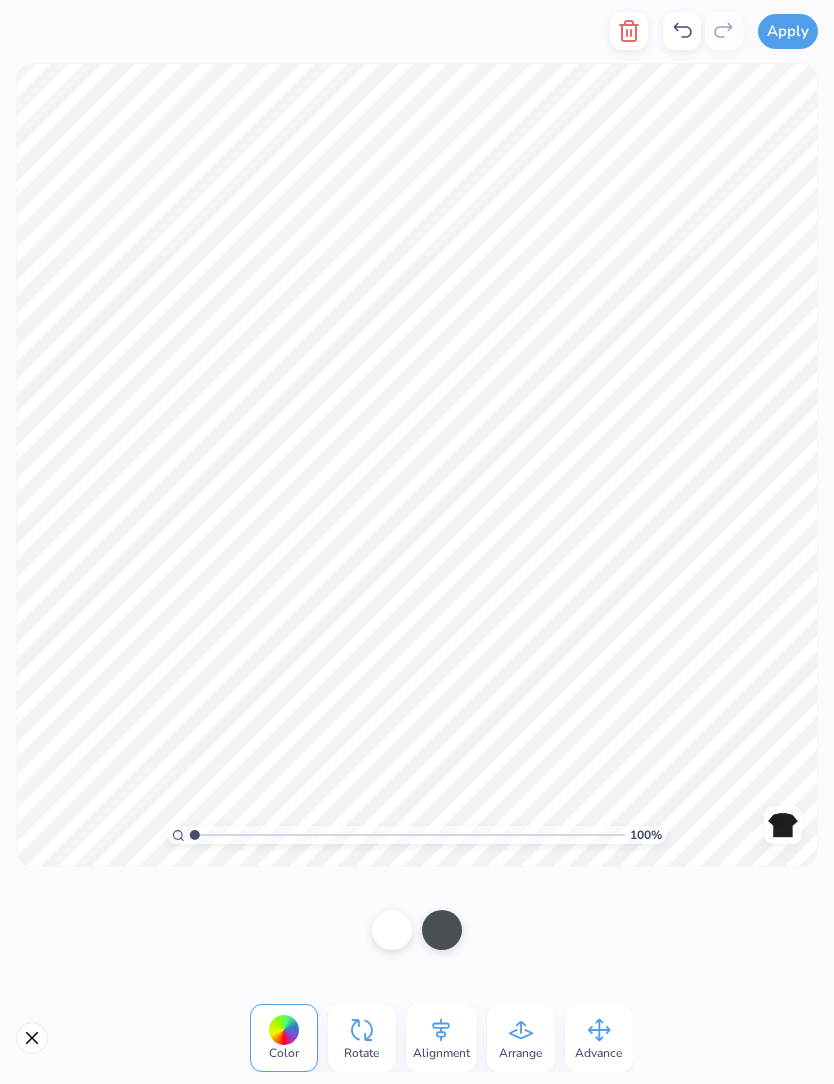 click at bounding box center [442, 930] 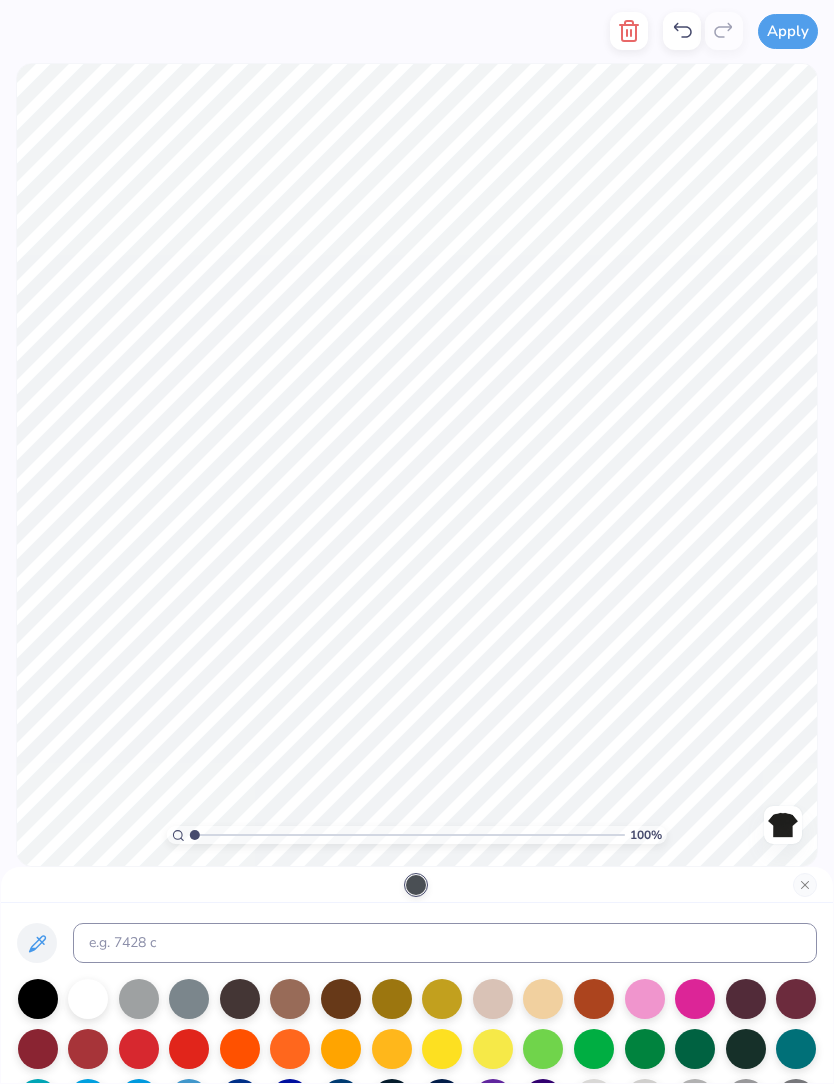 click at bounding box center (88, 999) 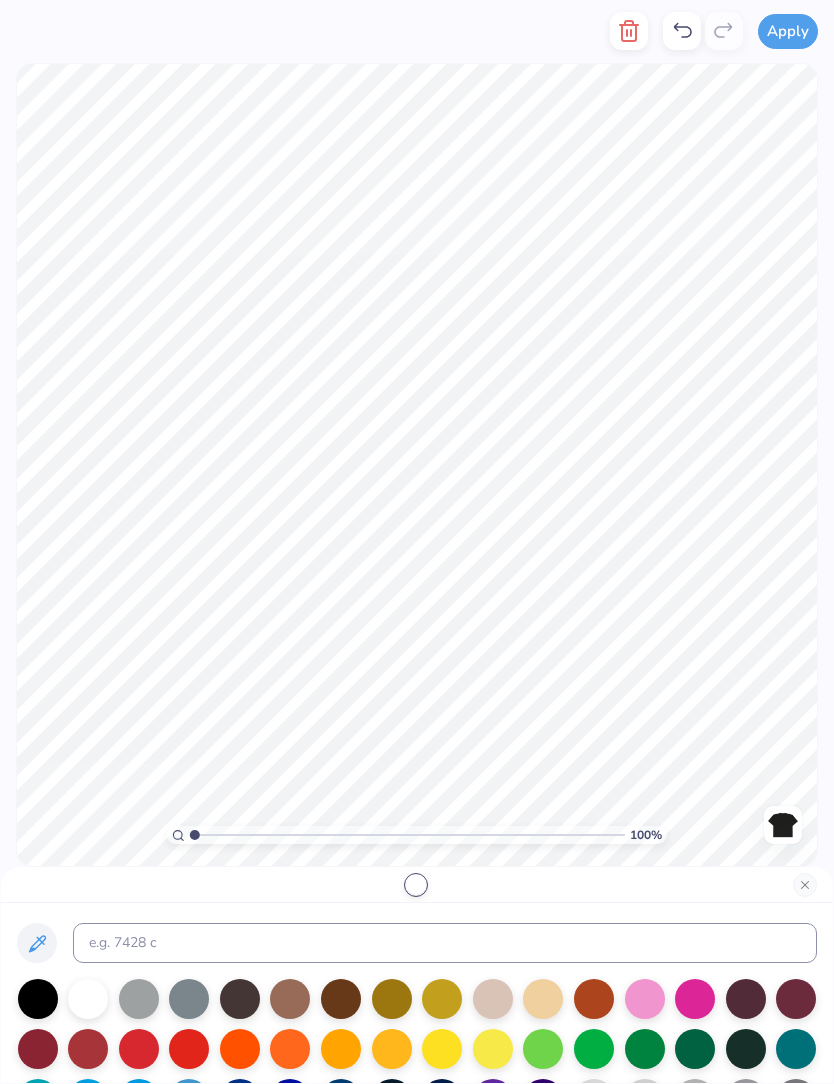 click at bounding box center (139, 999) 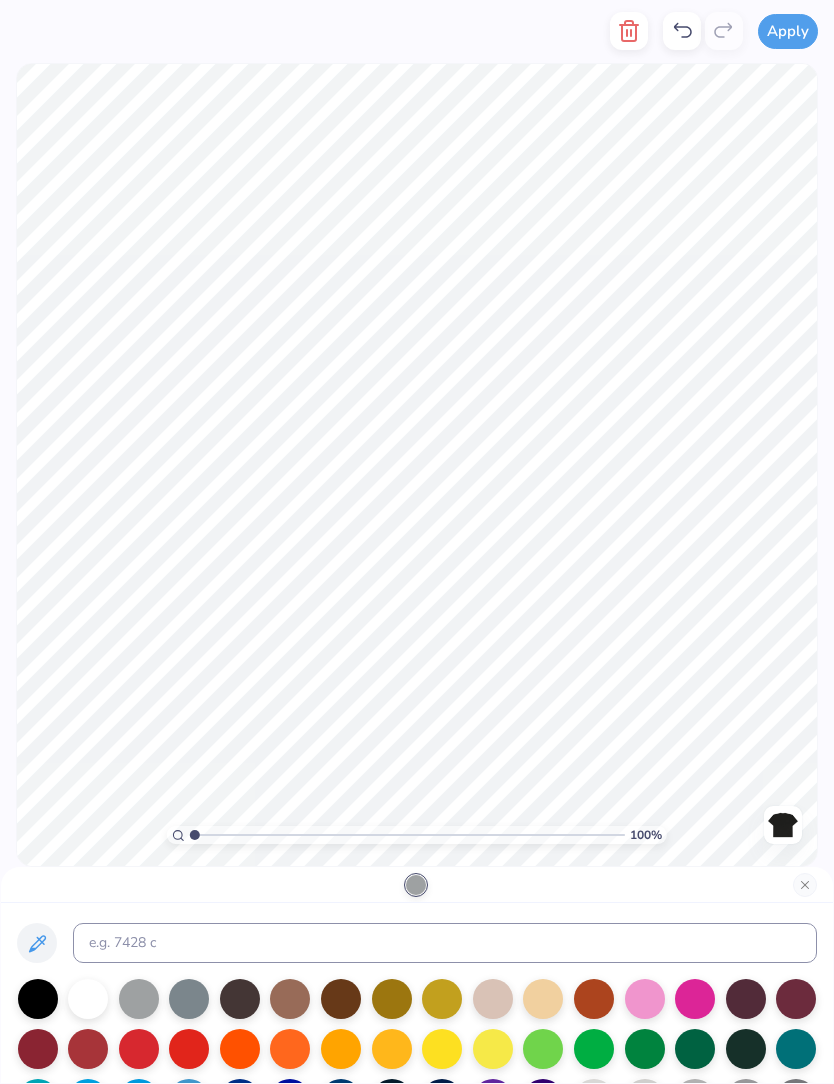 click at bounding box center (38, 999) 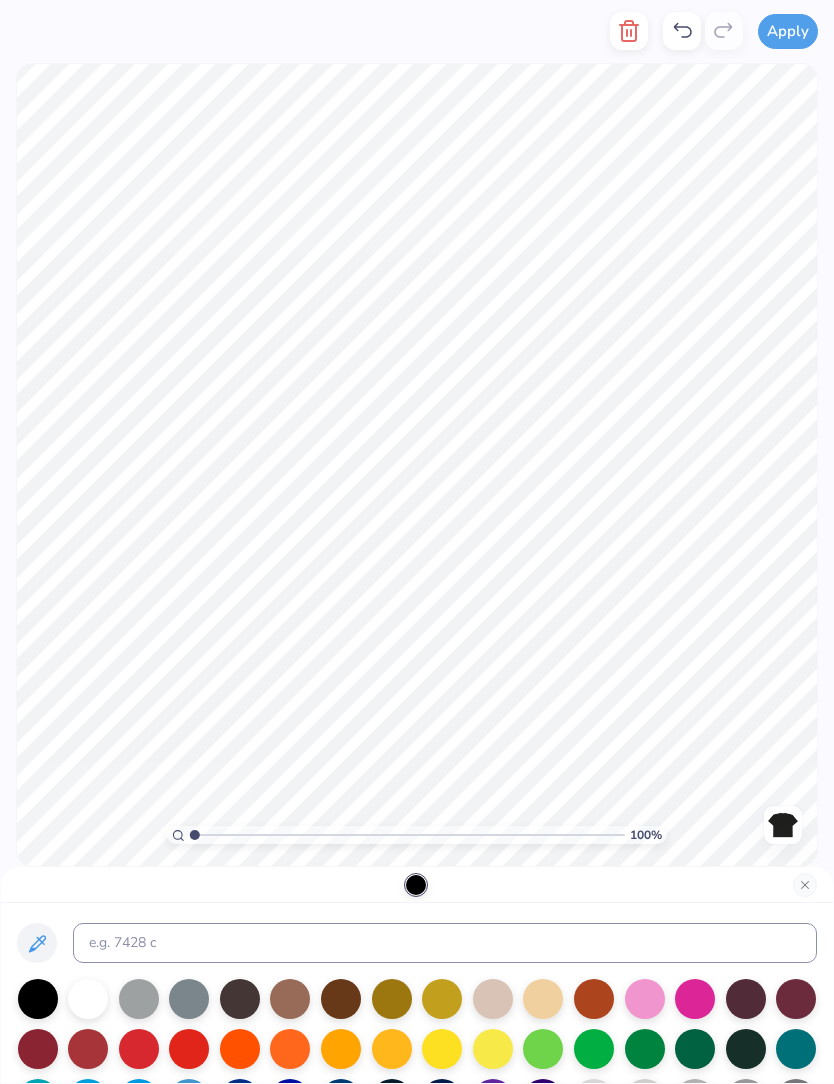click at bounding box center [88, 999] 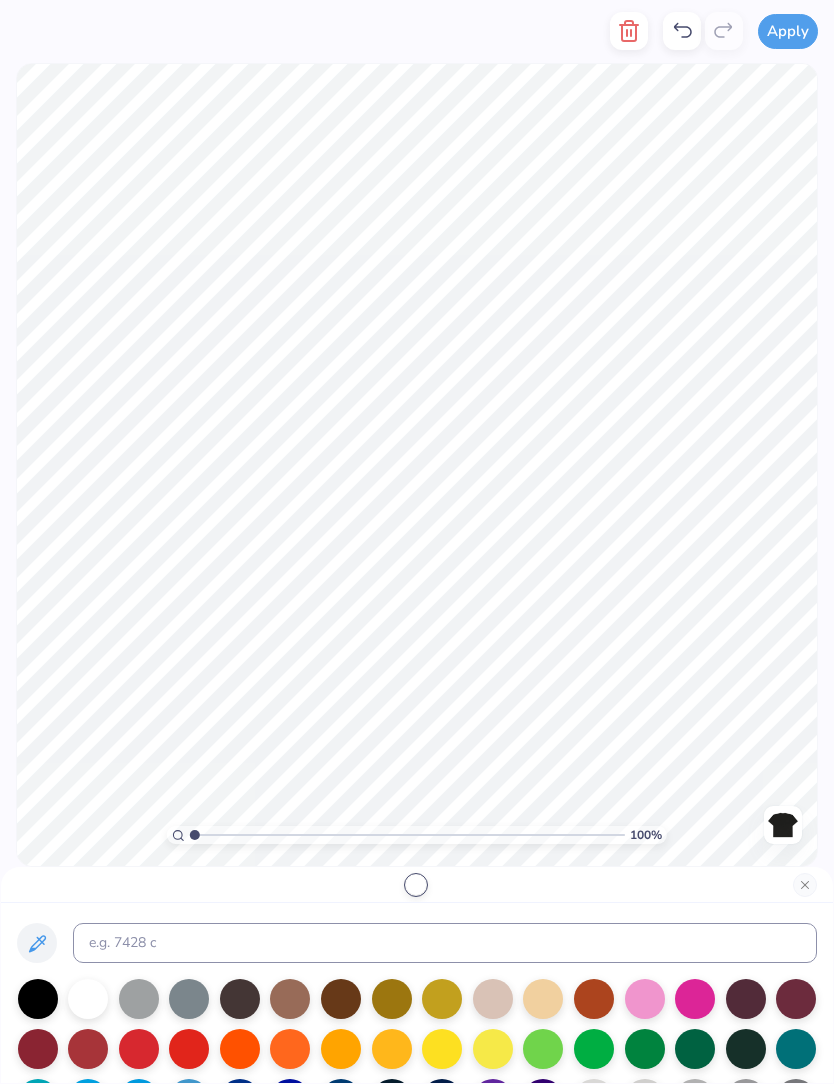 click at bounding box center (139, 999) 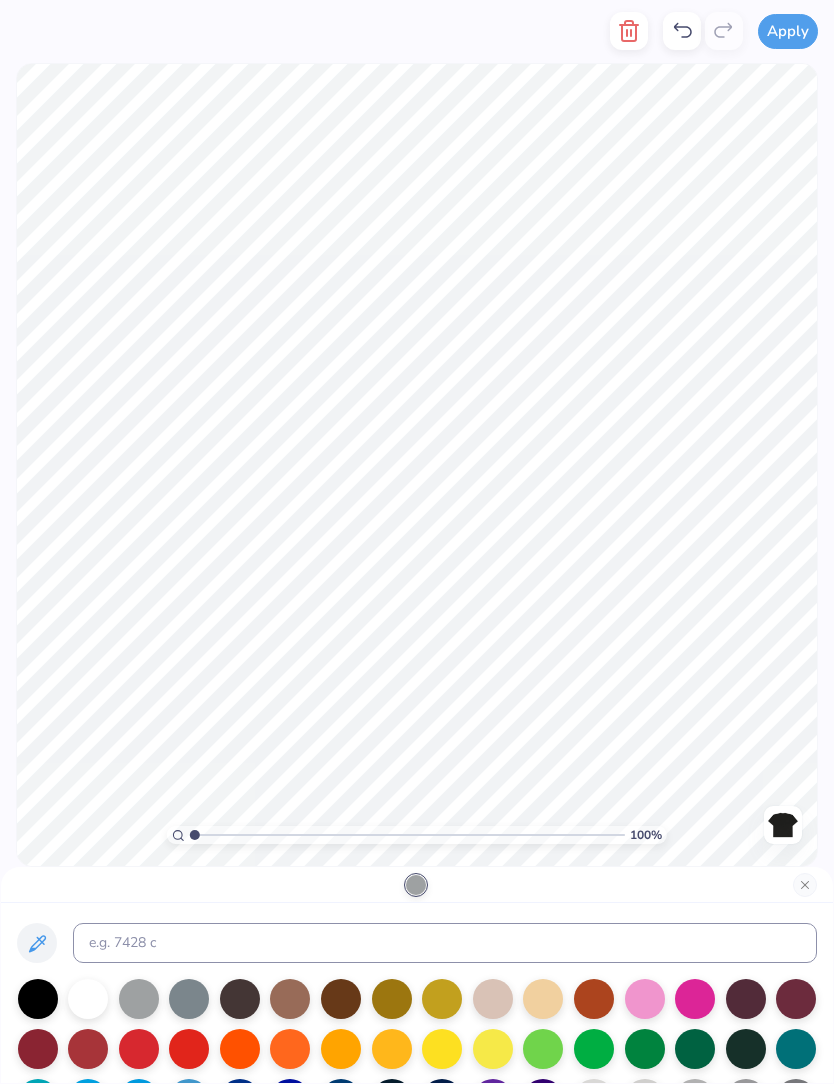 click at bounding box center [88, 999] 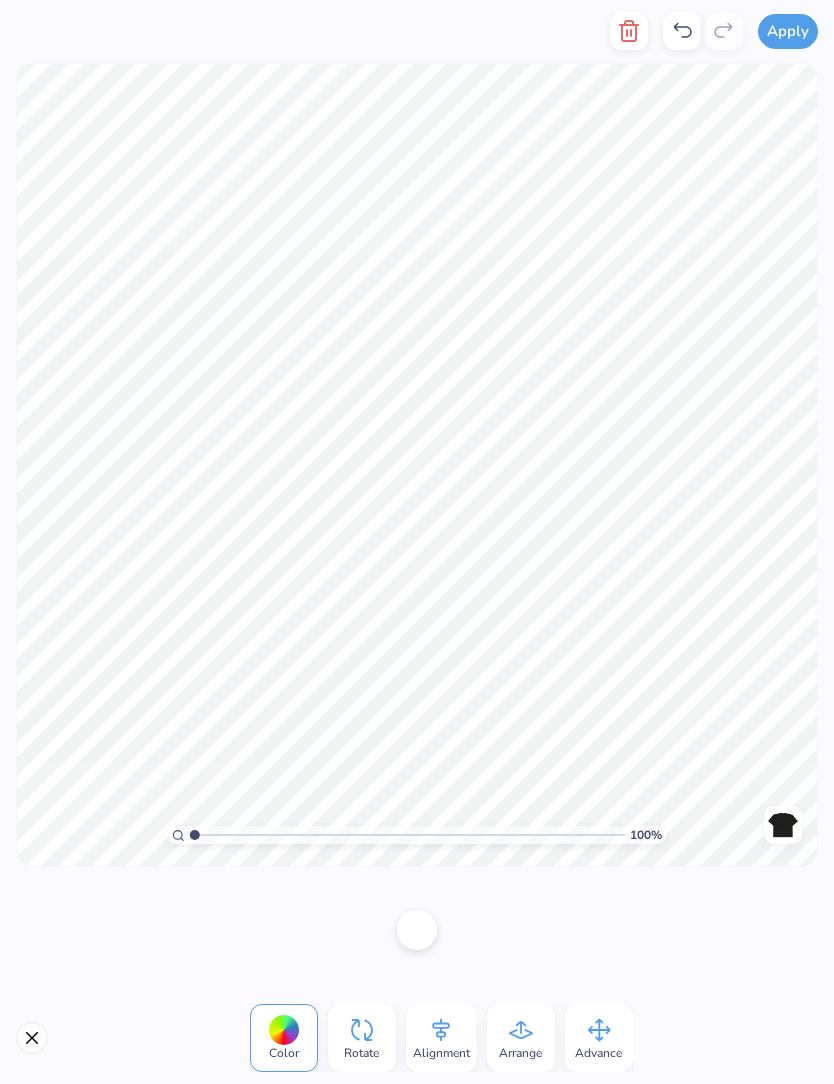 click 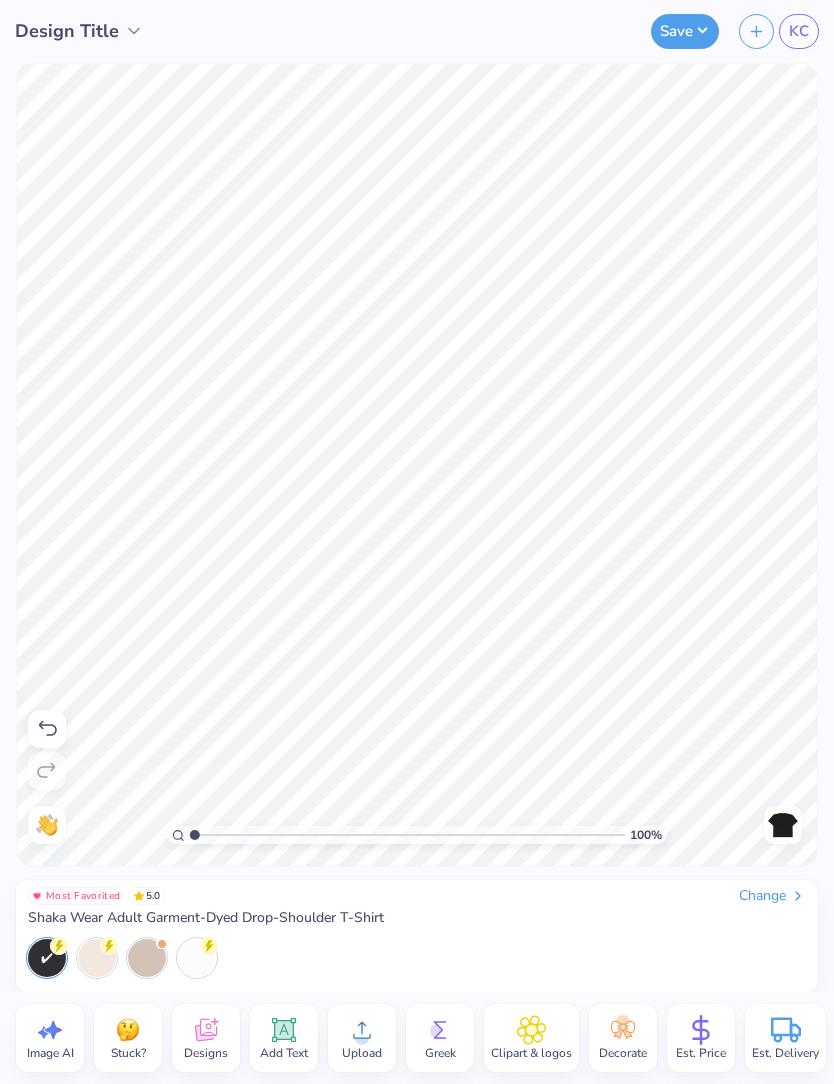 click 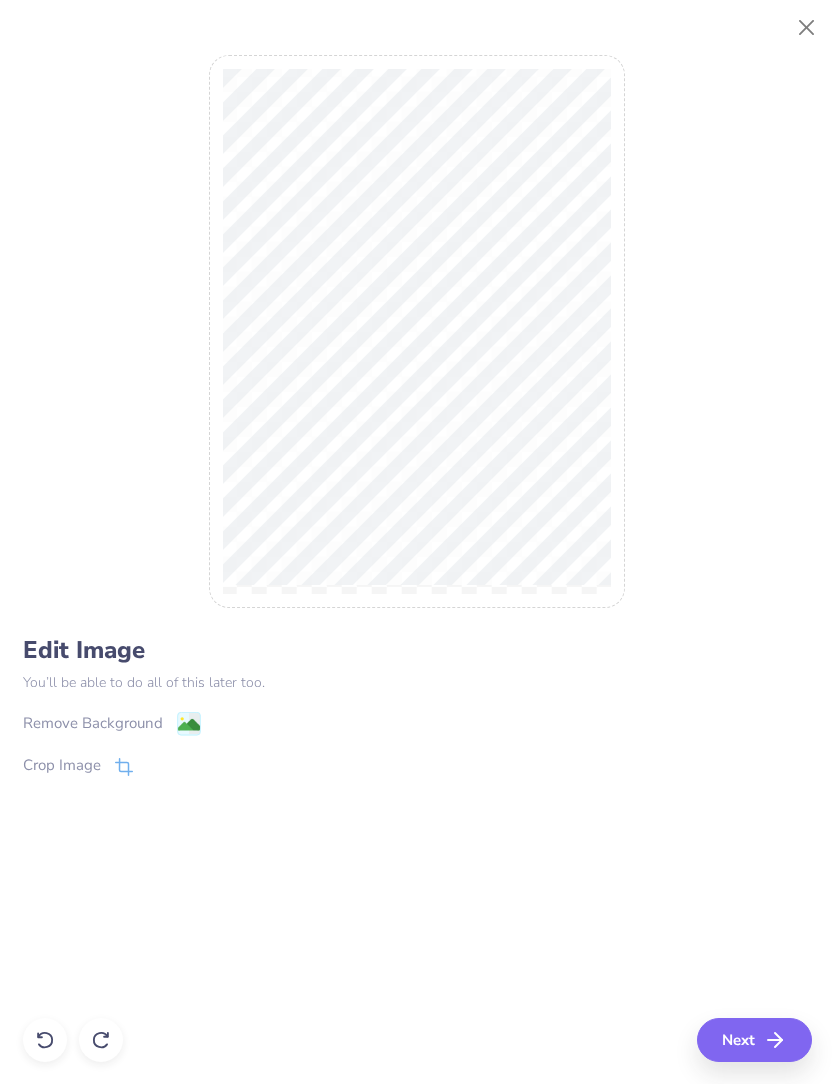 click 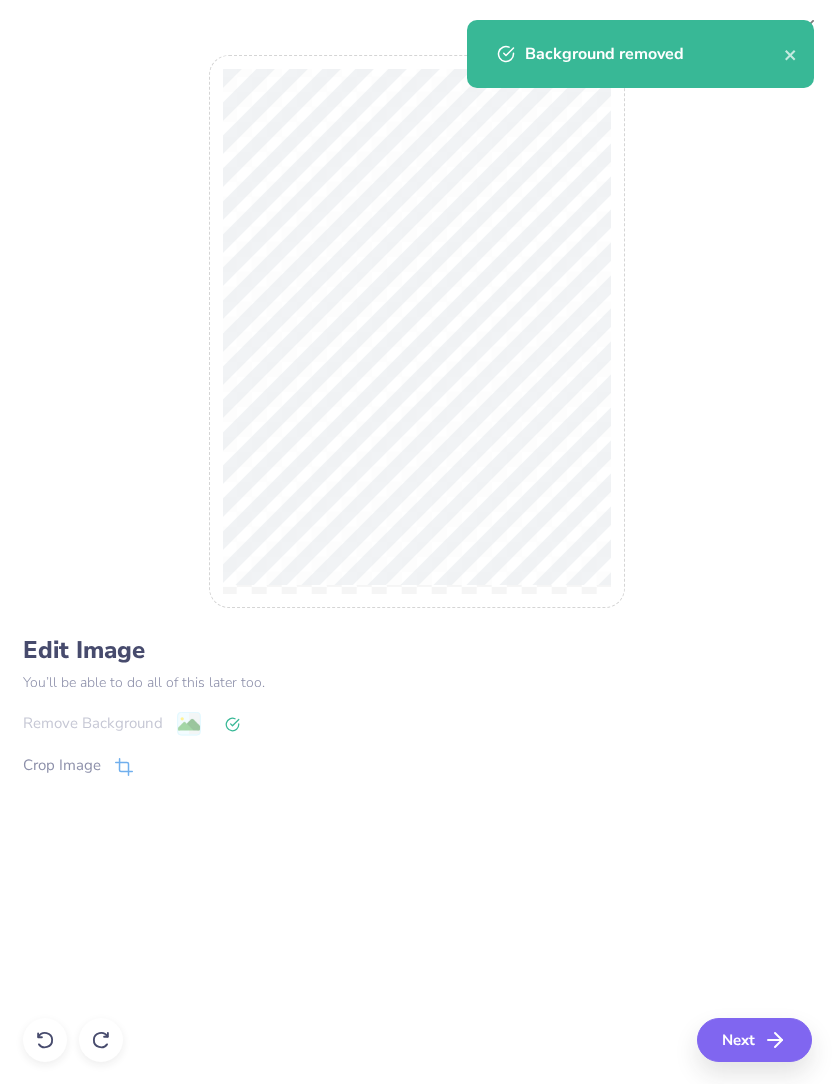 click 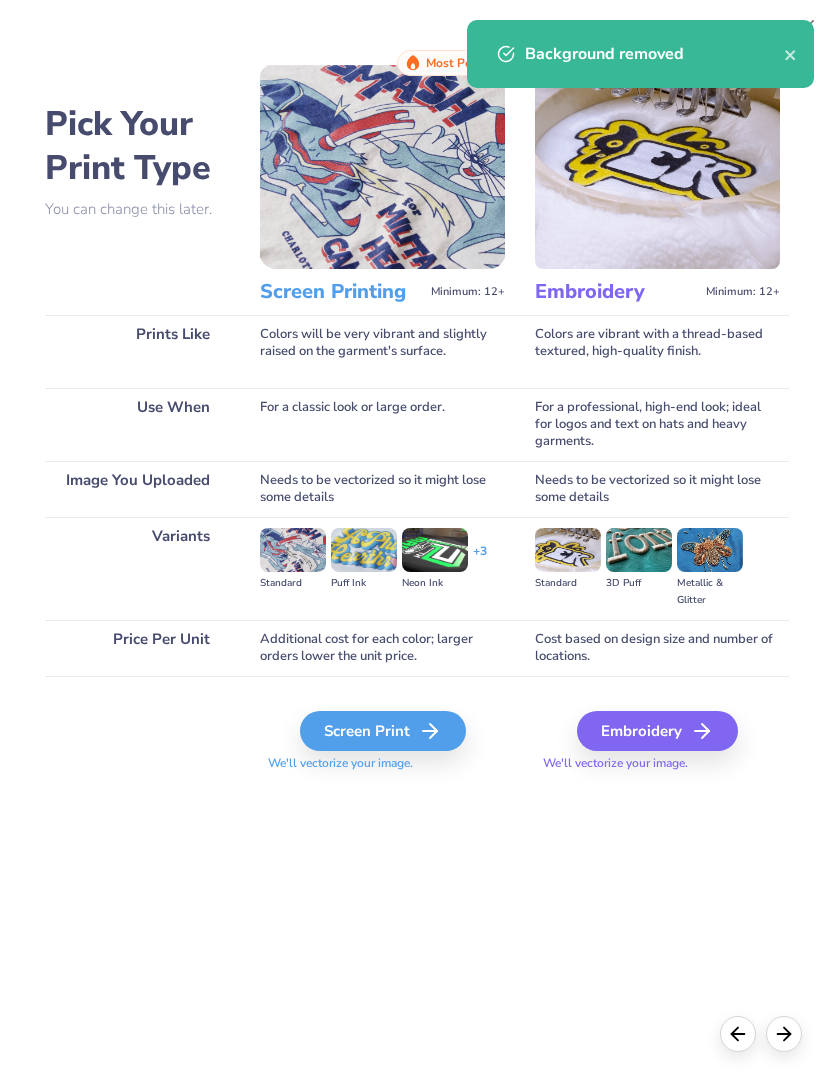 click on "Screen Print" at bounding box center [383, 731] 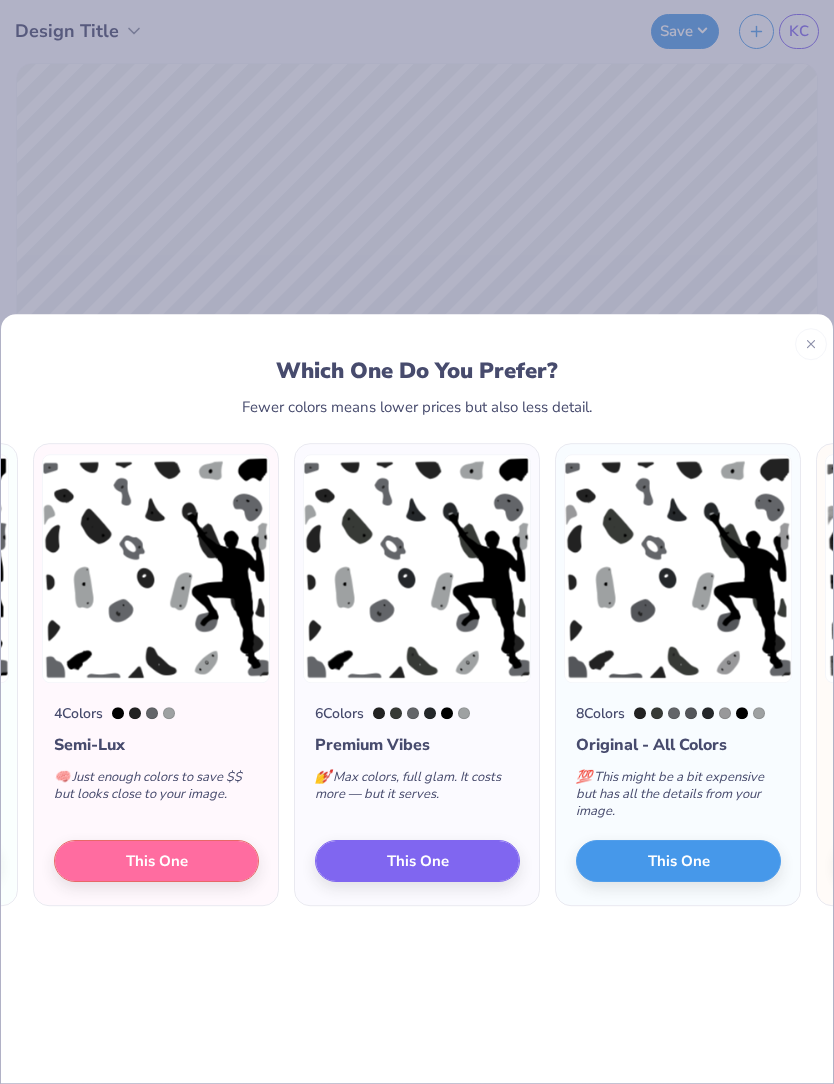 scroll, scrollTop: 0, scrollLeft: -181, axis: horizontal 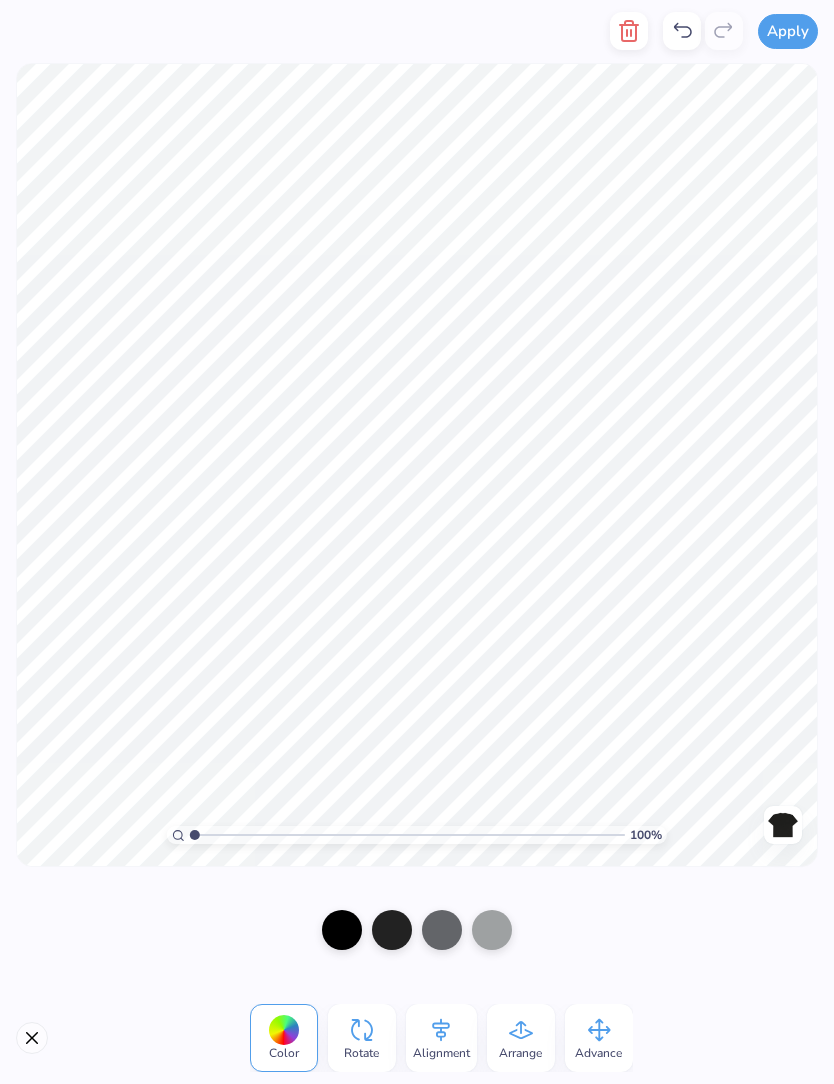 click at bounding box center (342, 930) 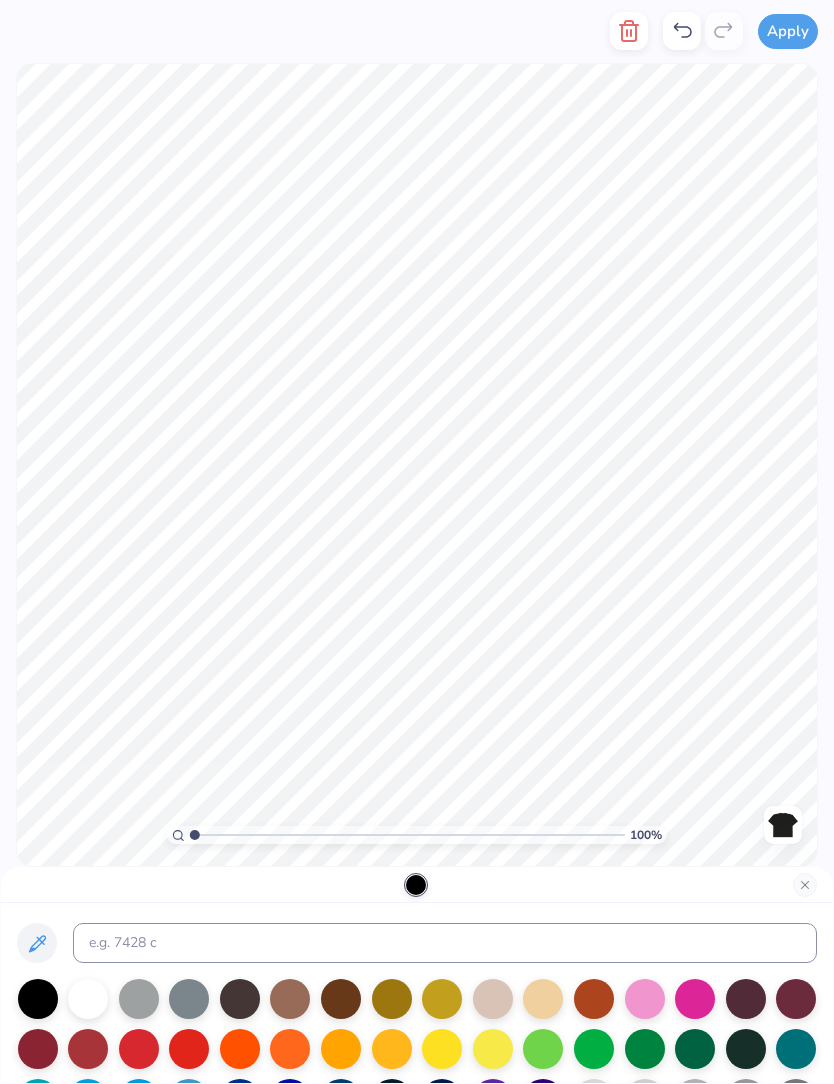 click at bounding box center [88, 999] 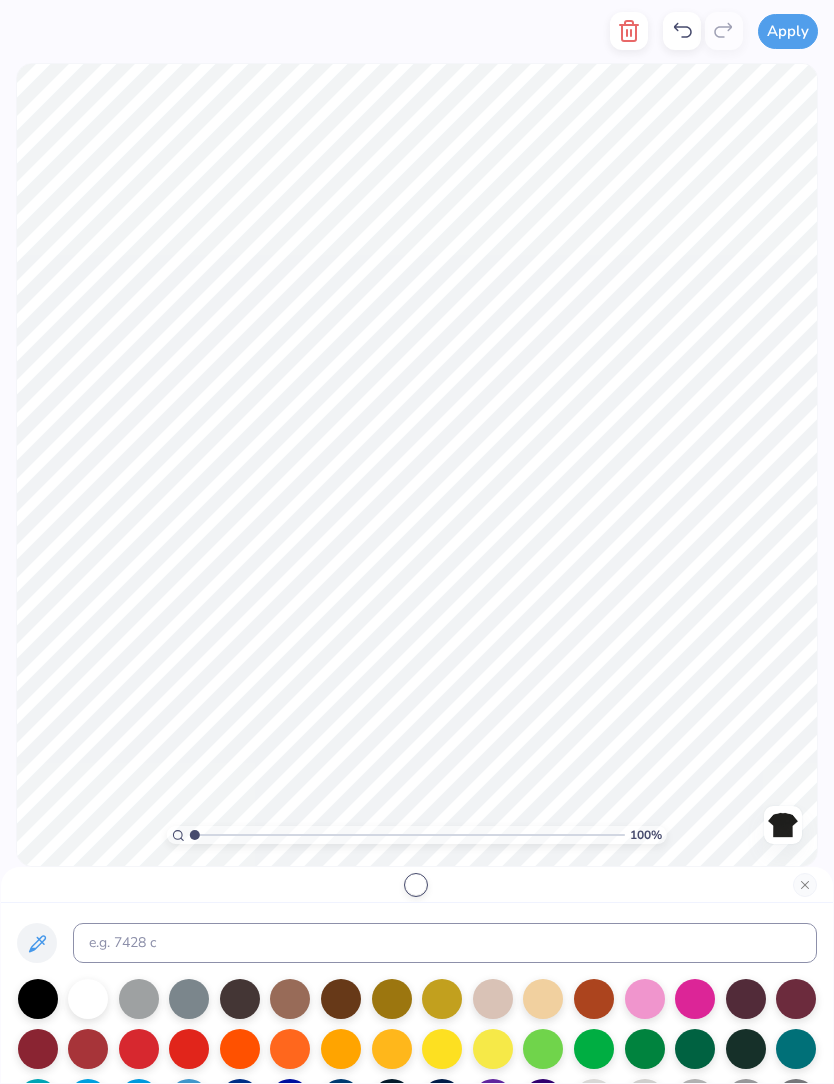click at bounding box center (805, 885) 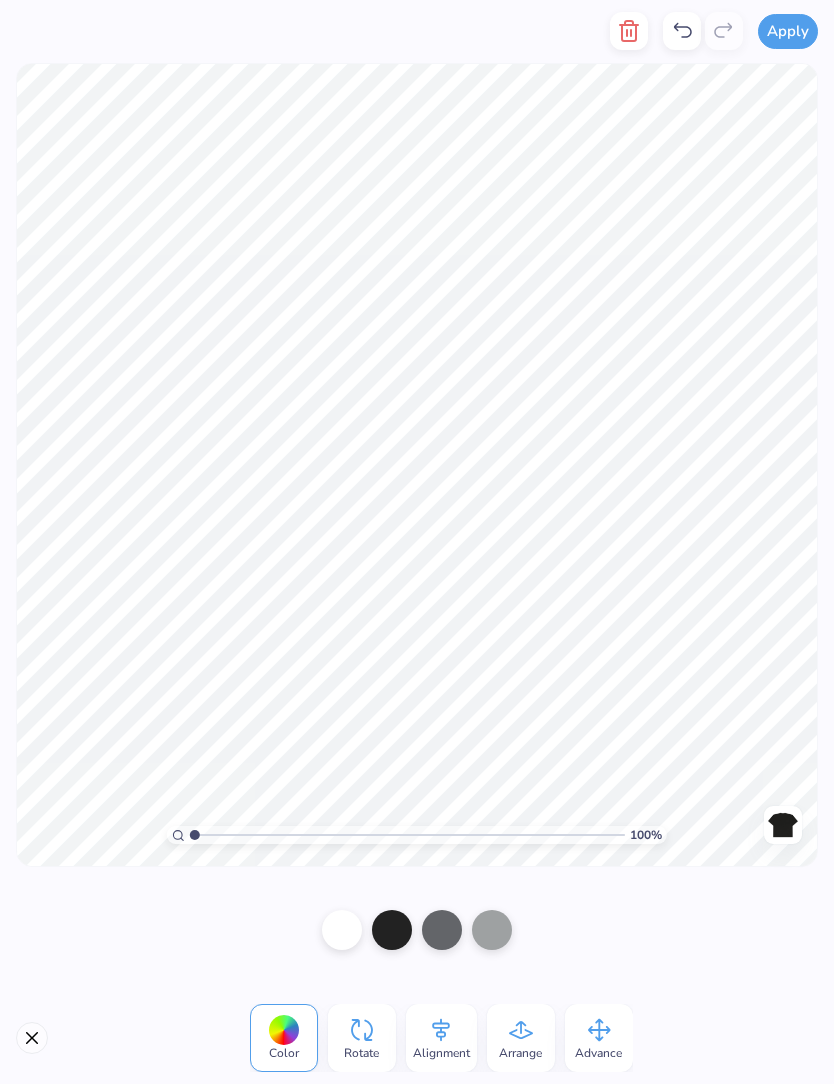 click at bounding box center (392, 930) 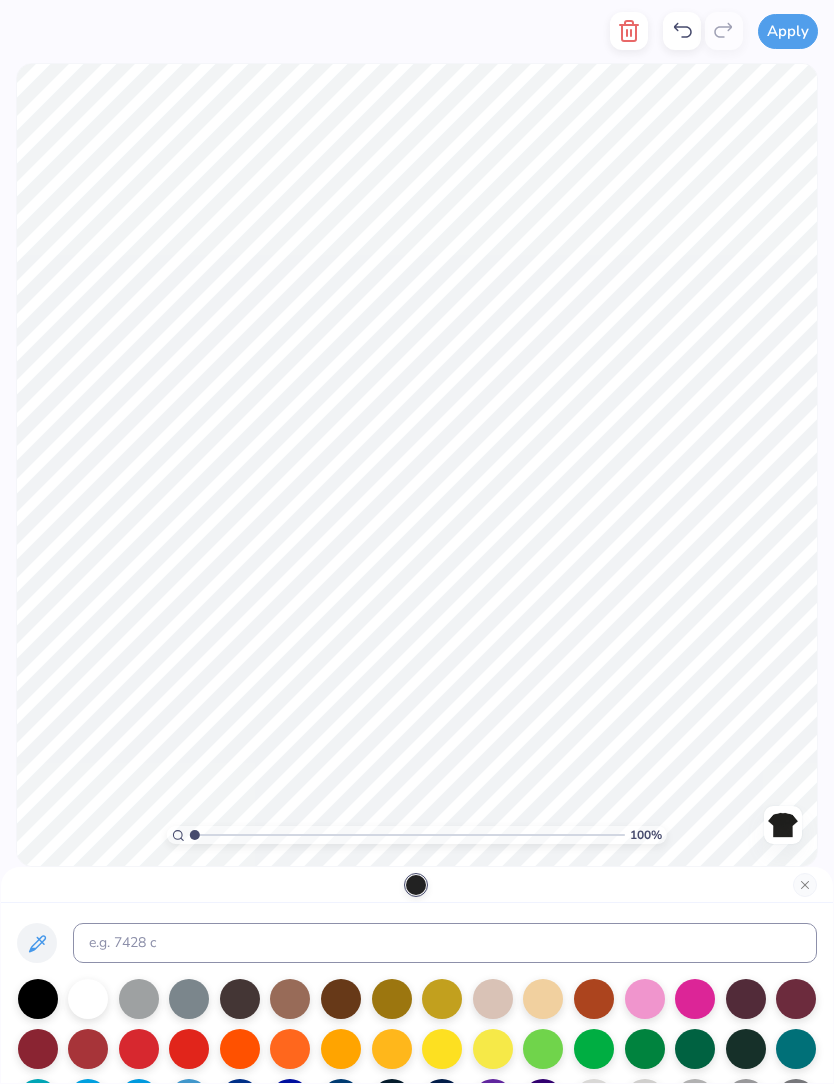 click at bounding box center (37, 943) 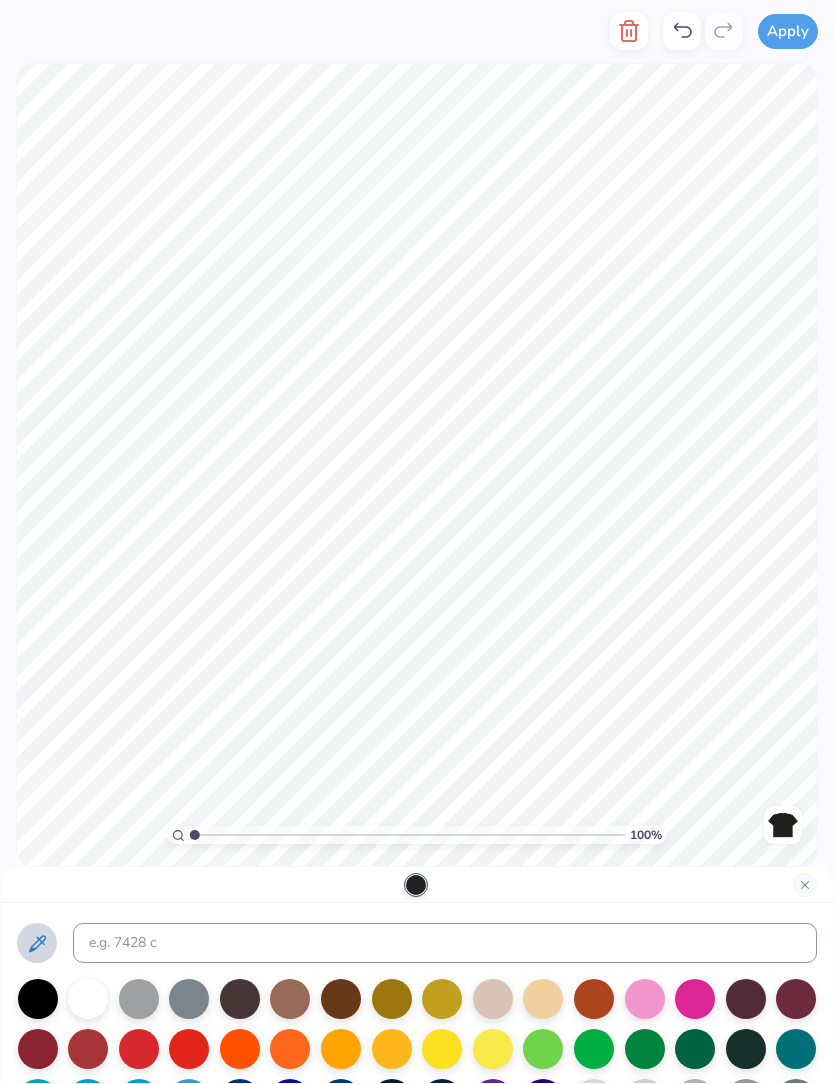 click at bounding box center (139, 999) 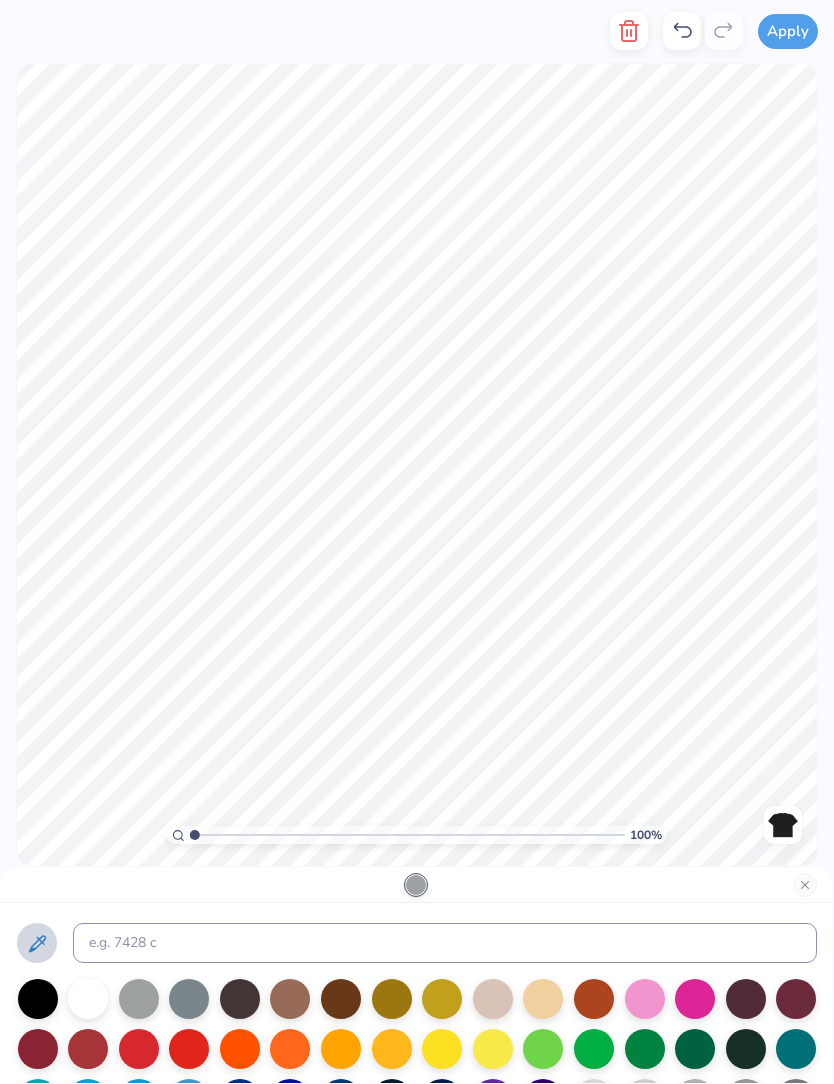 click at bounding box center (88, 999) 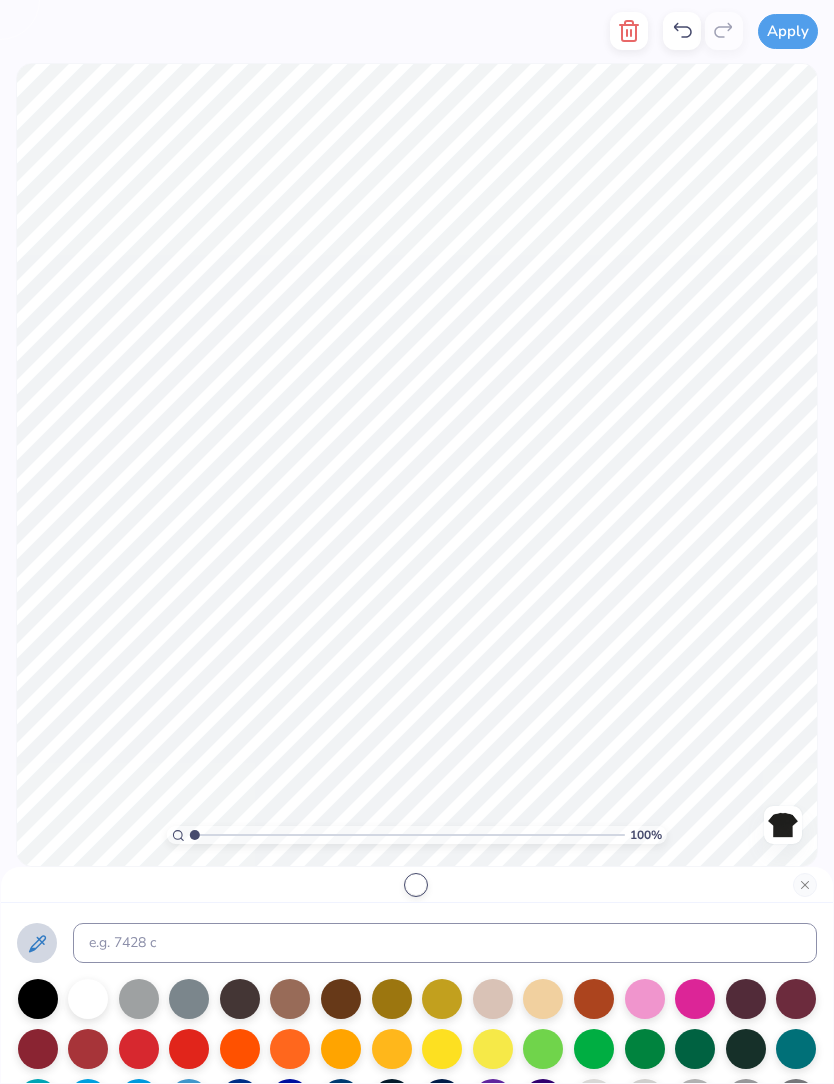 click at bounding box center (139, 999) 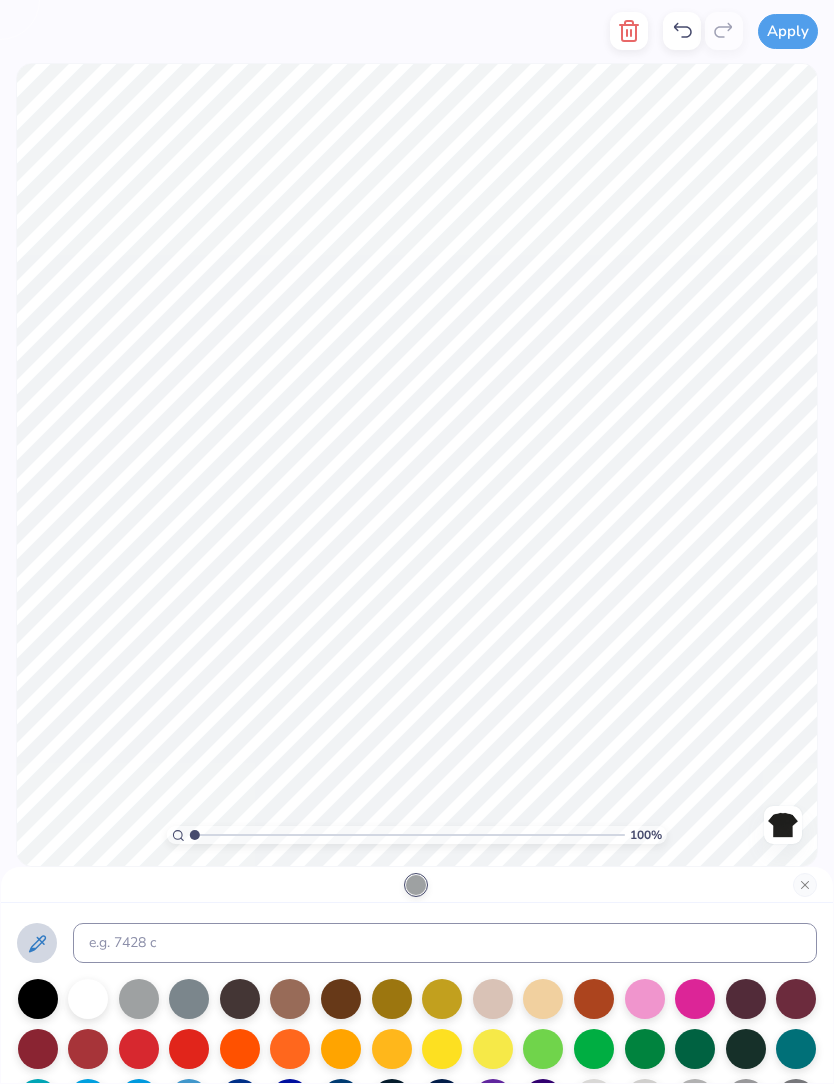 click at bounding box center (88, 999) 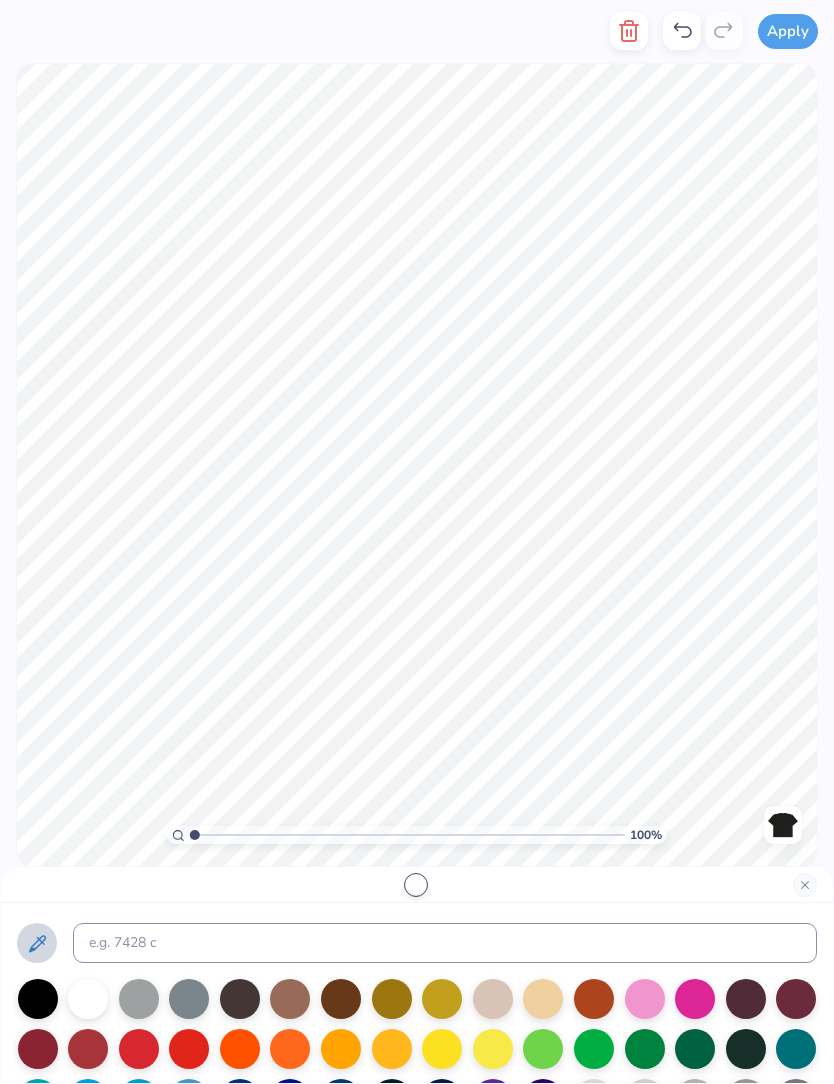 click at bounding box center [805, 885] 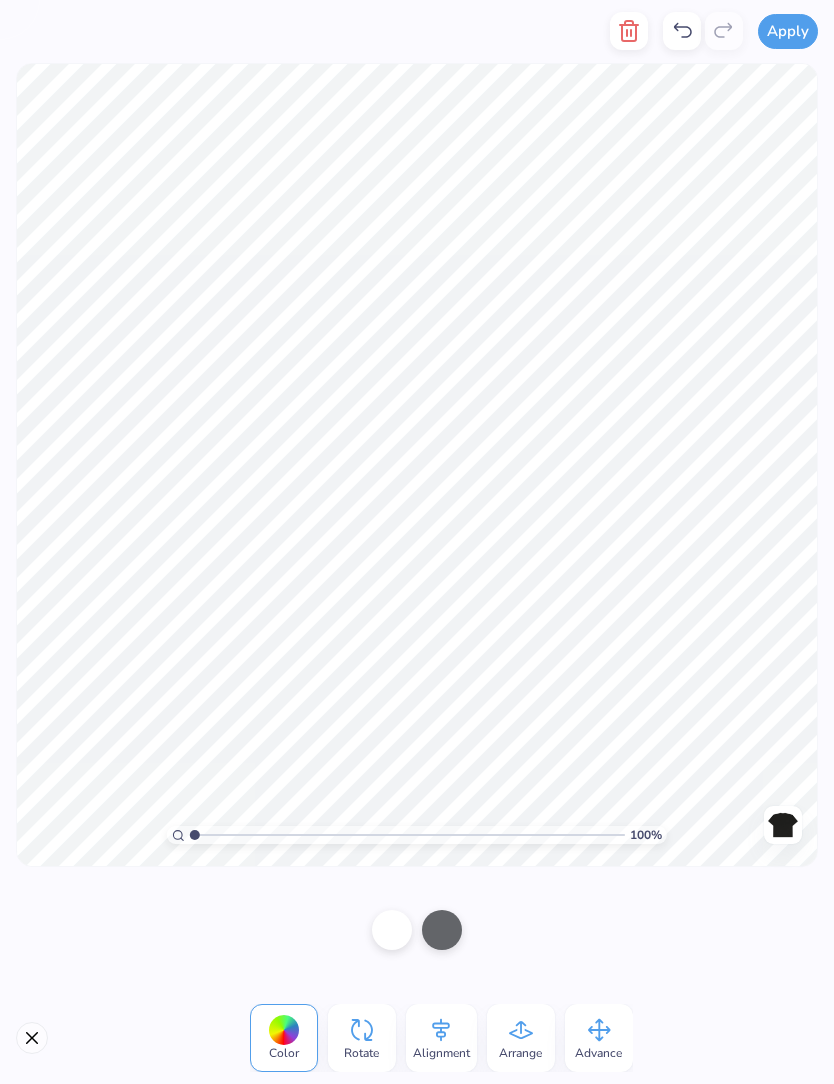 click at bounding box center (392, 930) 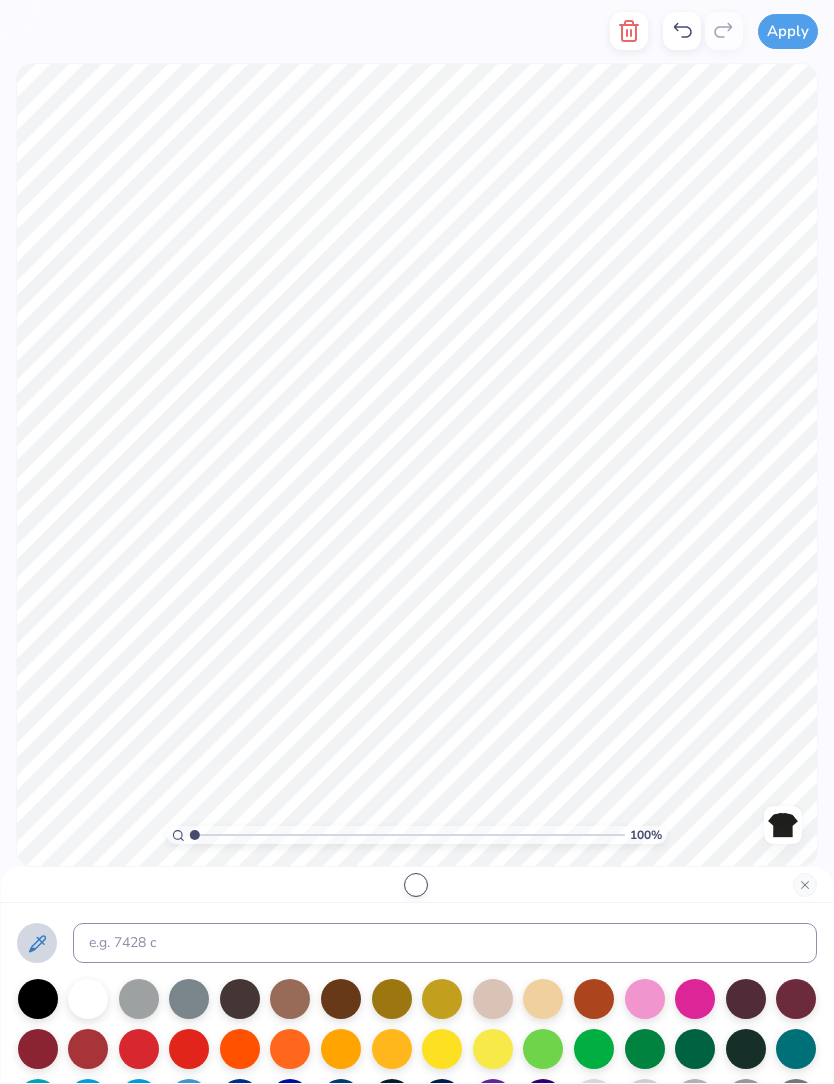click at bounding box center [805, 885] 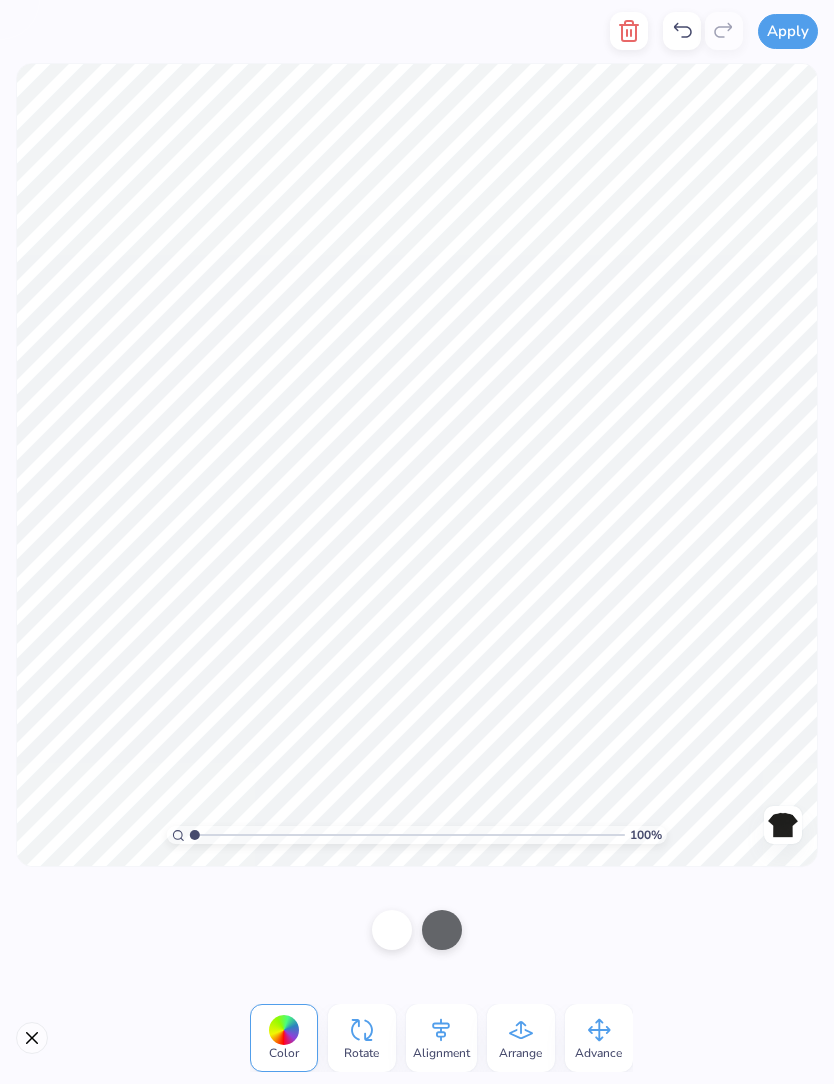 click at bounding box center [442, 930] 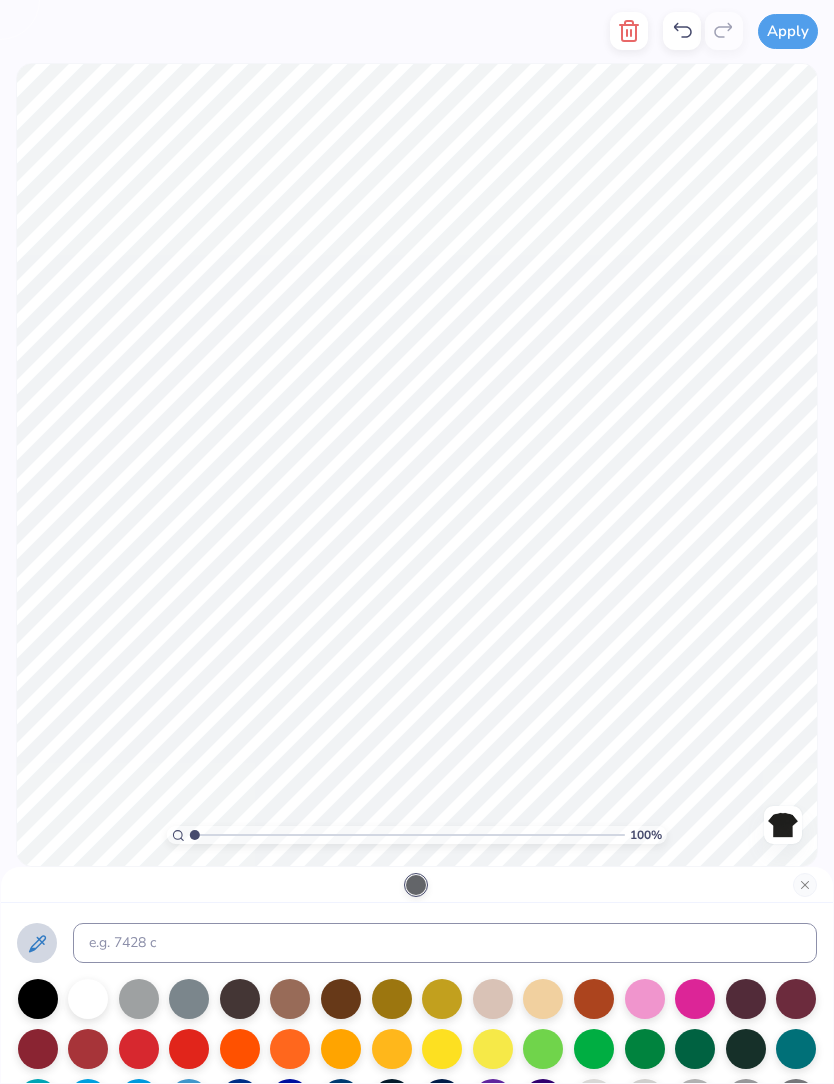click at bounding box center (88, 999) 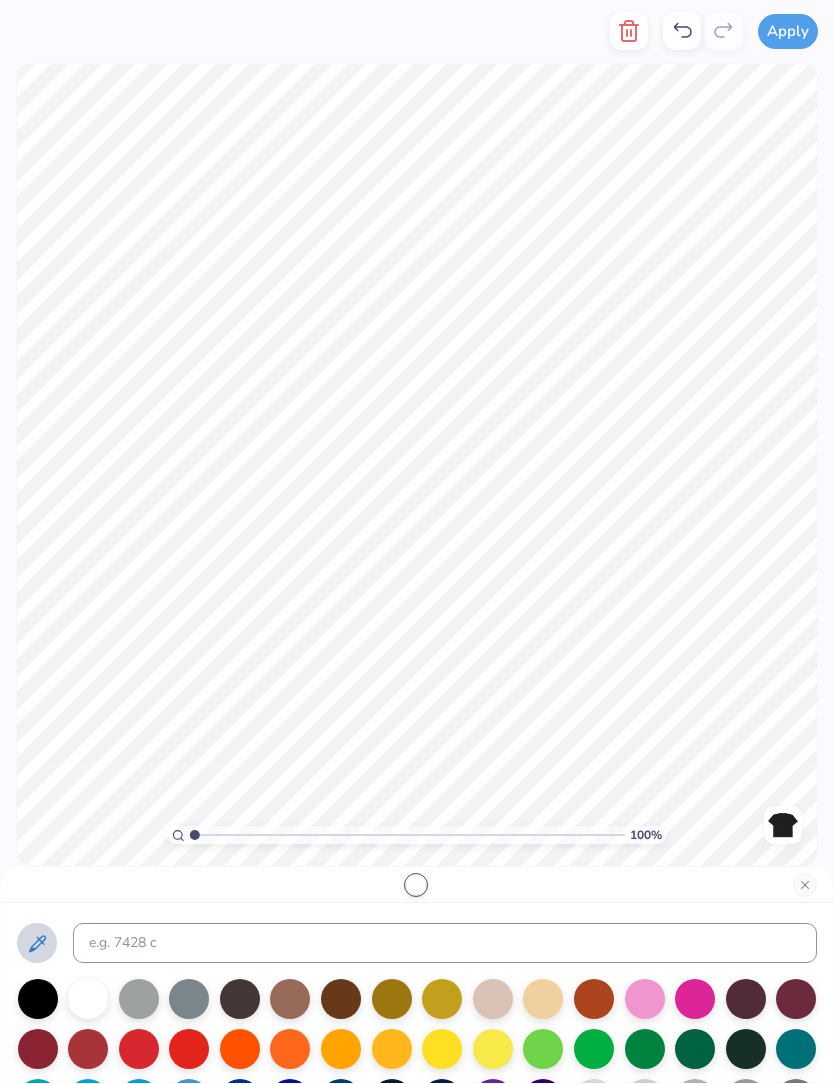 click at bounding box center [805, 885] 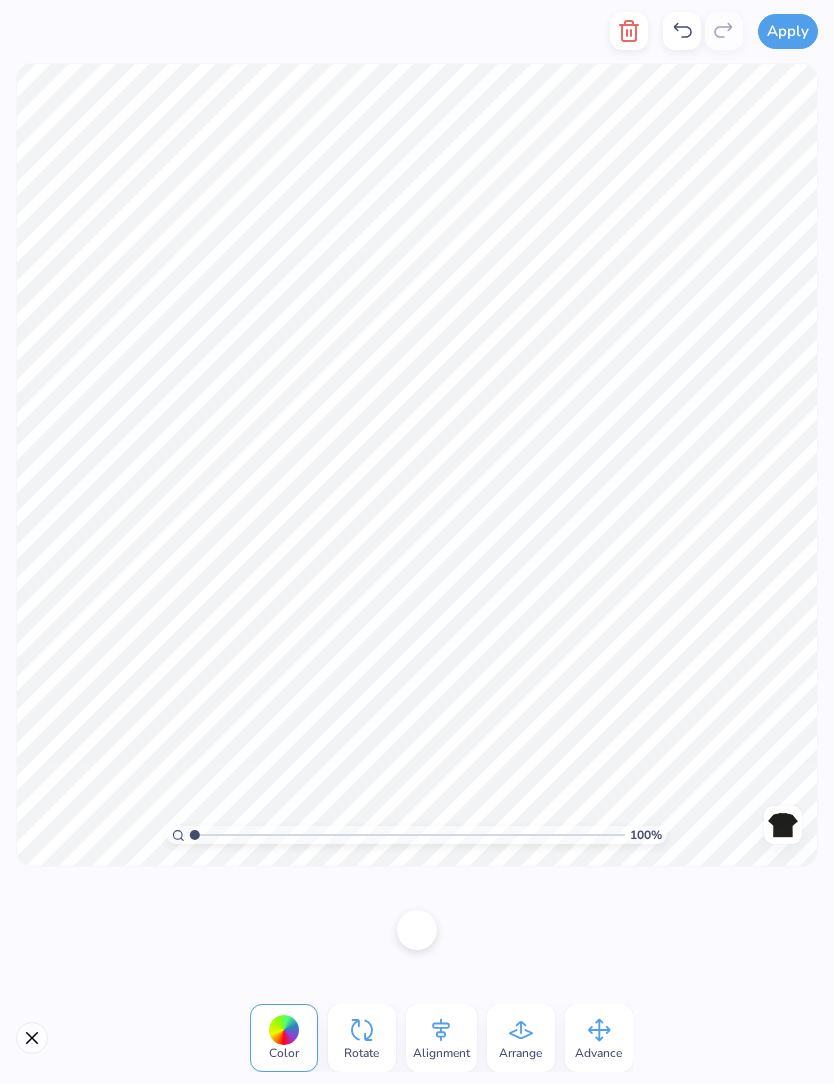 click 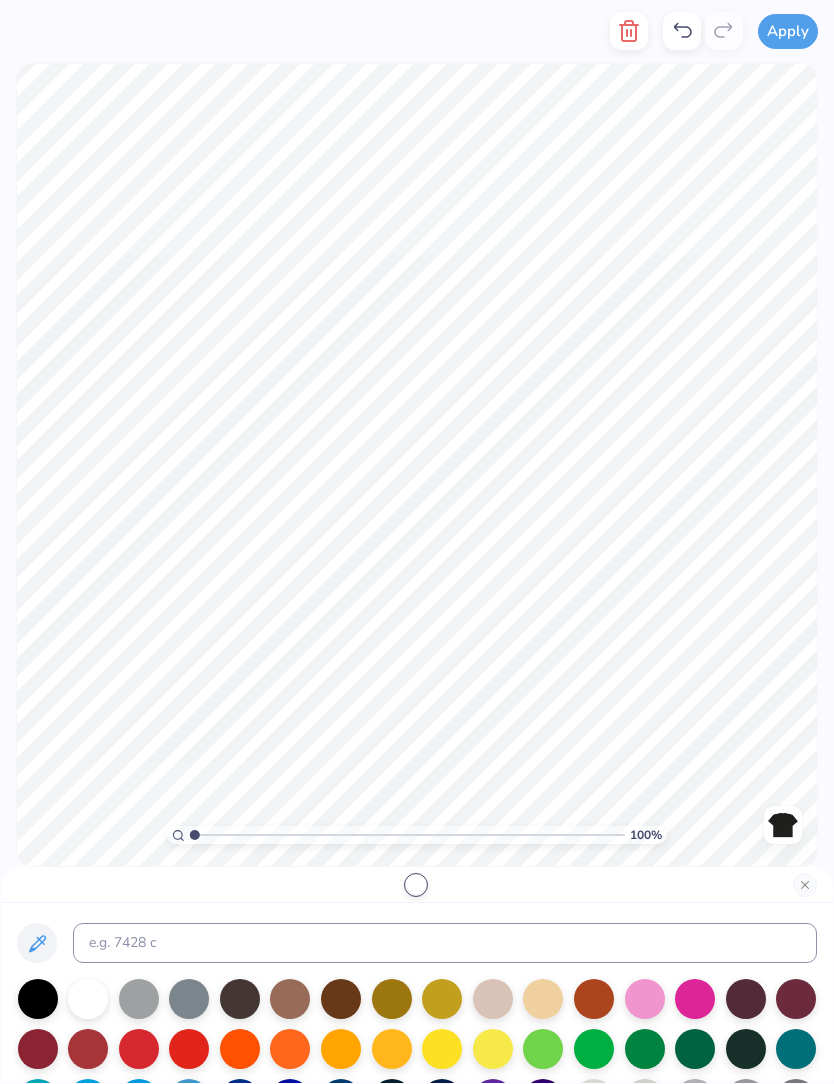 click at bounding box center [645, 999] 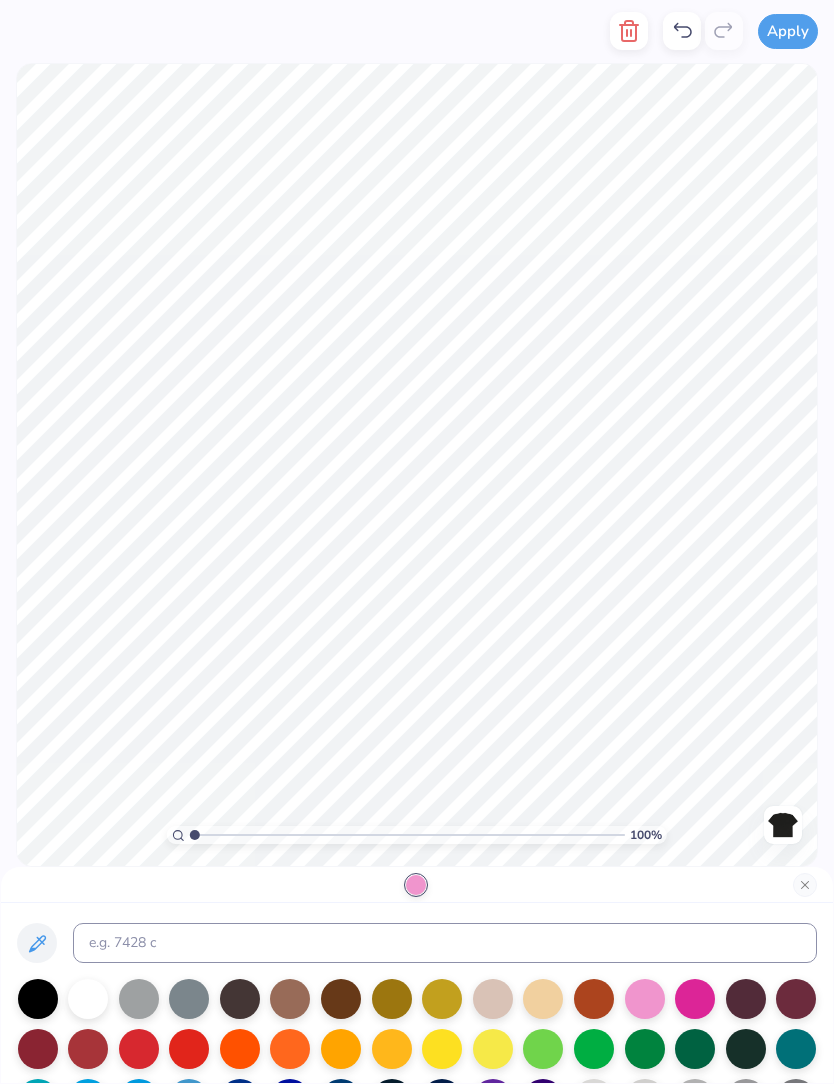 click at bounding box center [88, 999] 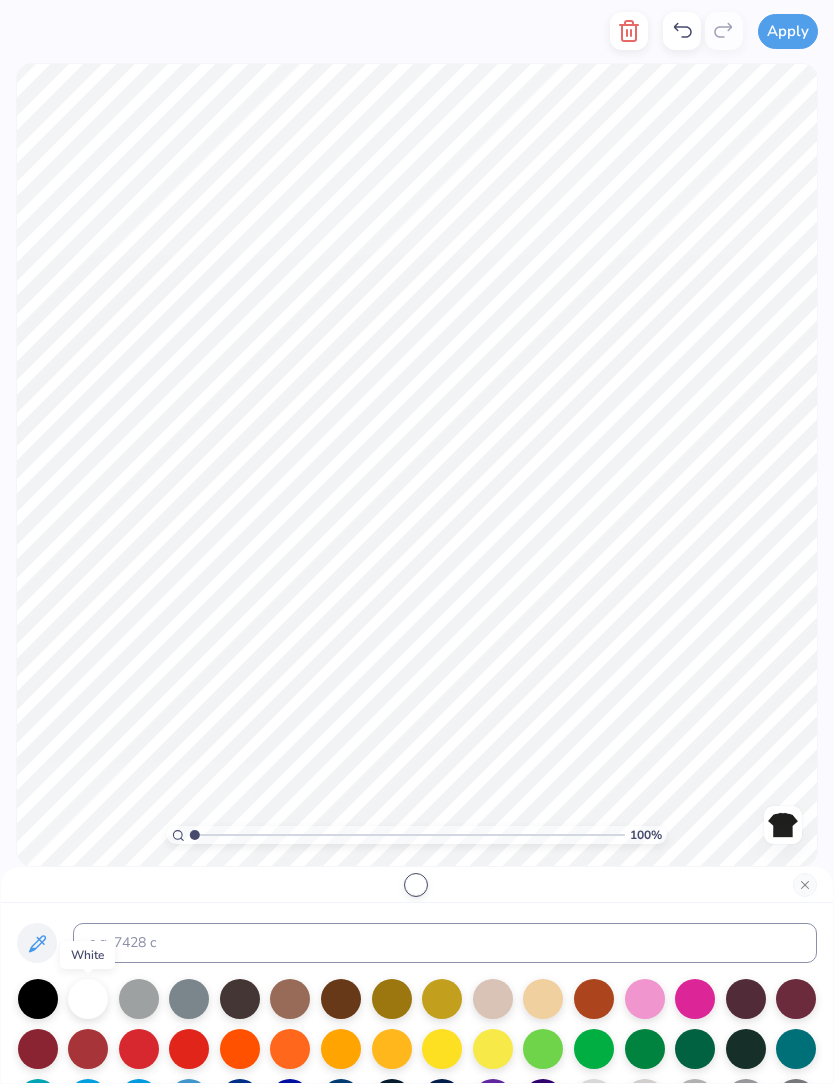 click at bounding box center (805, 885) 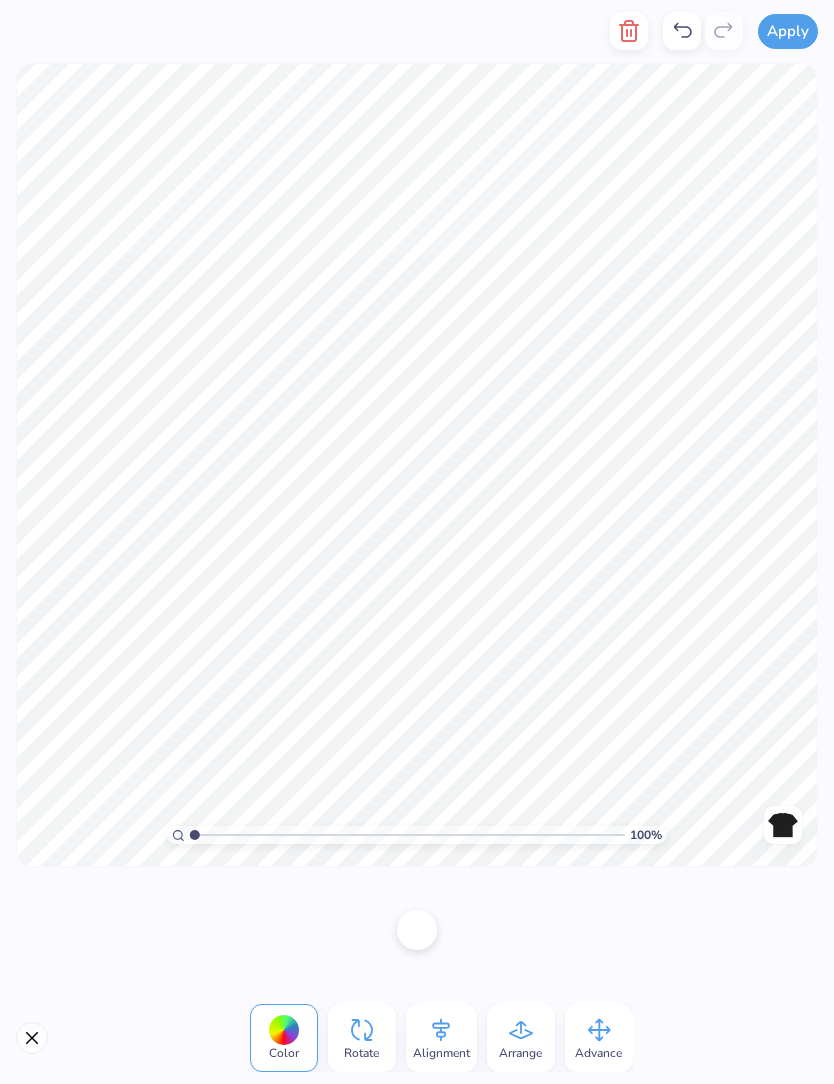 click 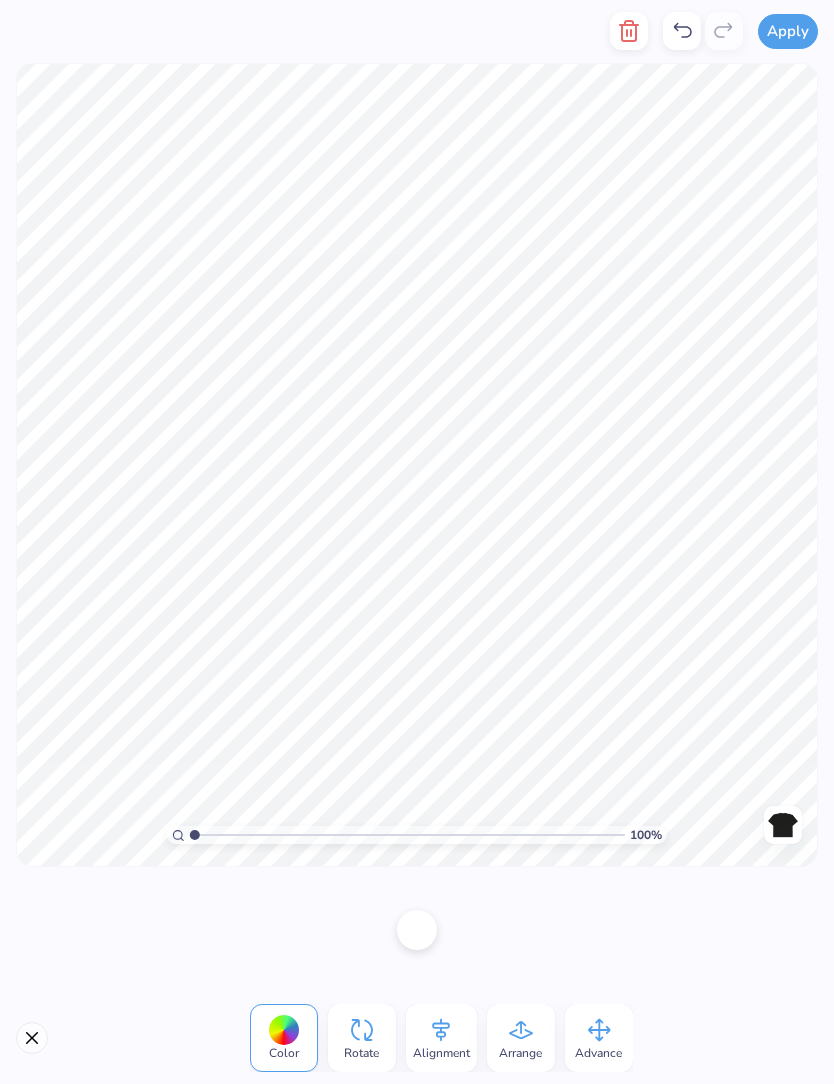 click at bounding box center [417, 930] 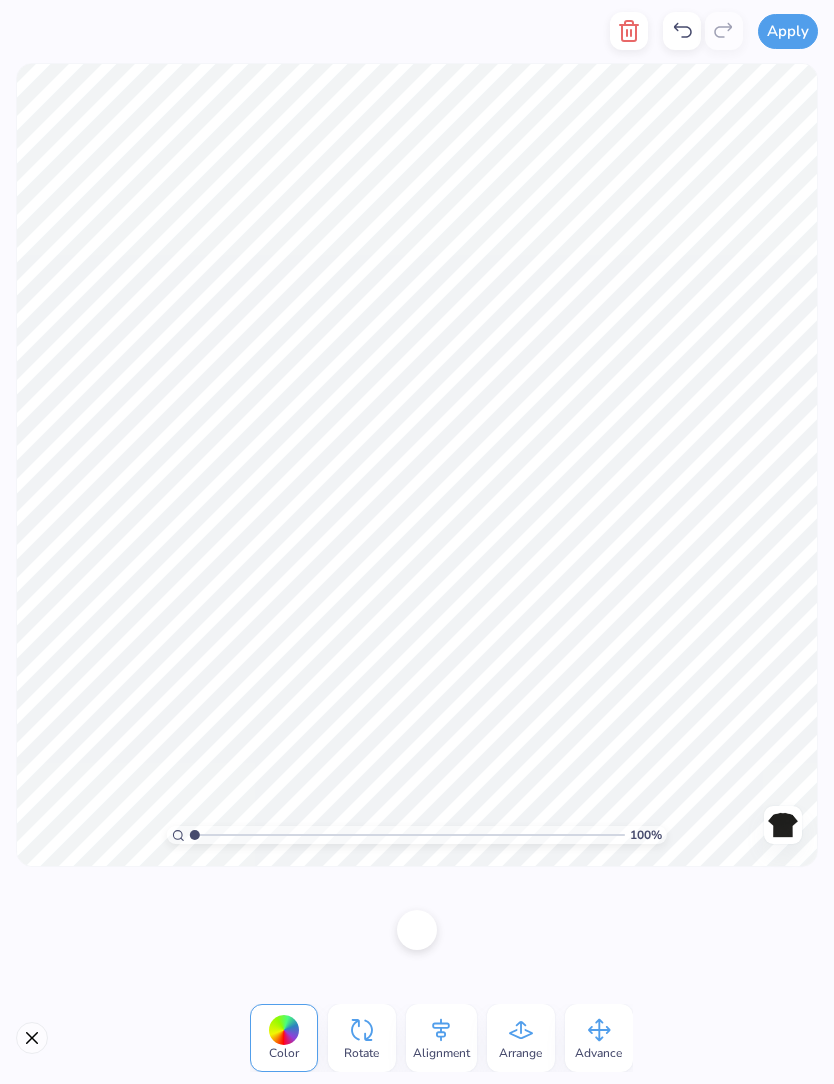 click at bounding box center [629, 31] 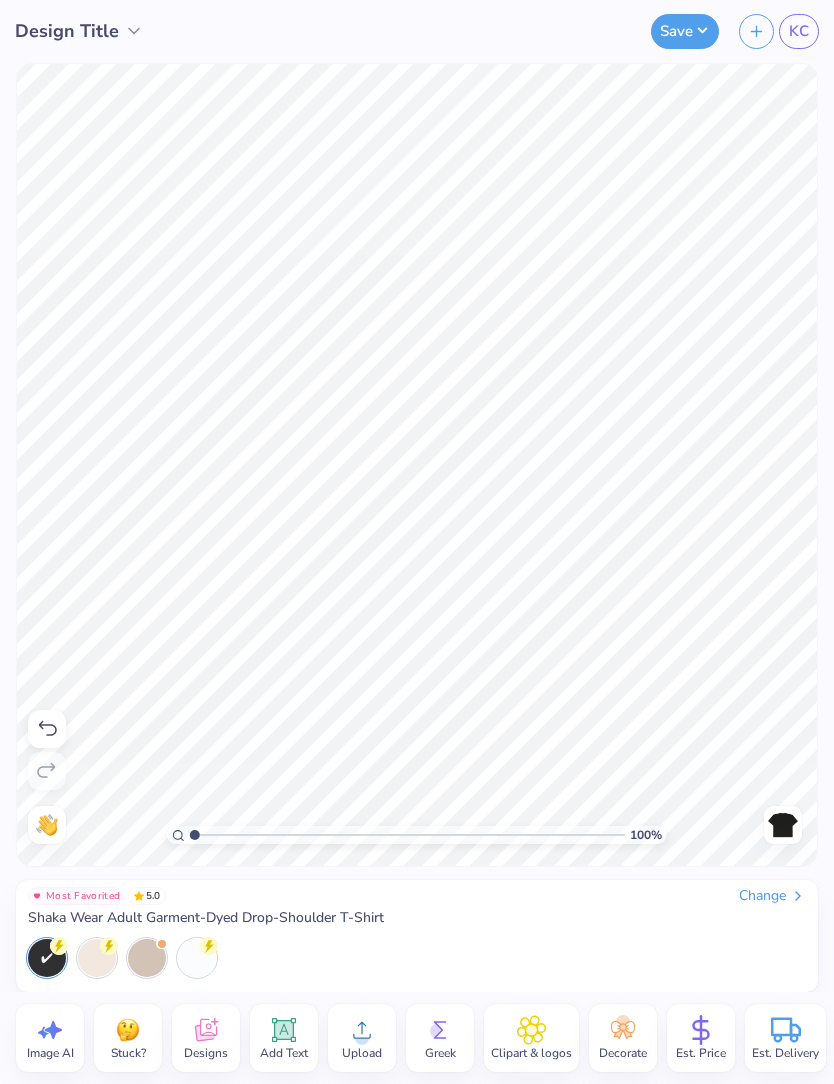 click 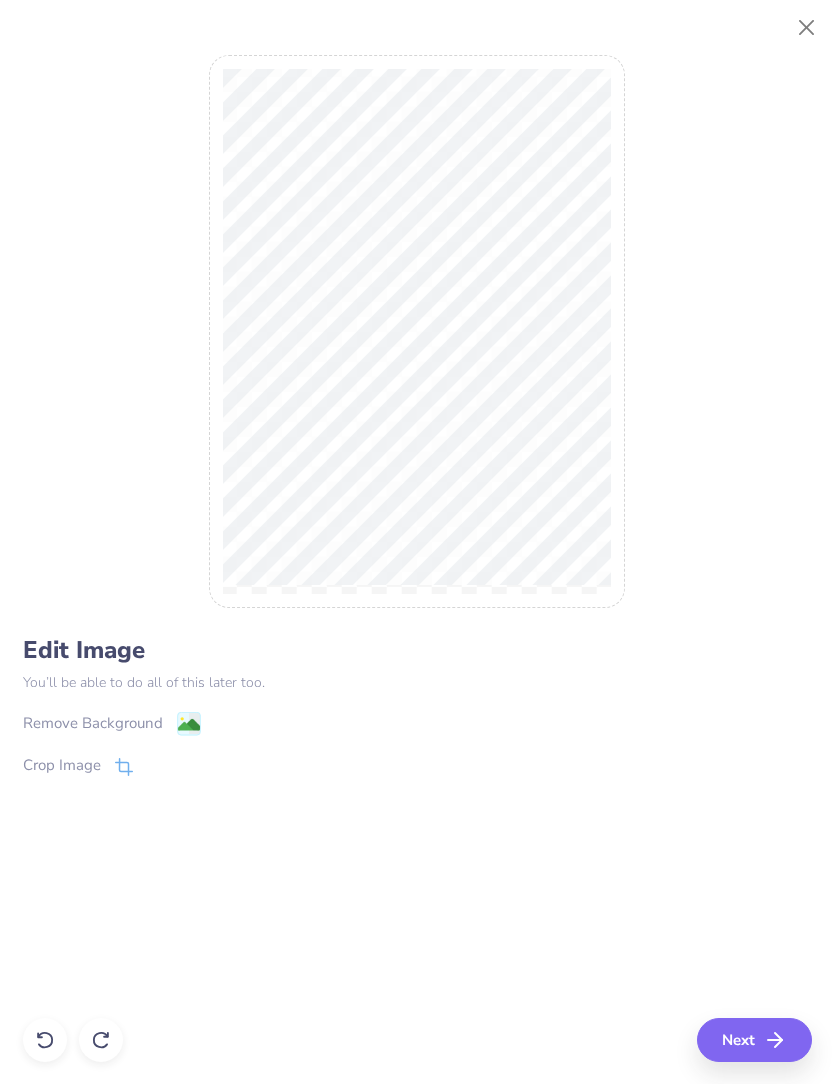 click on "Remove Background" at bounding box center (417, 723) 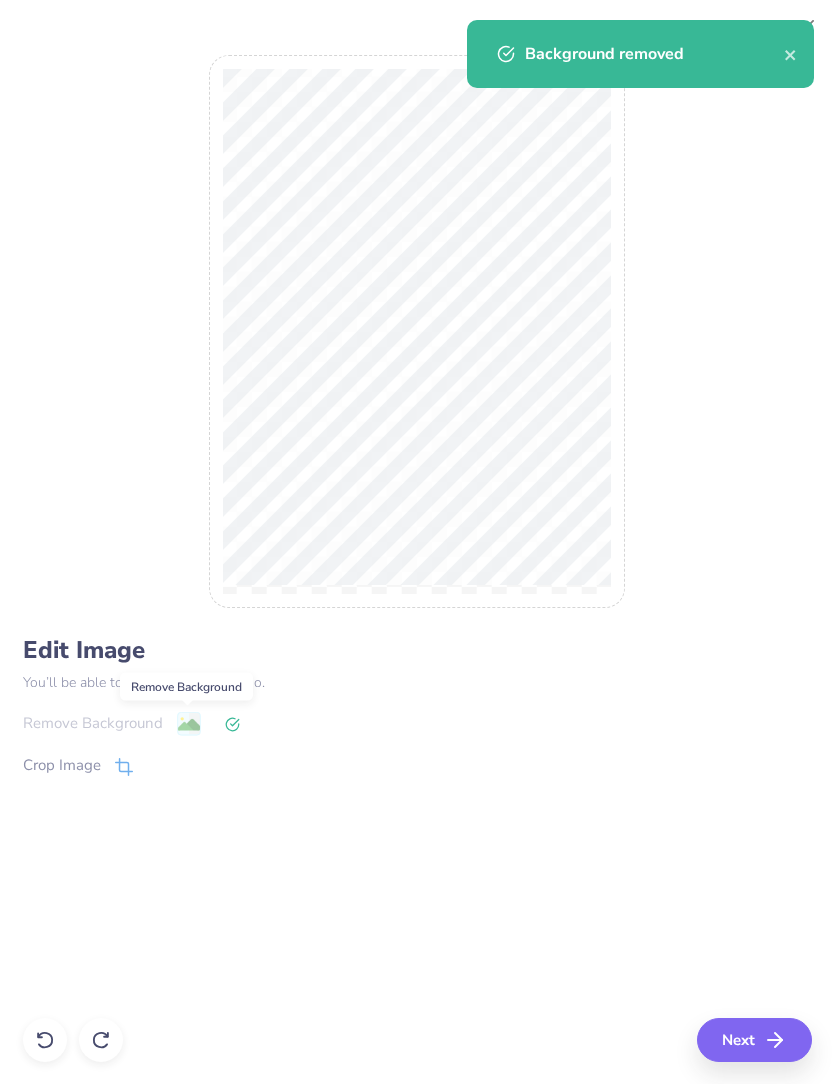 click on "Next" at bounding box center (754, 1040) 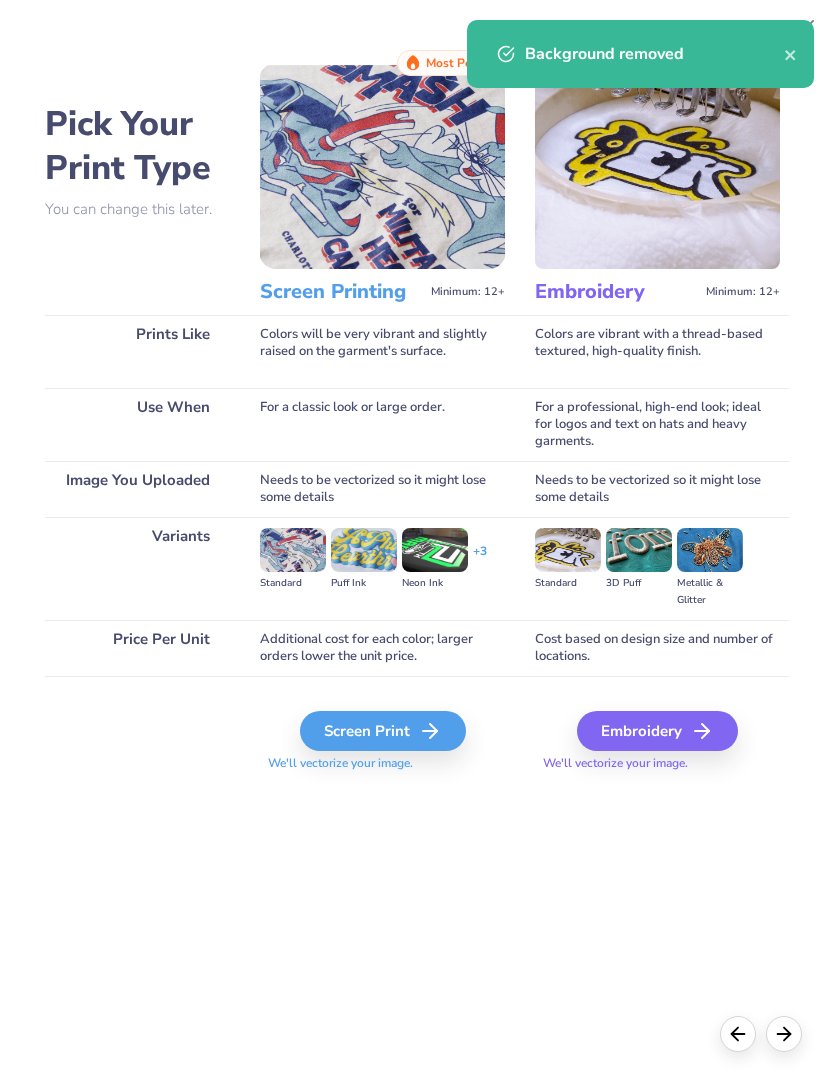click on "Screen Print" at bounding box center (383, 731) 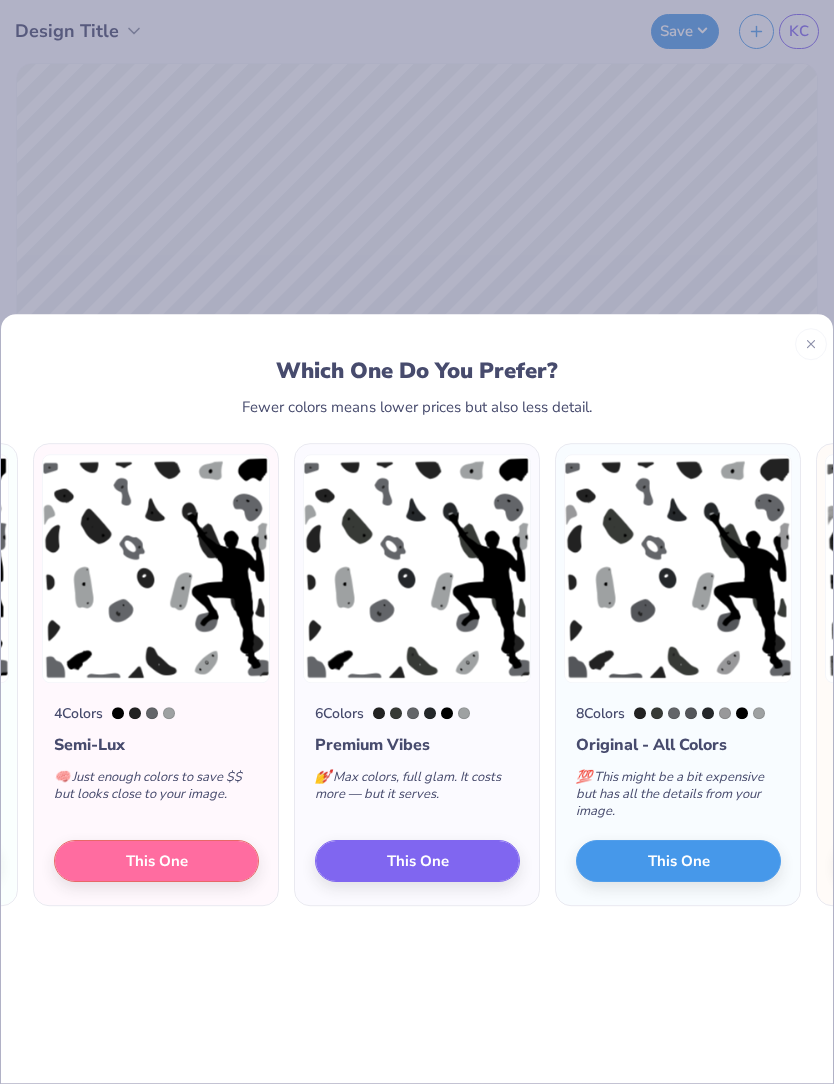 click on "This One" at bounding box center [156, 861] 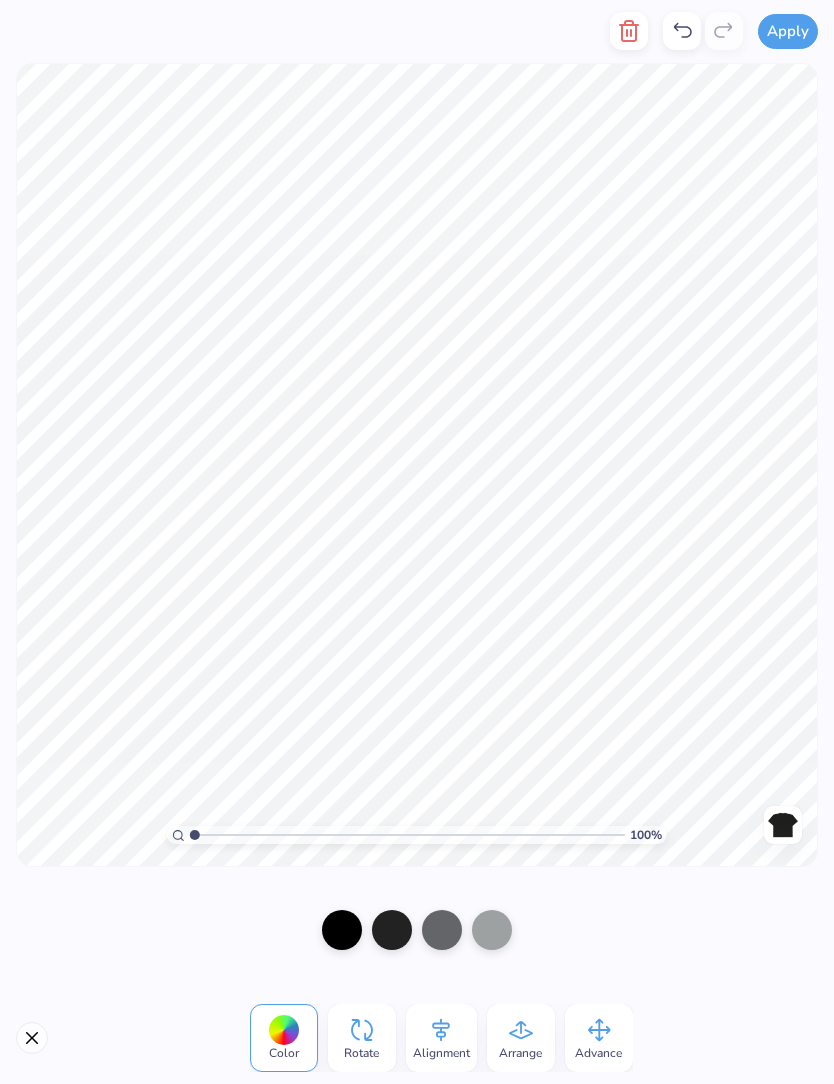 click at bounding box center [342, 930] 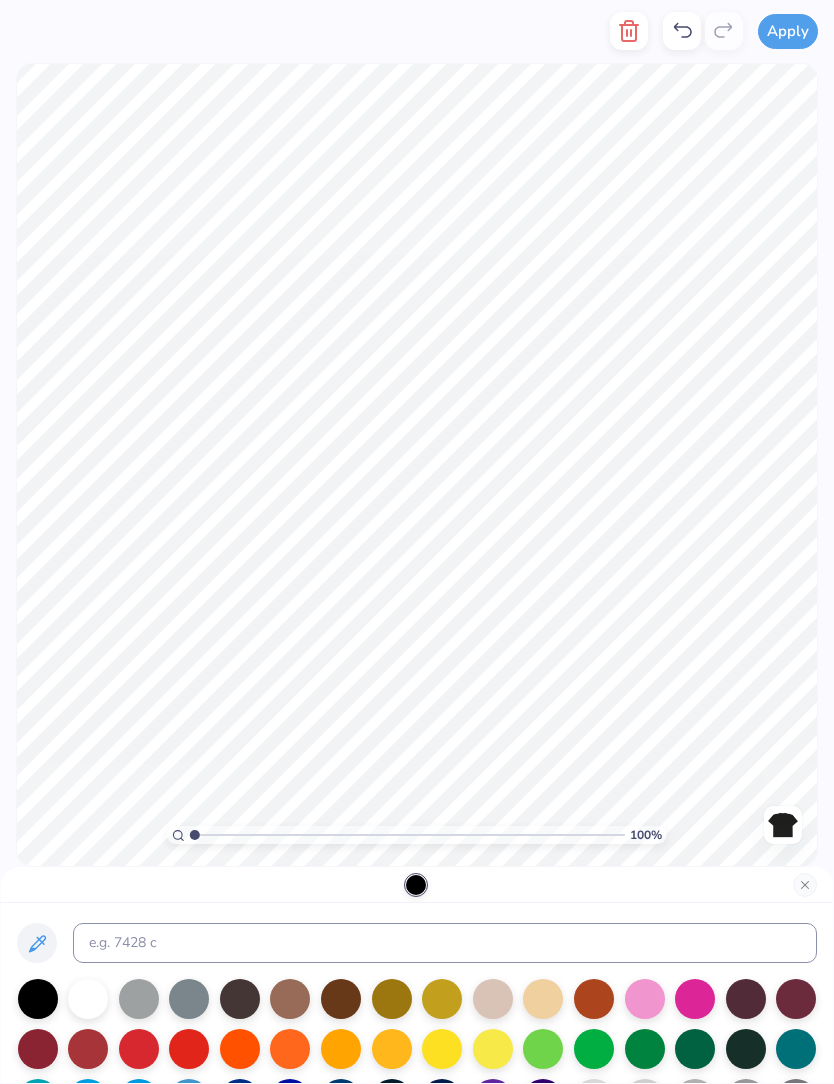 click at bounding box center [88, 999] 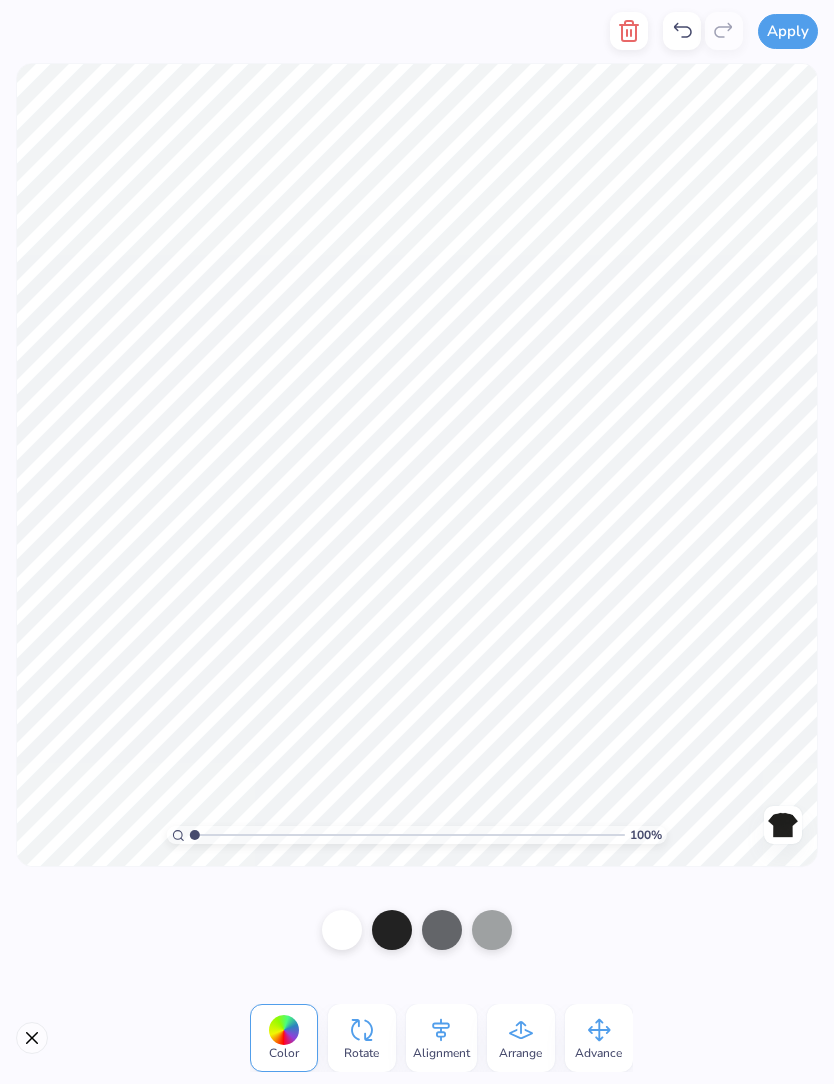click at bounding box center [392, 930] 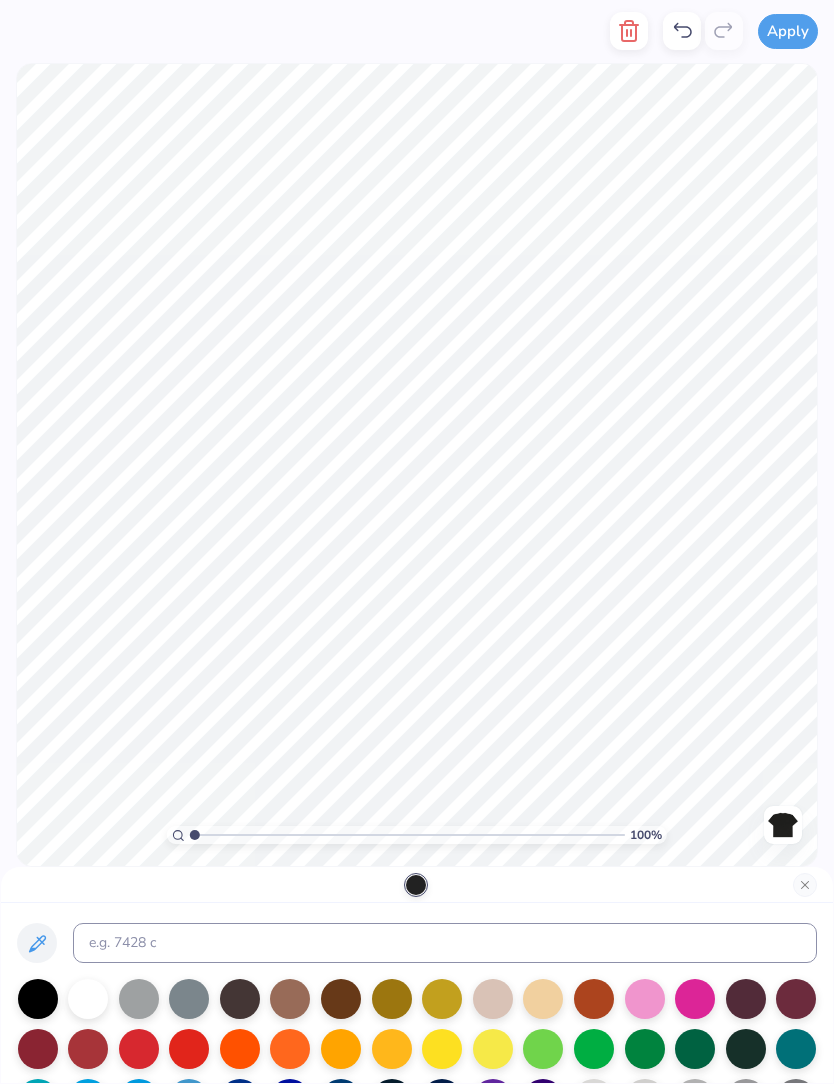 click at bounding box center (139, 999) 